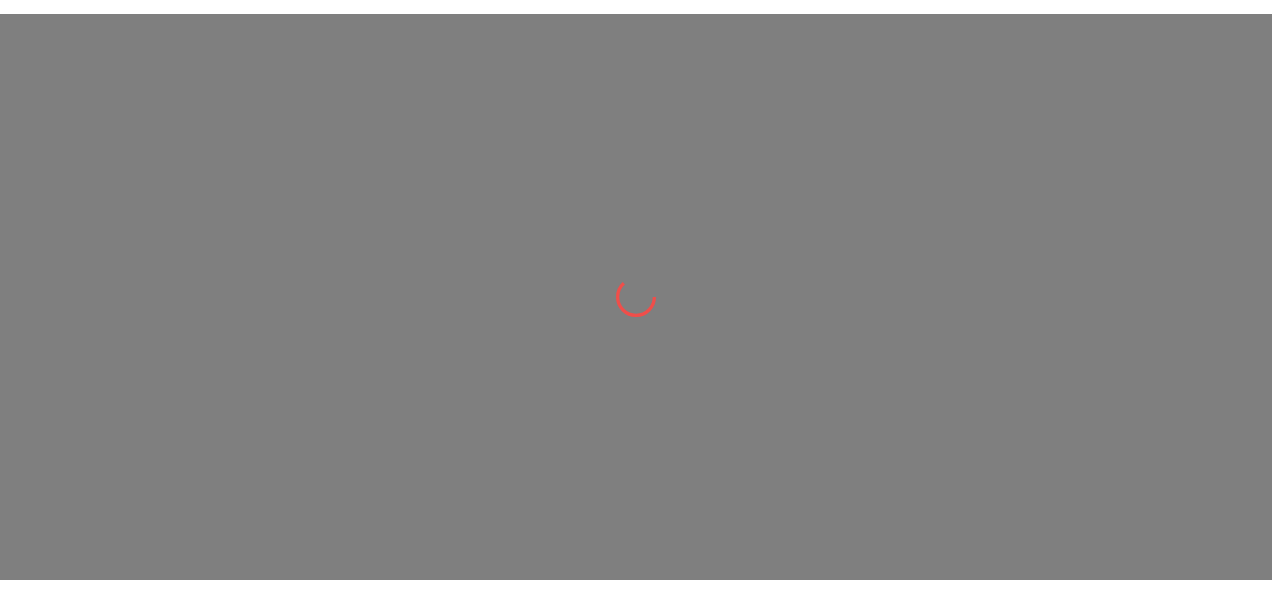 scroll, scrollTop: 0, scrollLeft: 0, axis: both 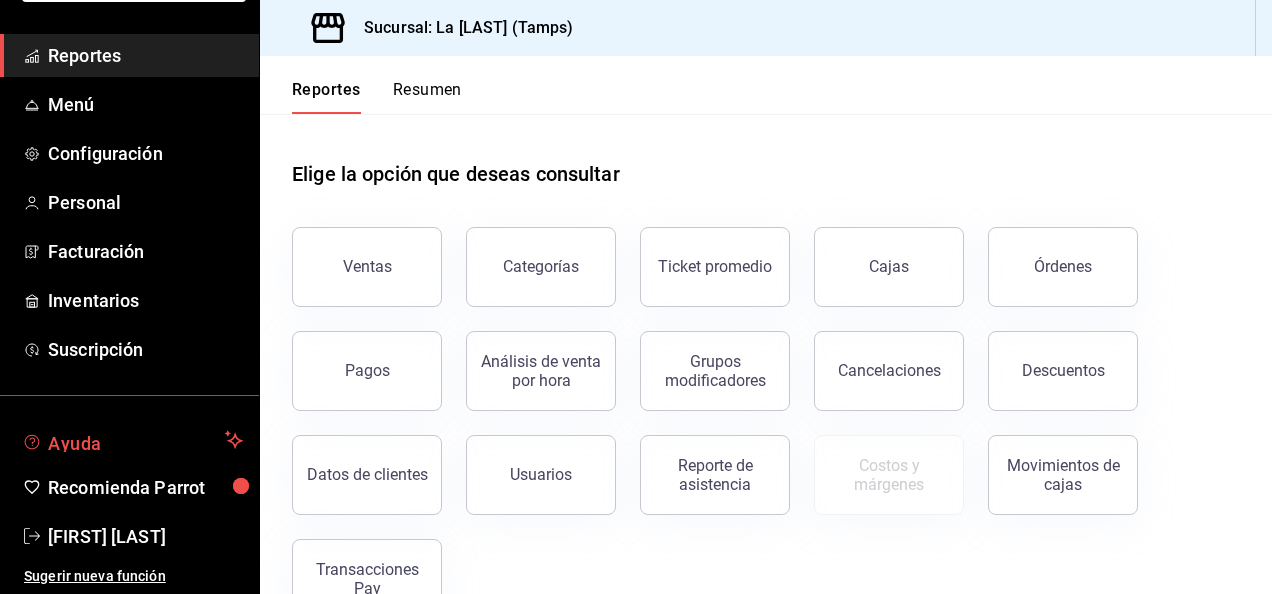 click 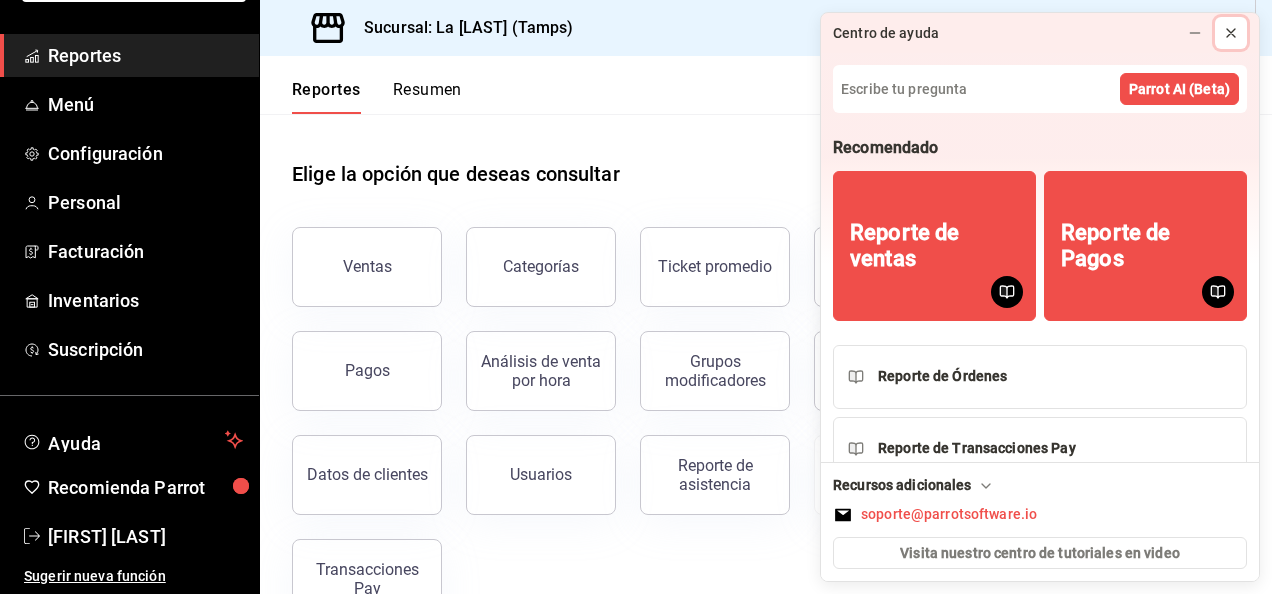 click 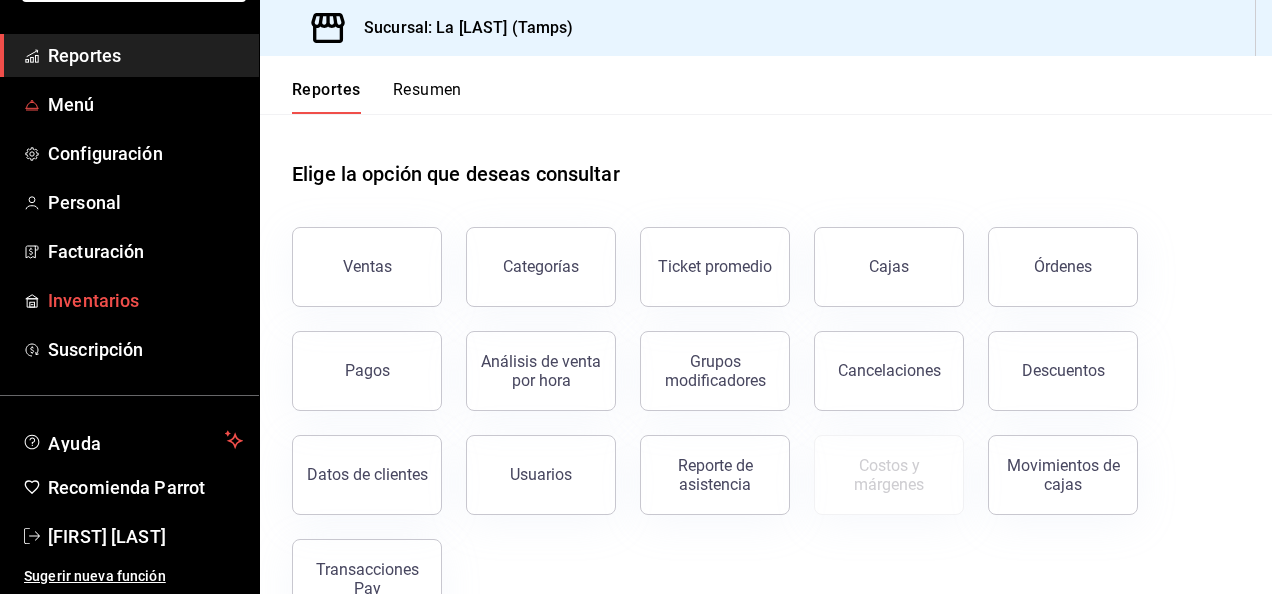 scroll, scrollTop: 0, scrollLeft: 0, axis: both 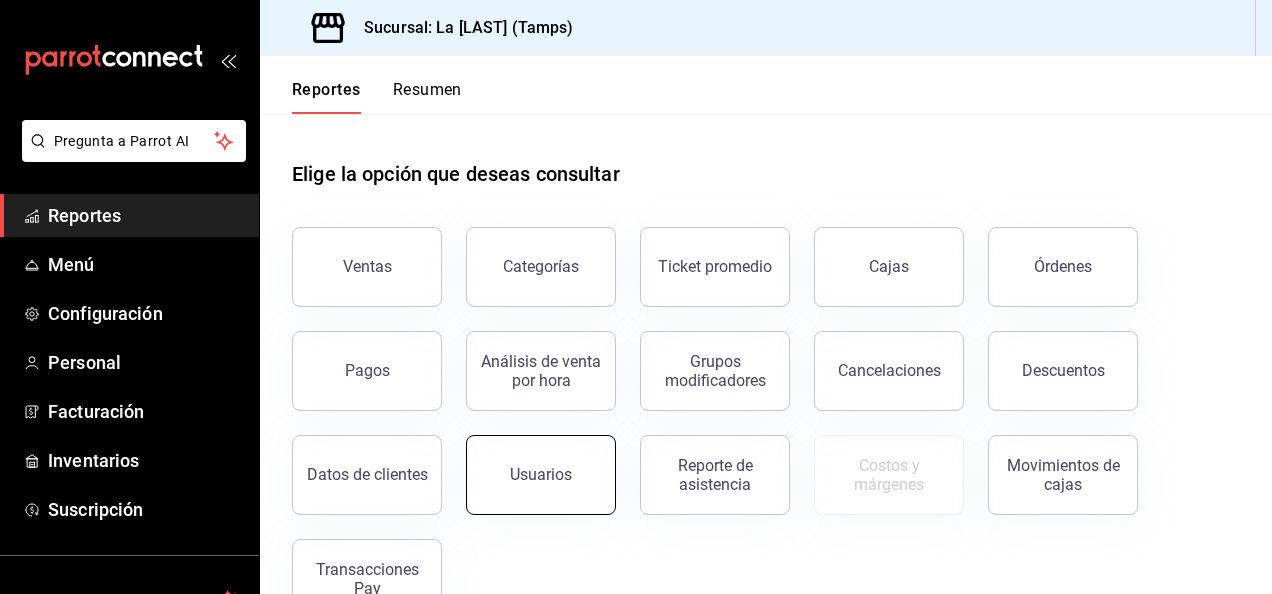 click on "Usuarios" at bounding box center [541, 475] 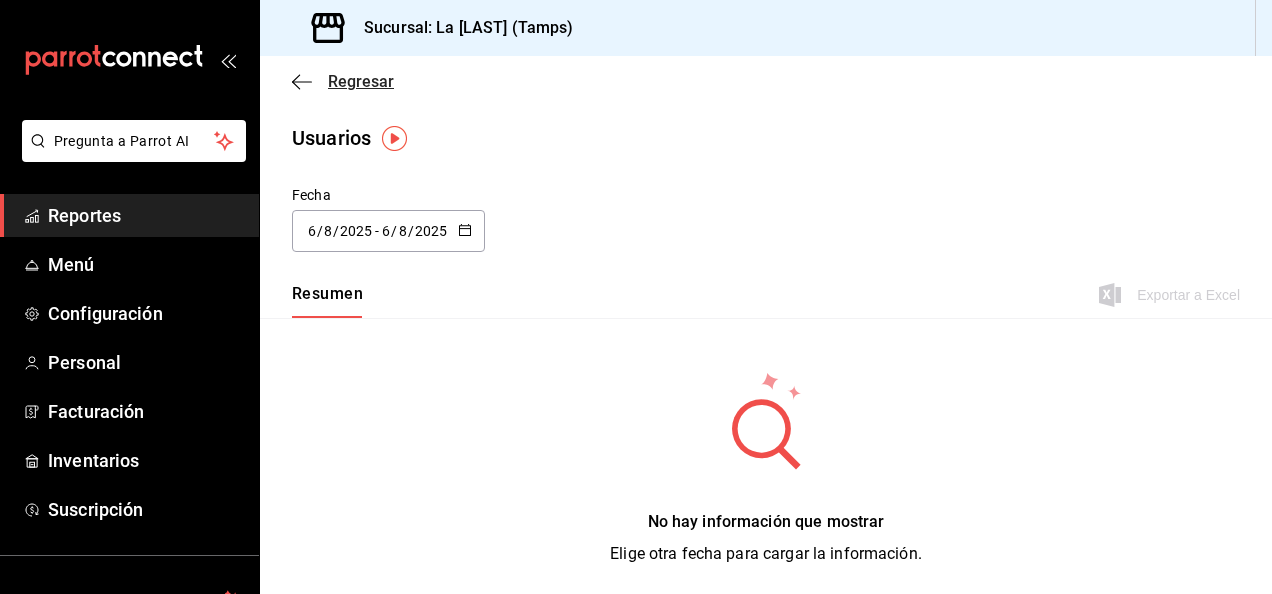 click 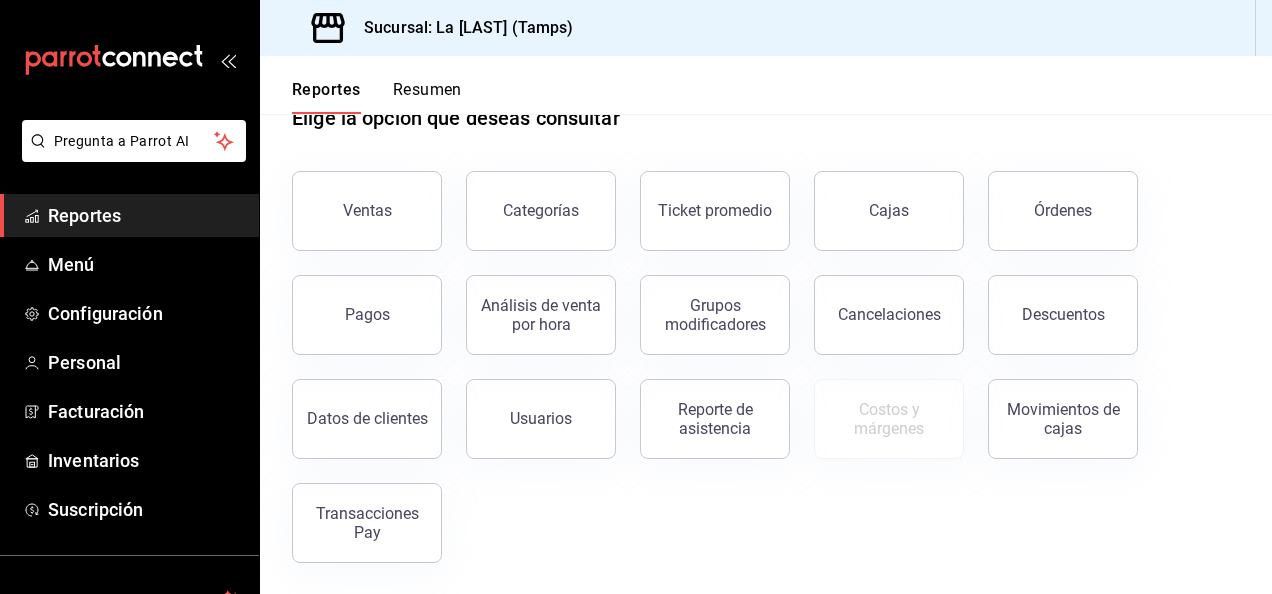scroll, scrollTop: 56, scrollLeft: 0, axis: vertical 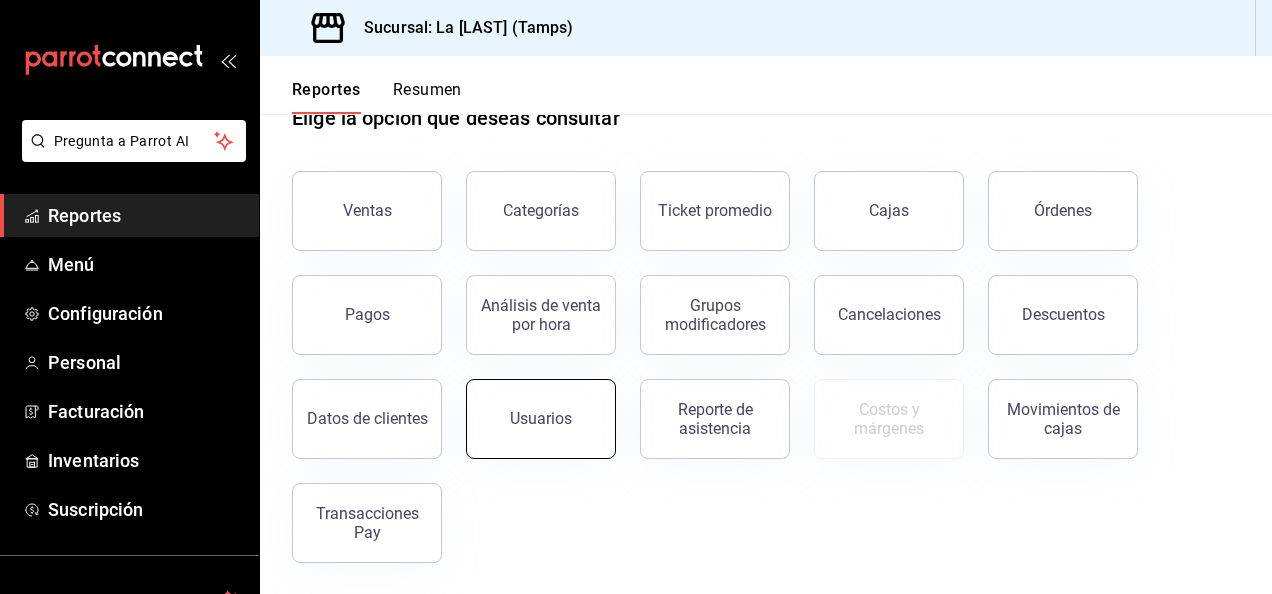 click on "Usuarios" at bounding box center [541, 419] 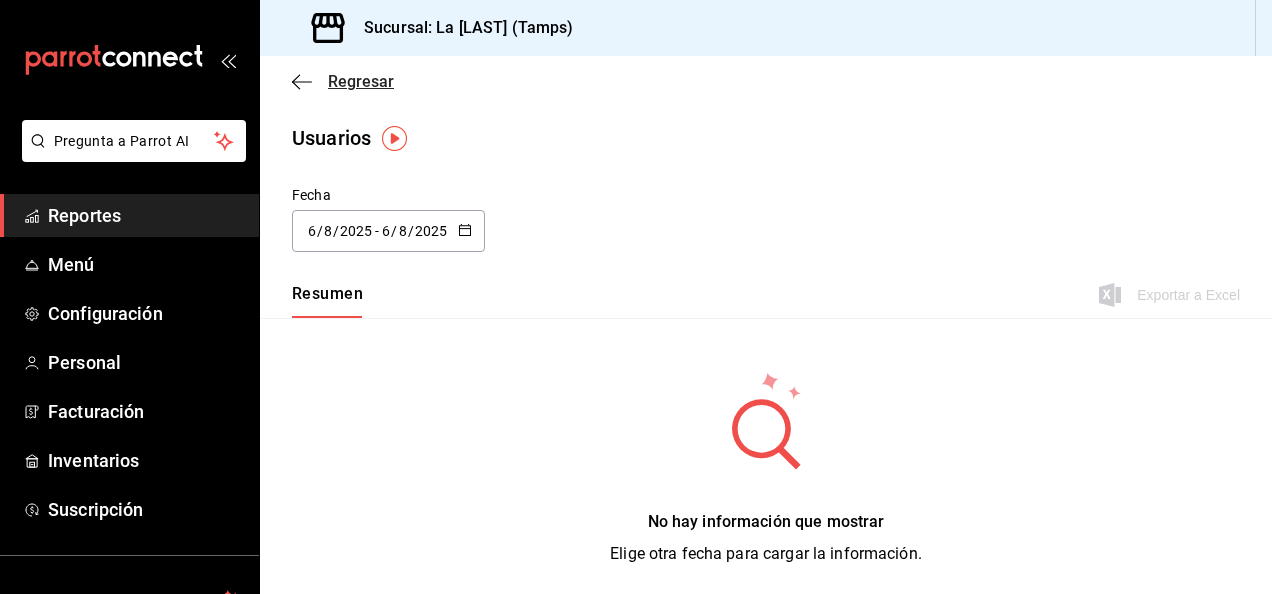 click 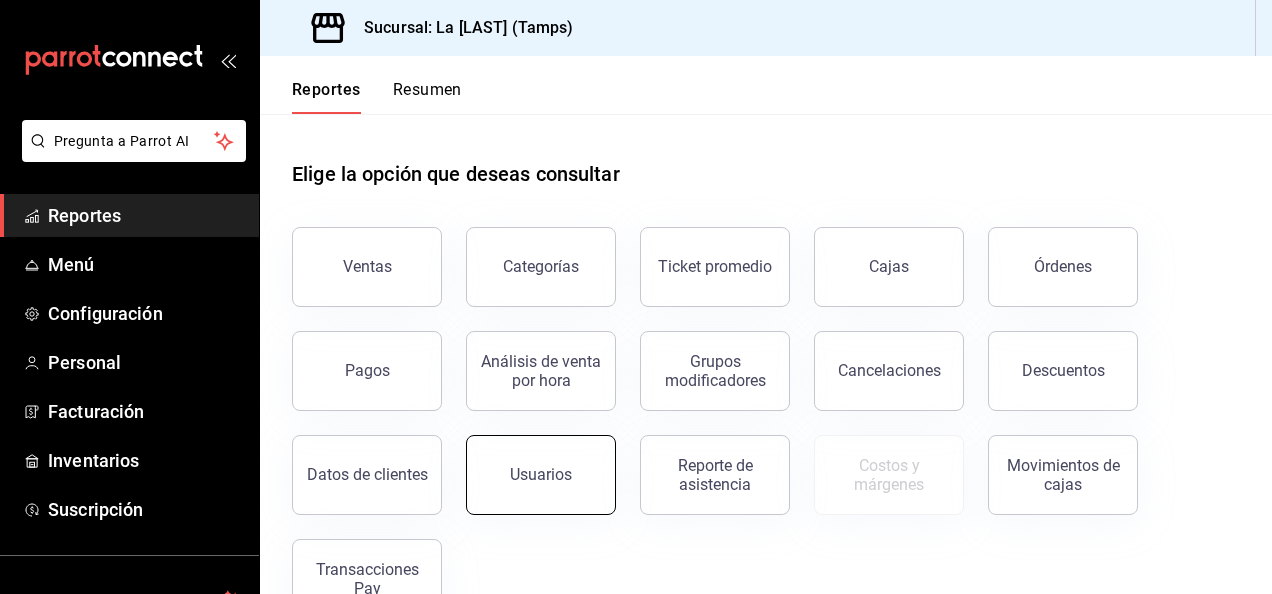 click on "Usuarios" at bounding box center [541, 475] 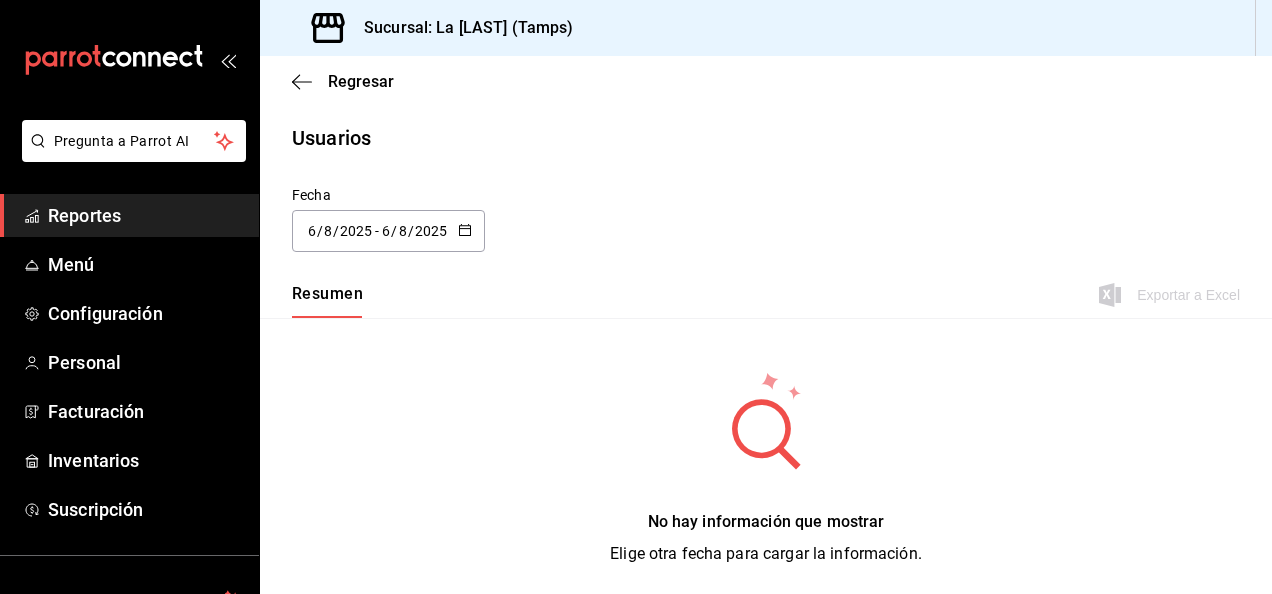 click on "No hay información que mostrar Elige otra fecha para cargar la información." at bounding box center [766, 468] 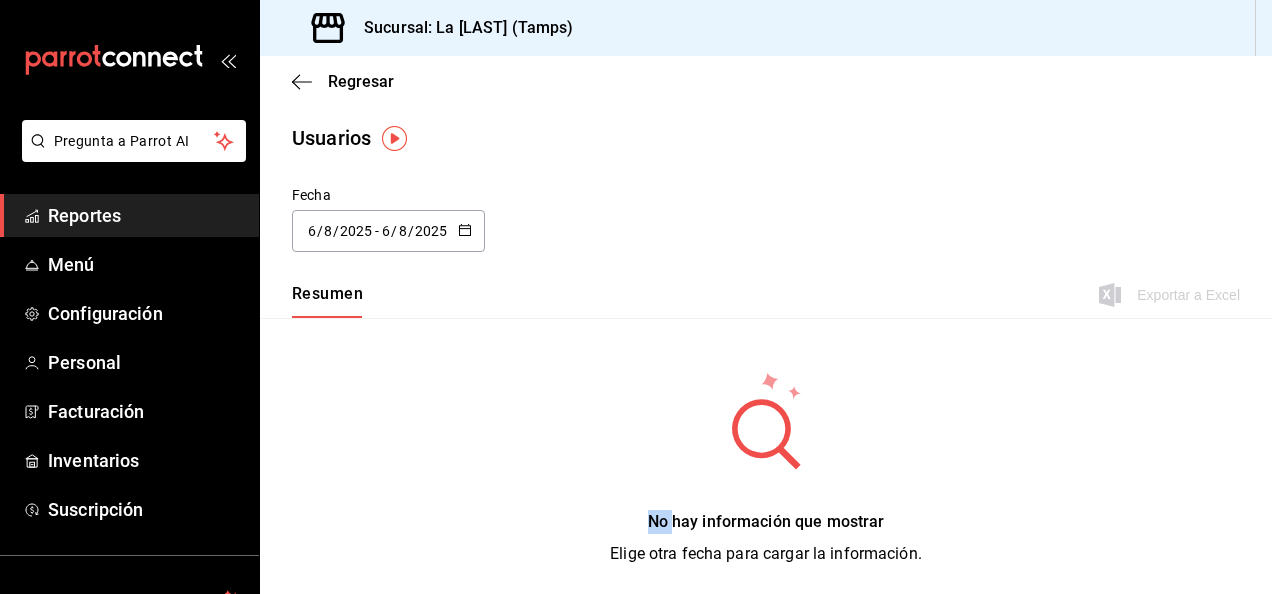 scroll, scrollTop: 18, scrollLeft: 0, axis: vertical 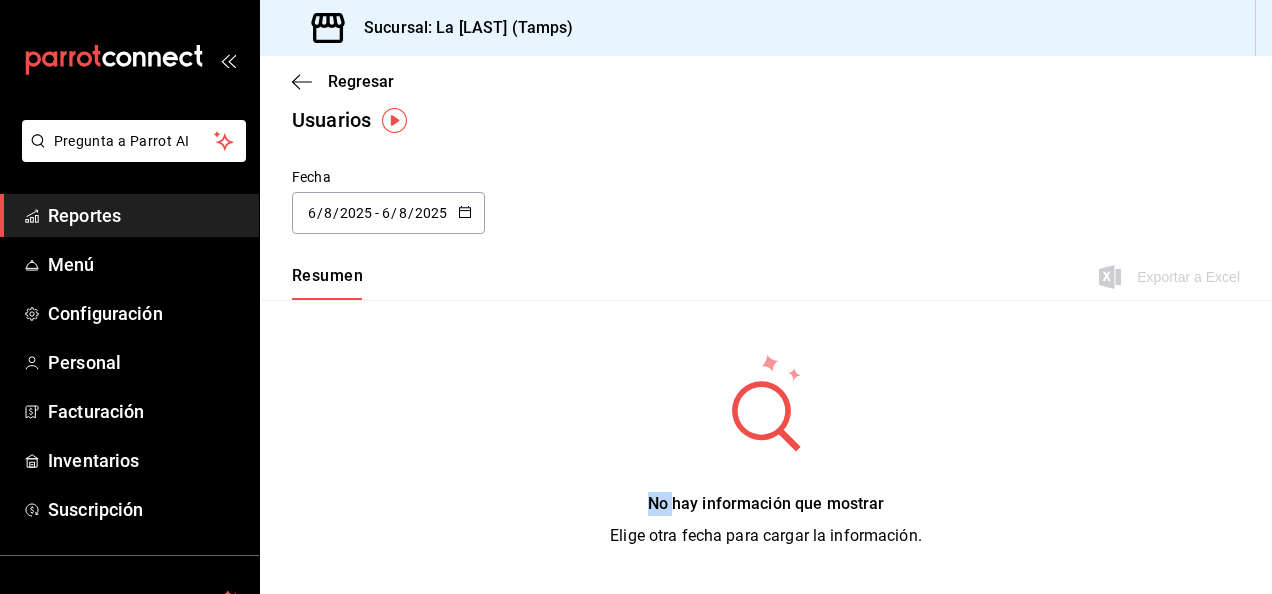 click 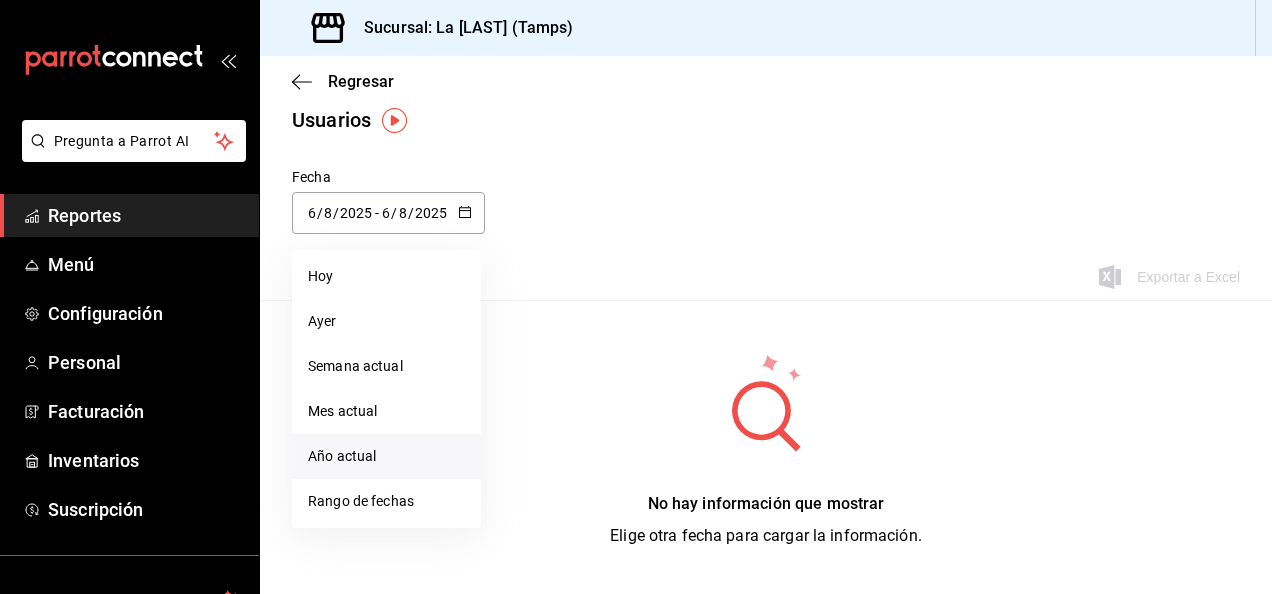 click on "Año actual" at bounding box center (386, 456) 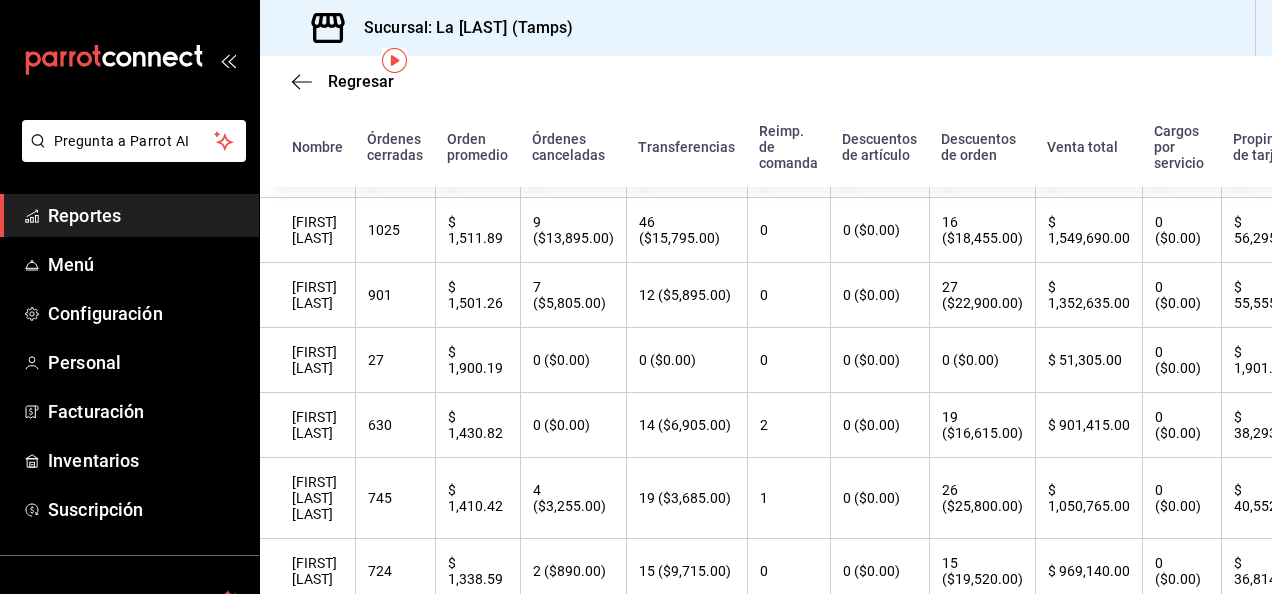 scroll, scrollTop: 0, scrollLeft: 0, axis: both 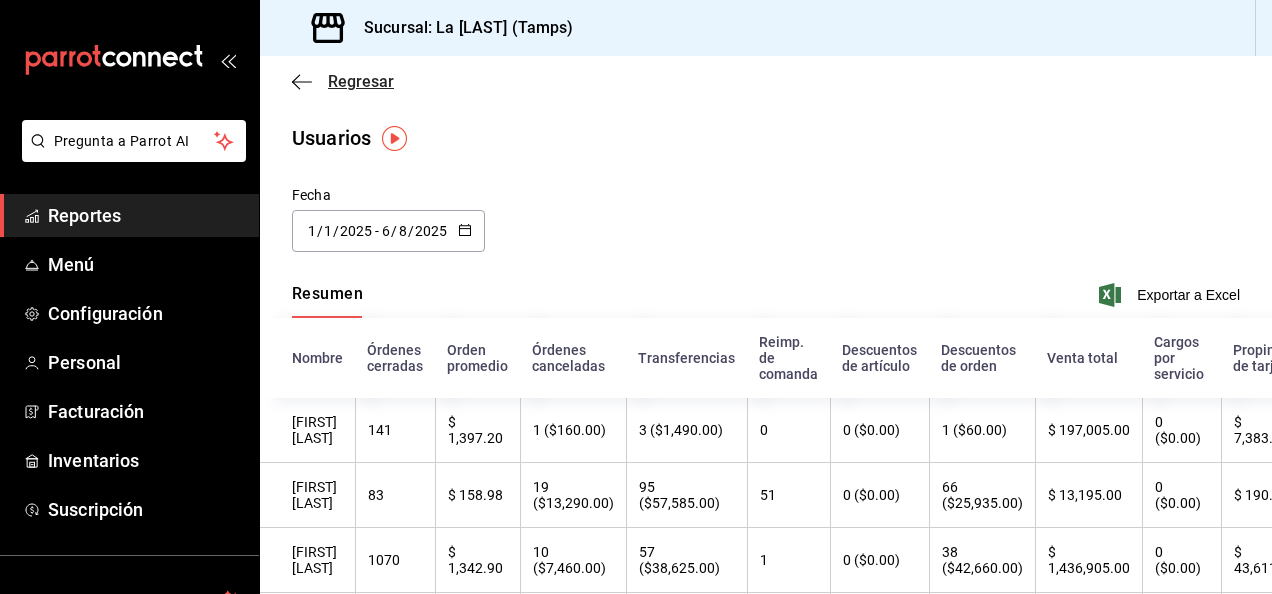 click 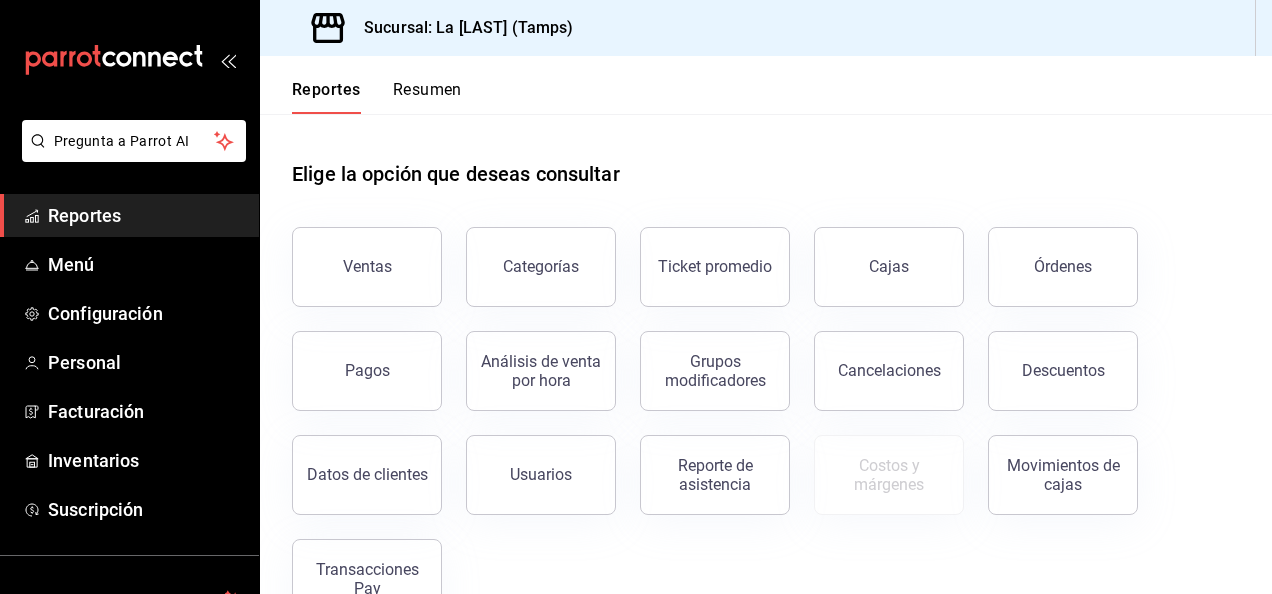 scroll, scrollTop: 56, scrollLeft: 0, axis: vertical 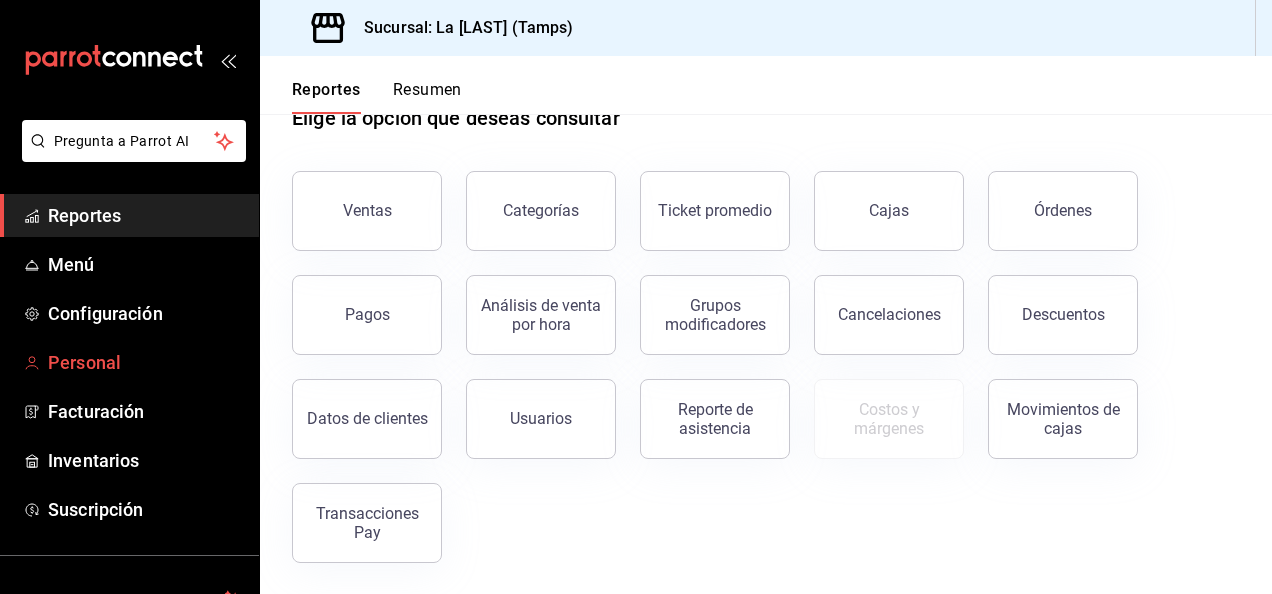 click on "Personal" at bounding box center (145, 362) 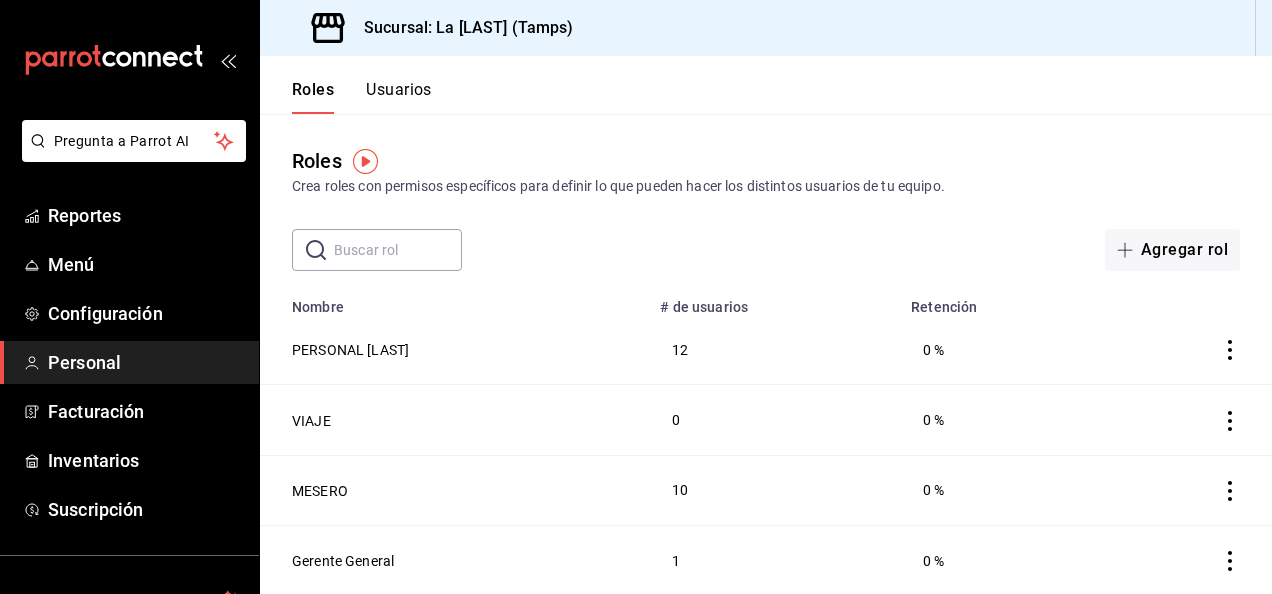 click on "Usuarios" at bounding box center (399, 97) 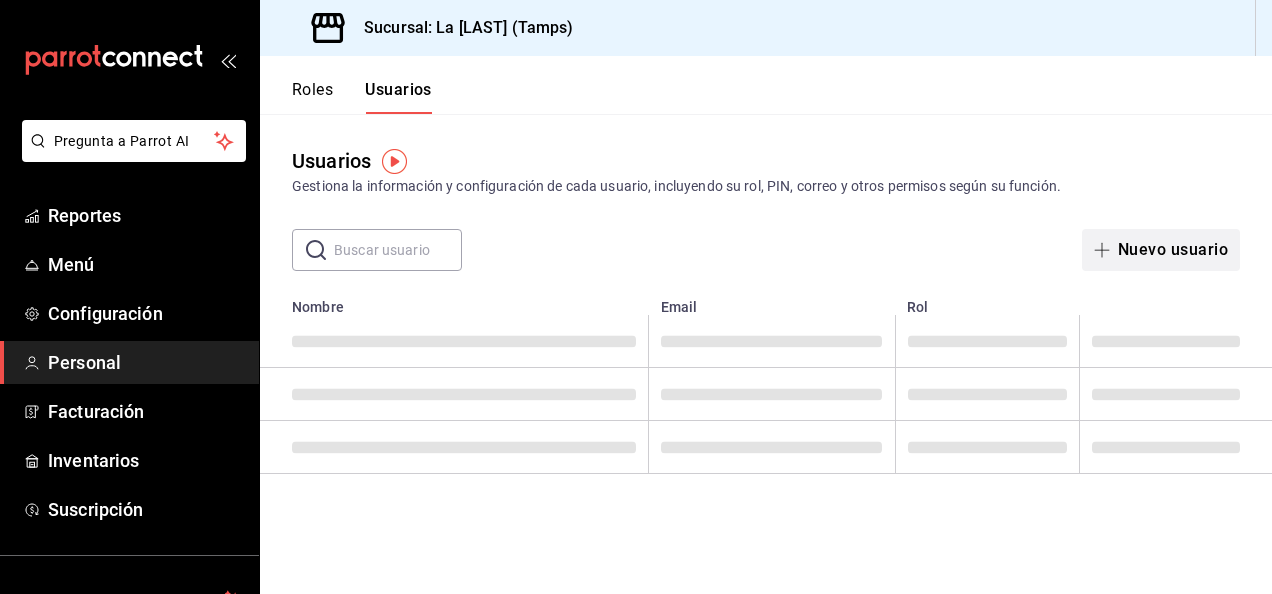click on "Nuevo usuario" at bounding box center (1161, 250) 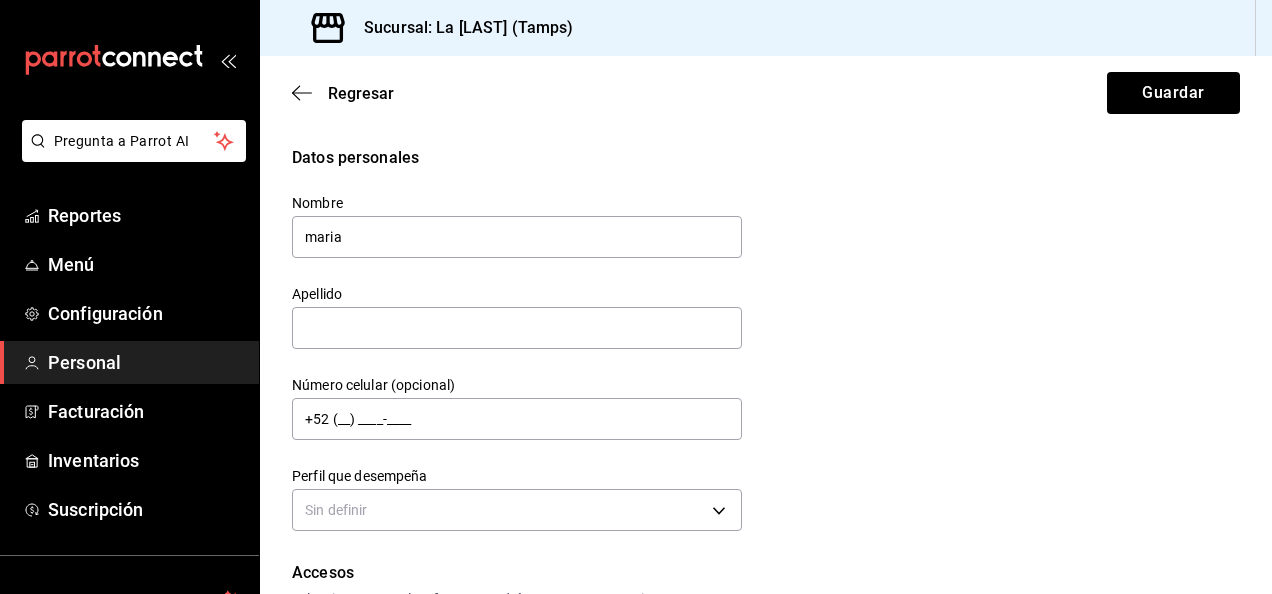 type on "maria" 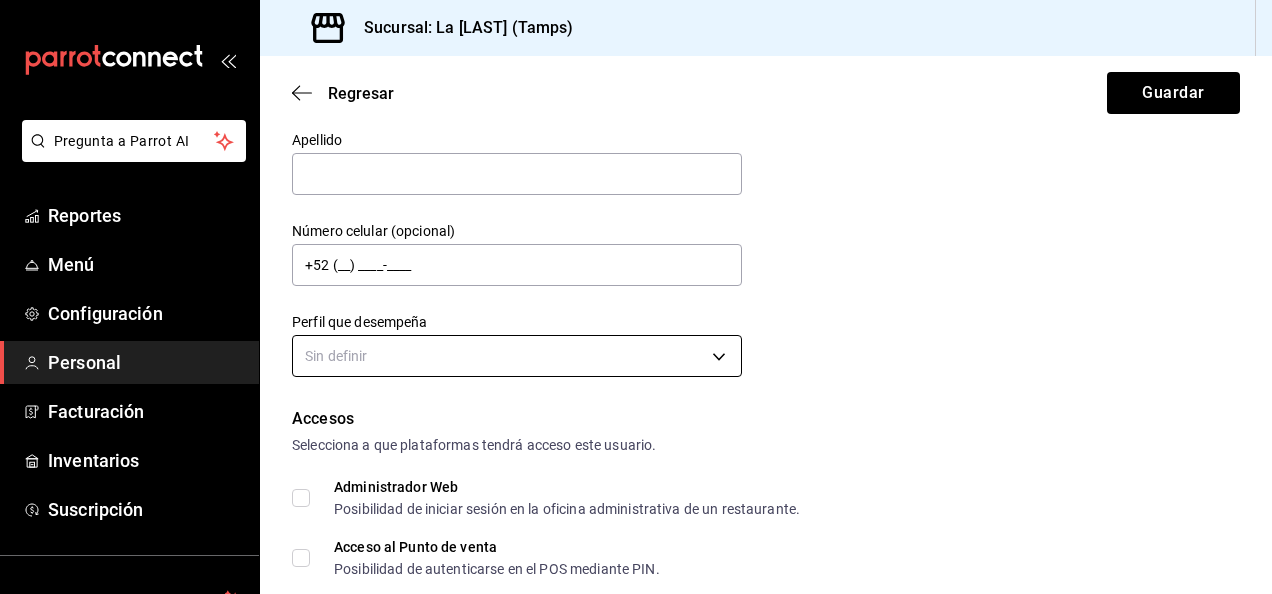 scroll, scrollTop: 181, scrollLeft: 0, axis: vertical 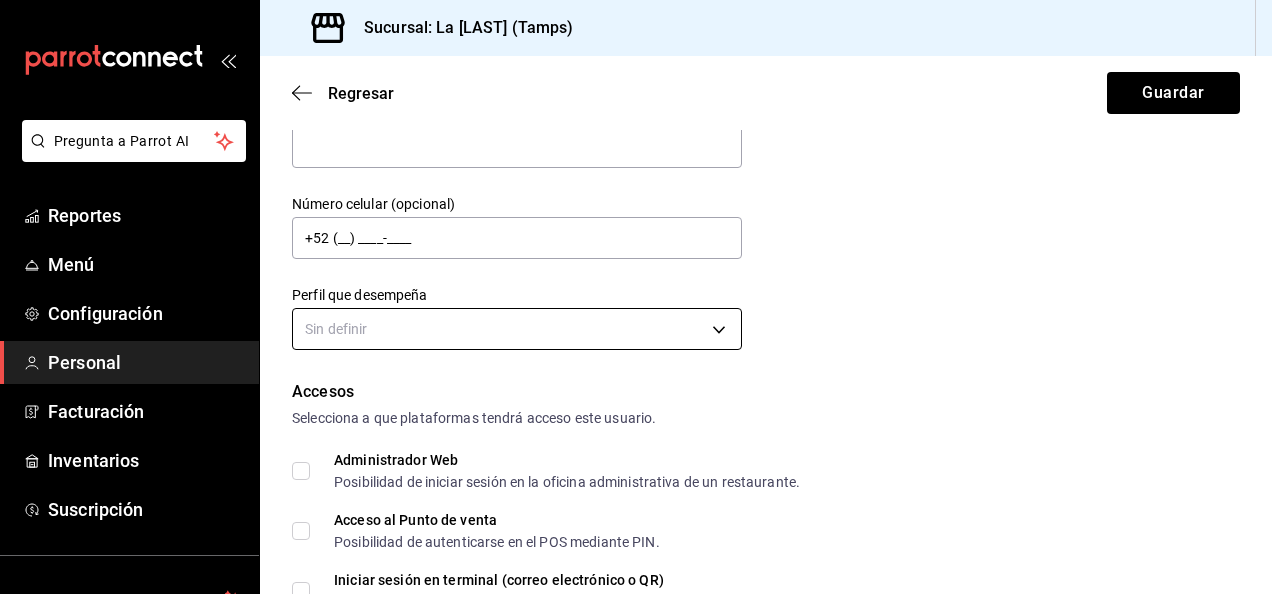 click on "Pregunta a Parrot AI Reportes   Menú   Configuración   Personal   Facturación   Inventarios   Suscripción   Ayuda Recomienda Parrot   Génesis Martínez   Sugerir nueva función   Sucursal: La Bernal (Tamps) Regresar Guardar Datos personales Nombre maria Apellido Número celular (opcional) +52 (__) ____-____ Perfil que desempeña Sin definir Accesos Selecciona a que plataformas tendrá acceso este usuario. Administrador Web Posibilidad de iniciar sesión en la oficina administrativa de un restaurante.  Acceso al Punto de venta Posibilidad de autenticarse en el POS mediante PIN.  Iniciar sesión en terminal (correo electrónico o QR) Los usuarios podrán iniciar sesión y aceptar términos y condiciones en la terminal. Acceso uso de terminal Los usuarios podrán acceder y utilizar la terminal para visualizar y procesar pagos de sus órdenes. Correo electrónico Se volverá obligatorio al tener ciertos accesos activados. Contraseña Contraseña Repetir contraseña Repetir contraseña PIN Validar PIN ​" at bounding box center (636, 297) 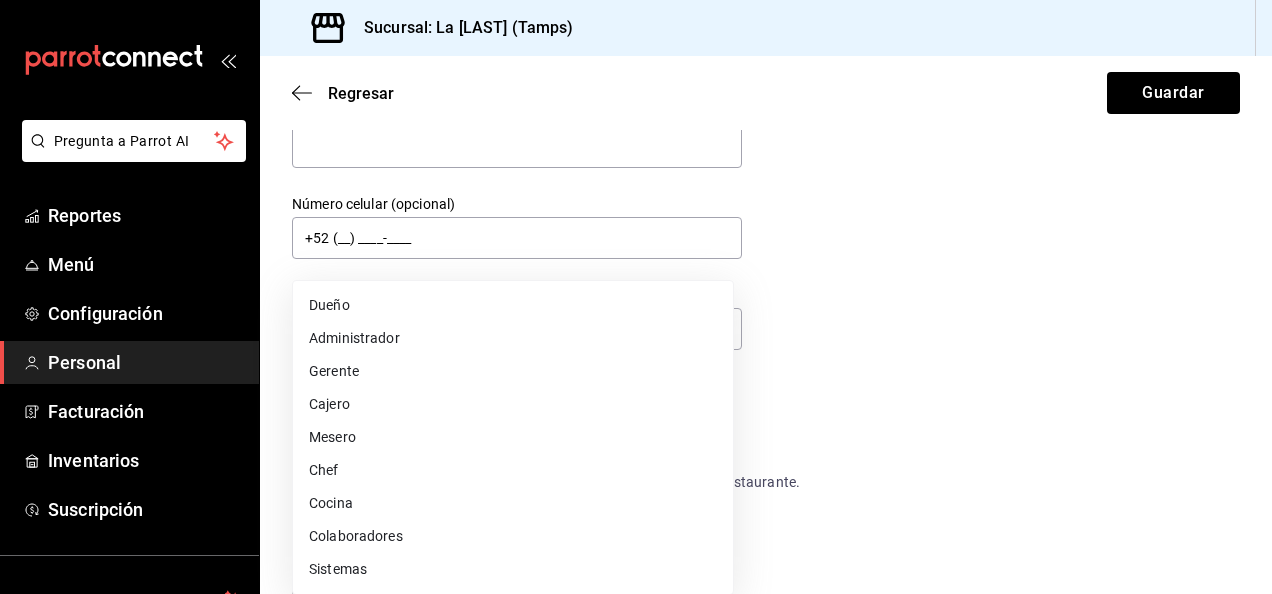 click at bounding box center [636, 297] 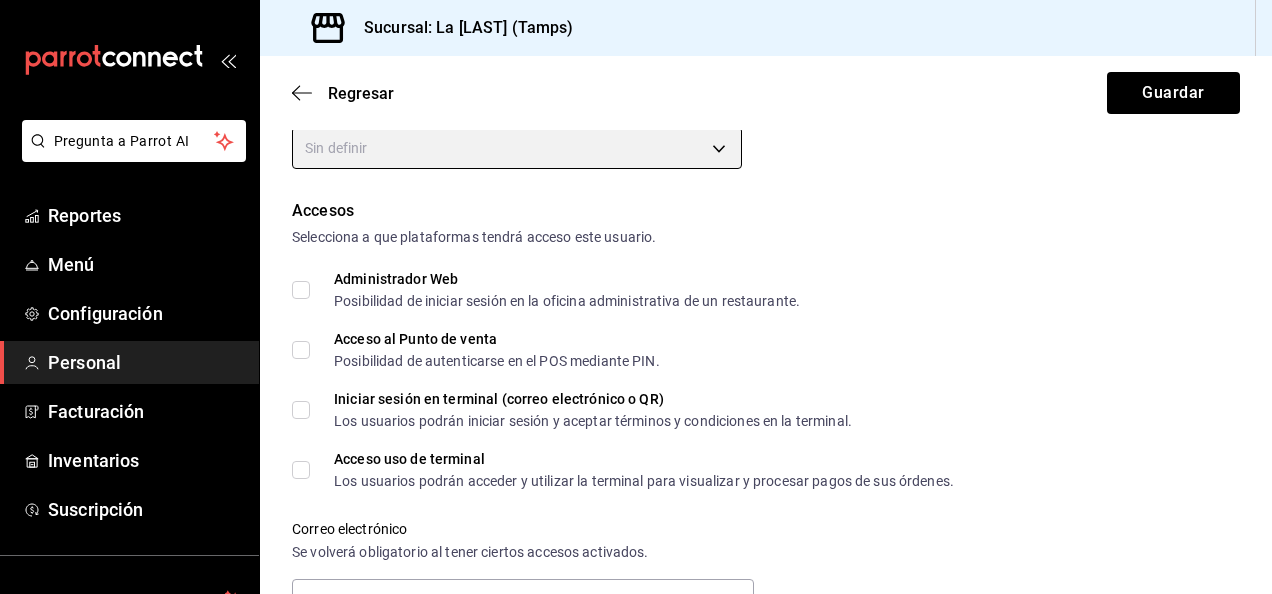 scroll, scrollTop: 361, scrollLeft: 0, axis: vertical 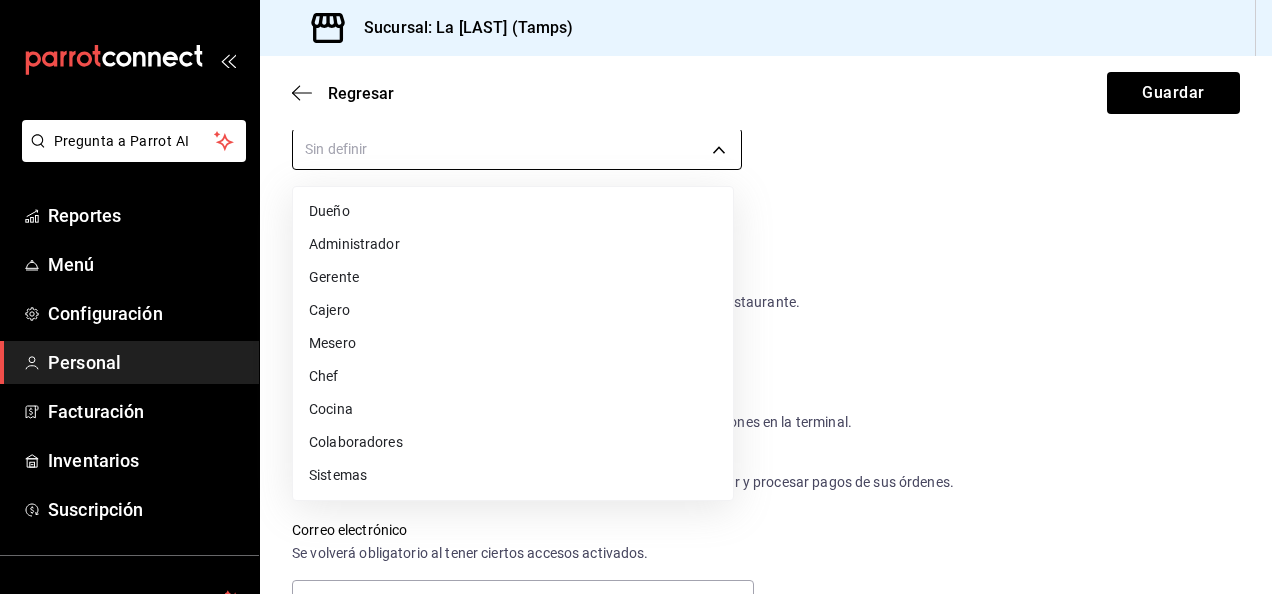 click on "Pregunta a Parrot AI Reportes   Menú   Configuración   Personal   Facturación   Inventarios   Suscripción   Ayuda Recomienda Parrot   Génesis Martínez   Sugerir nueva función   Sucursal: La Bernal (Tamps) Regresar Guardar Datos personales Nombre maria Apellido Número celular (opcional) +52 (__) ____-____ Perfil que desempeña Sin definir Accesos Selecciona a que plataformas tendrá acceso este usuario. Administrador Web Posibilidad de iniciar sesión en la oficina administrativa de un restaurante.  Acceso al Punto de venta Posibilidad de autenticarse en el POS mediante PIN.  Iniciar sesión en terminal (correo electrónico o QR) Los usuarios podrán iniciar sesión y aceptar términos y condiciones en la terminal. Acceso uso de terminal Los usuarios podrán acceder y utilizar la terminal para visualizar y procesar pagos de sus órdenes. Correo electrónico Se volverá obligatorio al tener ciertos accesos activados. Contraseña Contraseña Repetir contraseña Repetir contraseña PIN Validar PIN ​" at bounding box center [636, 297] 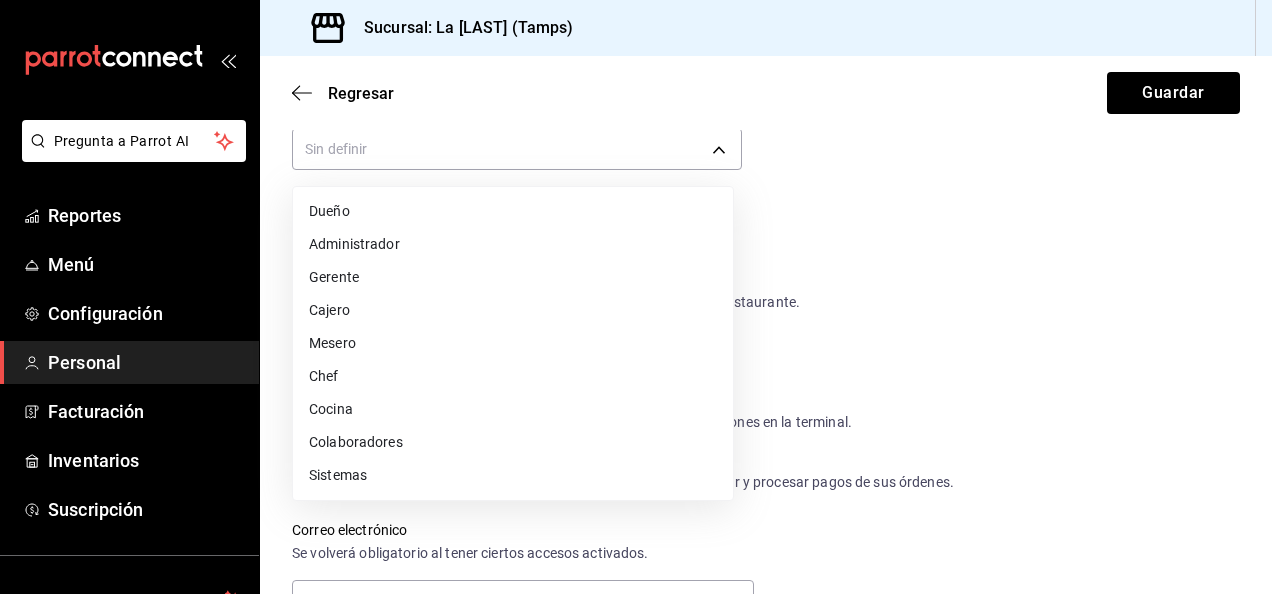 click at bounding box center (636, 297) 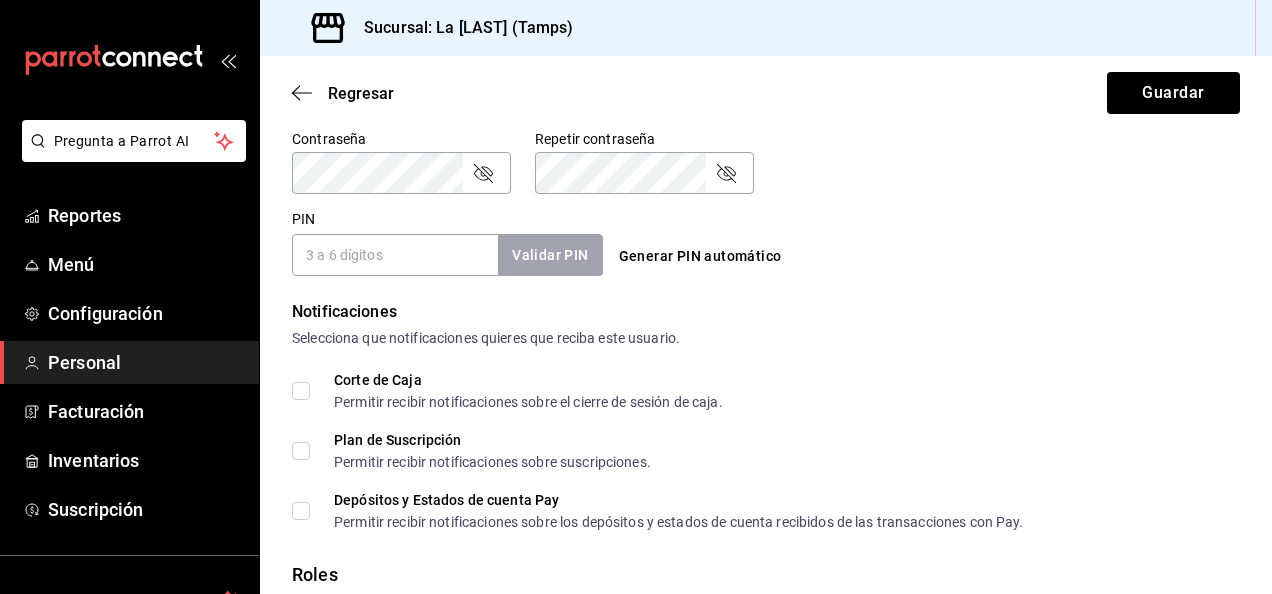 scroll, scrollTop: 1004, scrollLeft: 0, axis: vertical 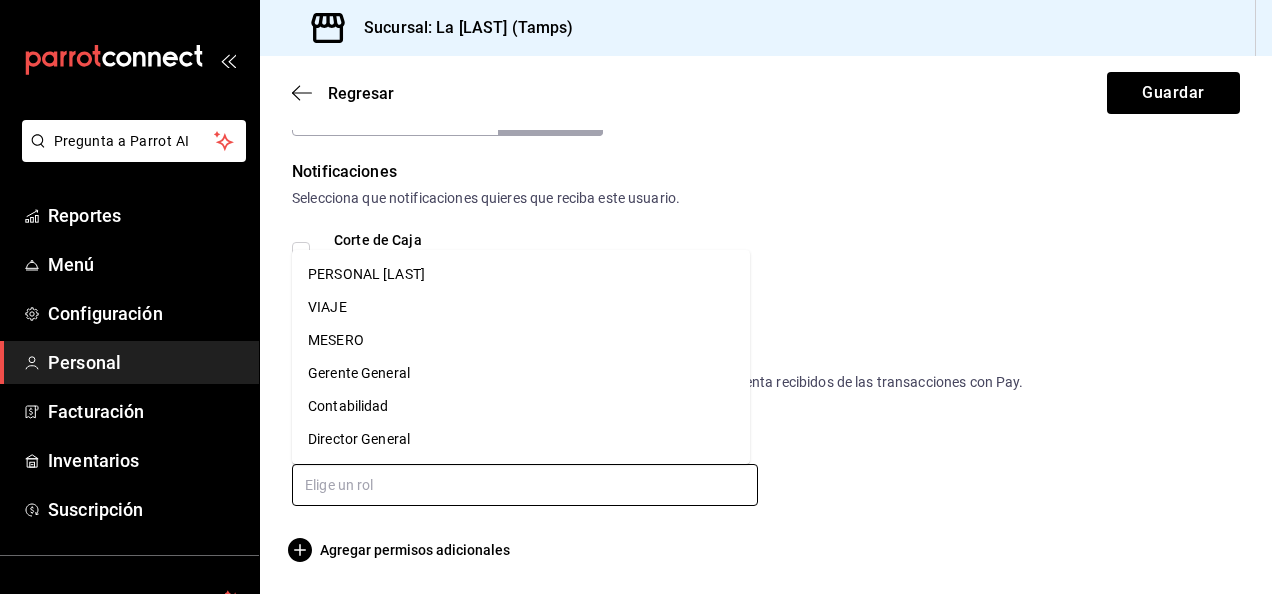 click at bounding box center [525, 485] 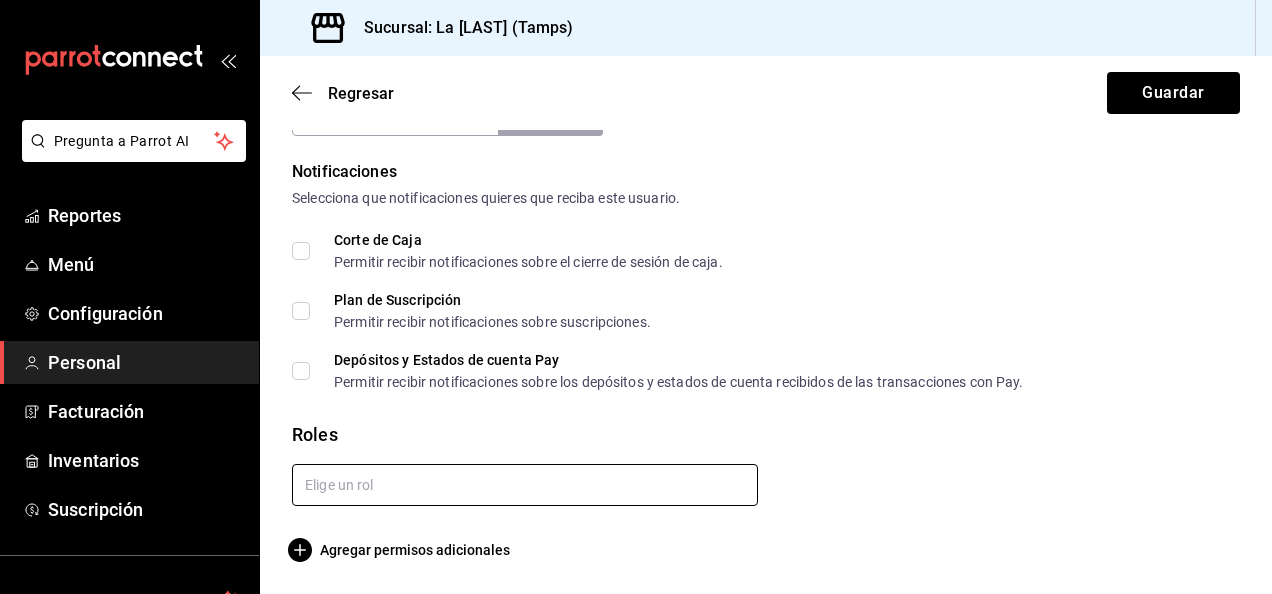 click at bounding box center [525, 485] 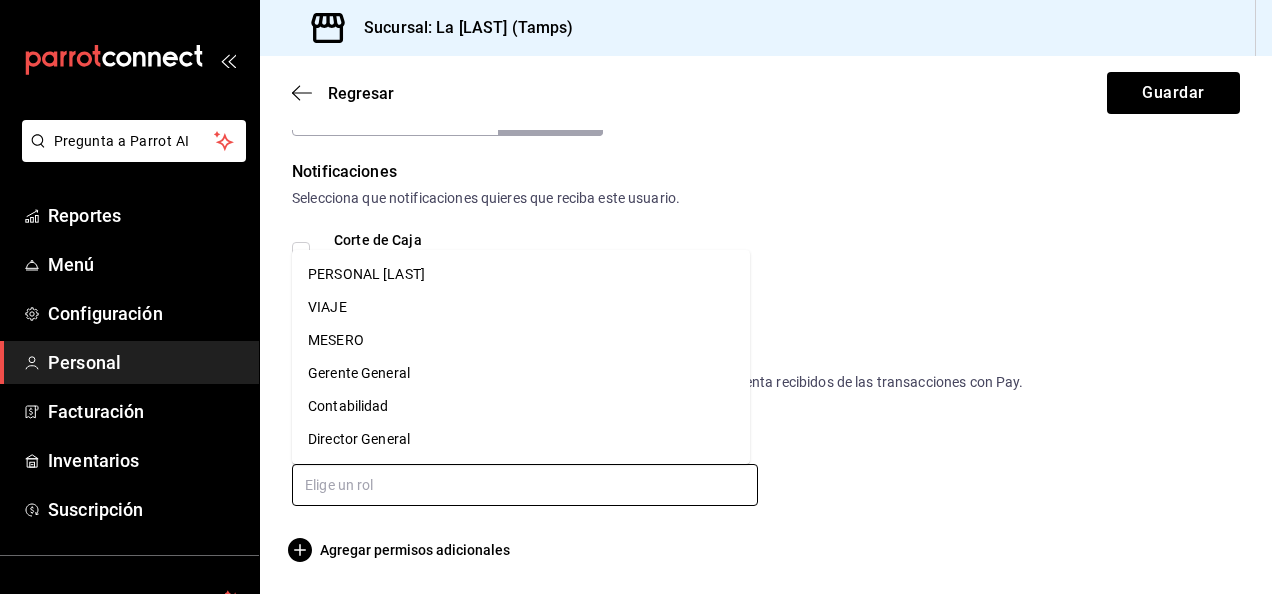 click on "PERSONAL LA BERNAL" at bounding box center (521, 274) 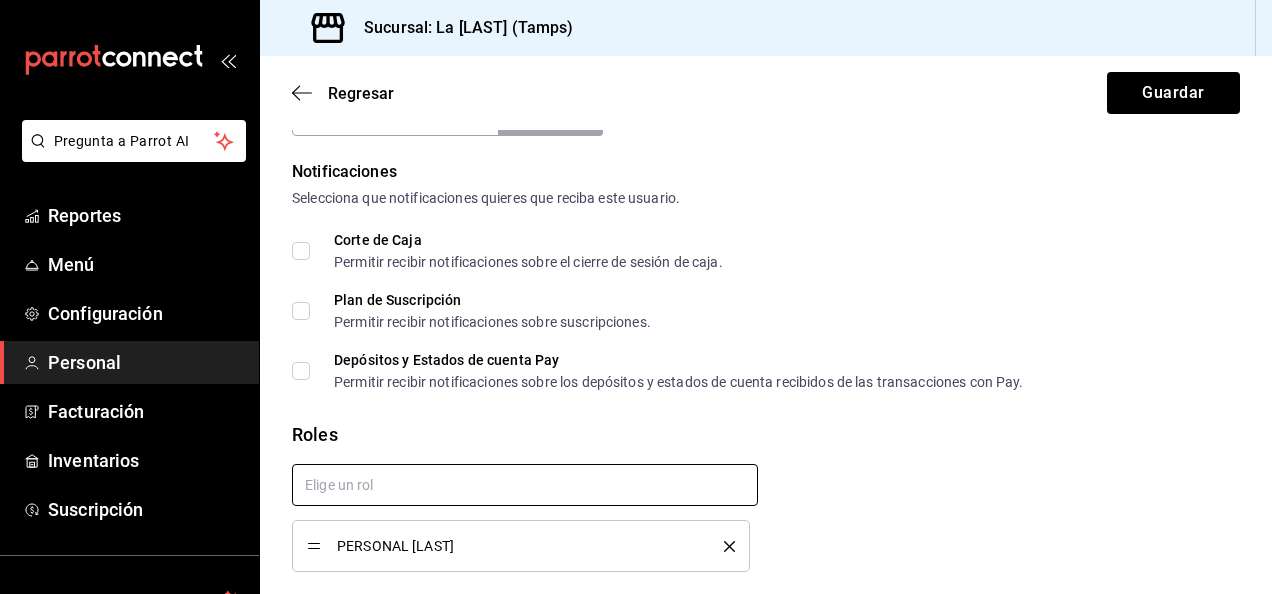 checkbox on "true" 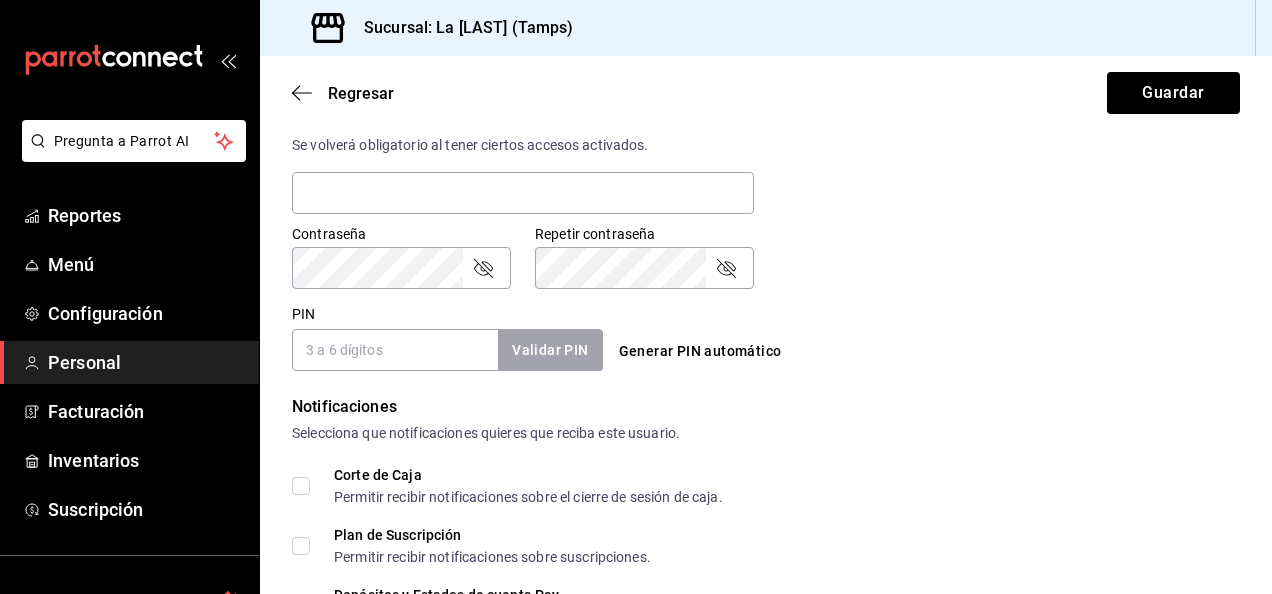 scroll, scrollTop: 1069, scrollLeft: 0, axis: vertical 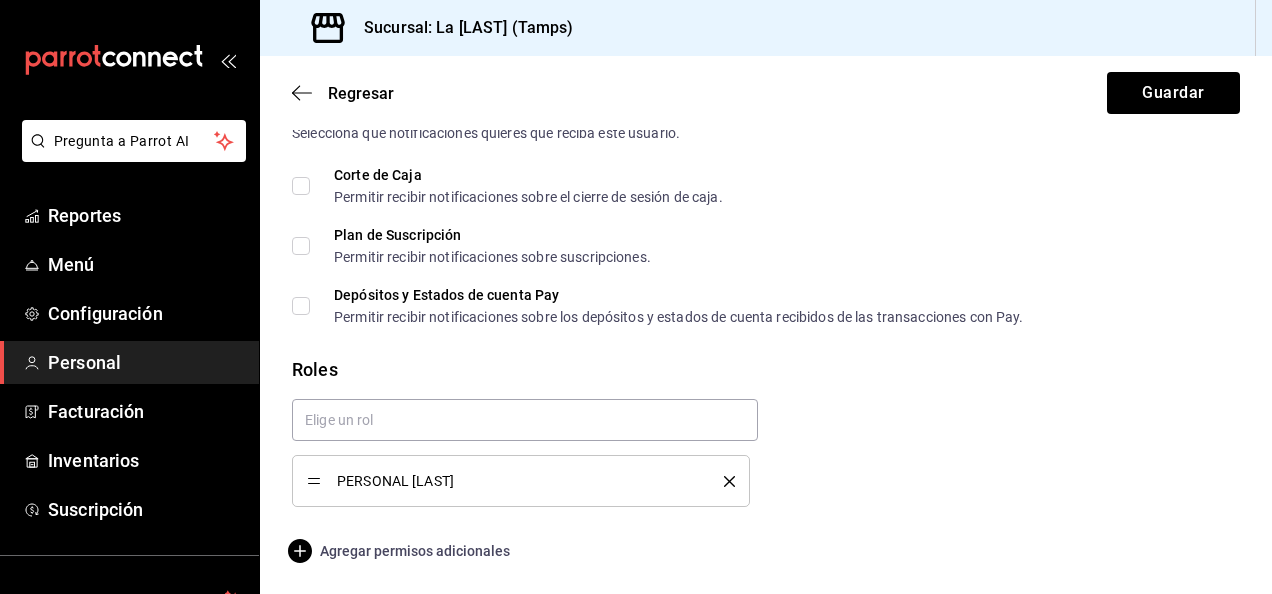 click 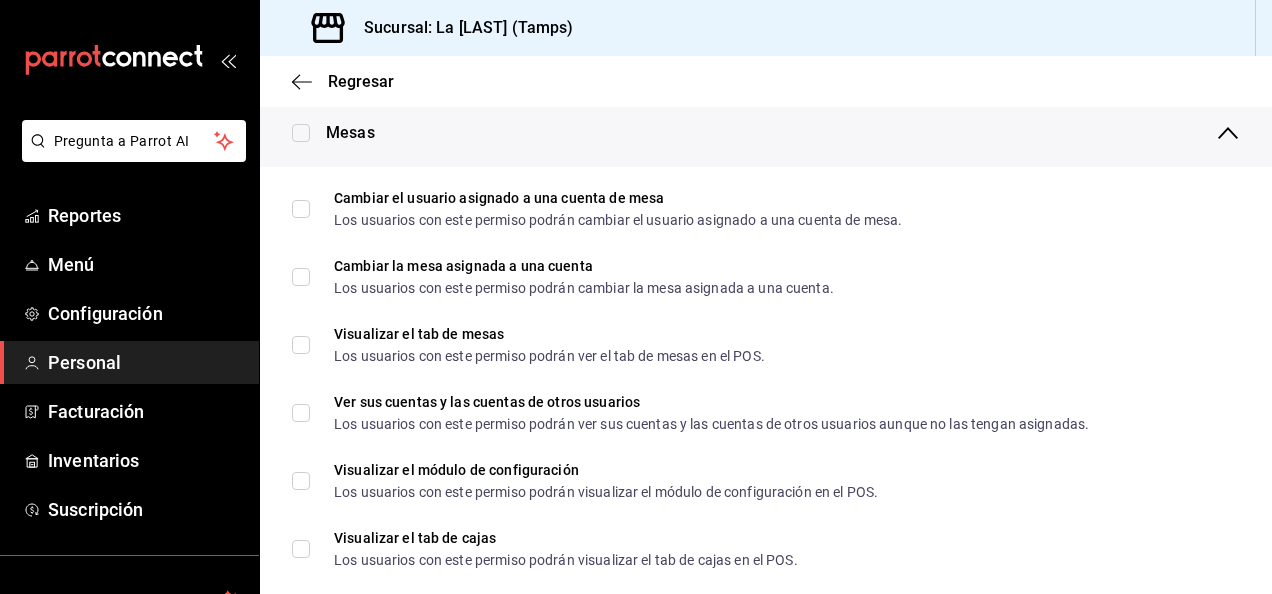 scroll, scrollTop: 0, scrollLeft: 0, axis: both 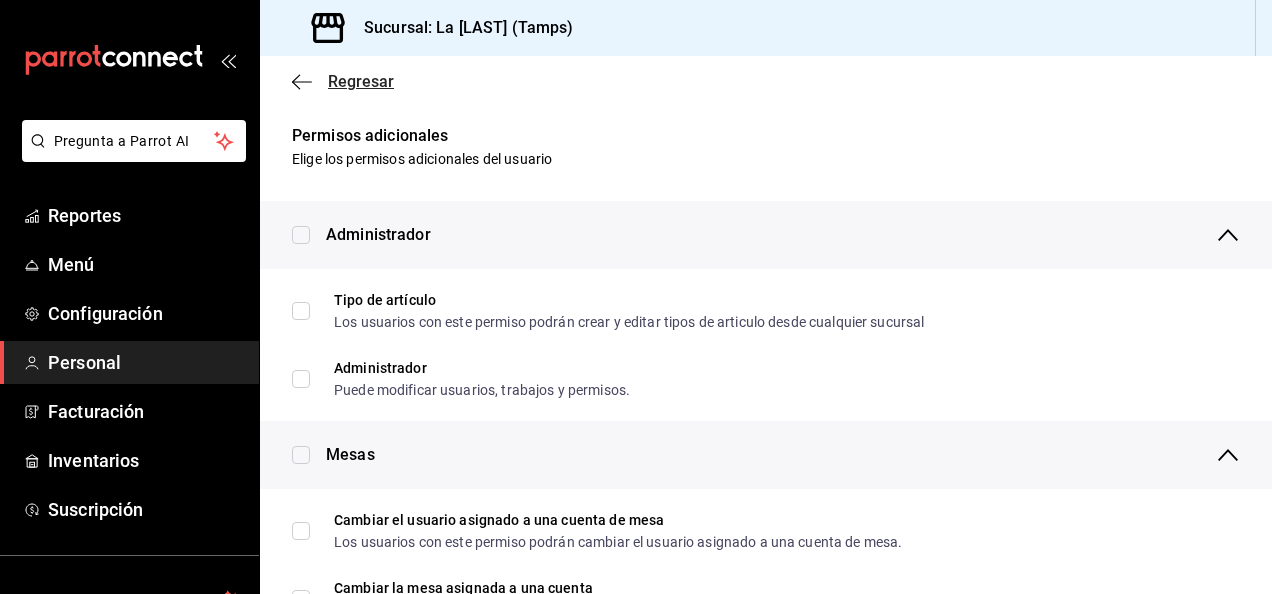 click 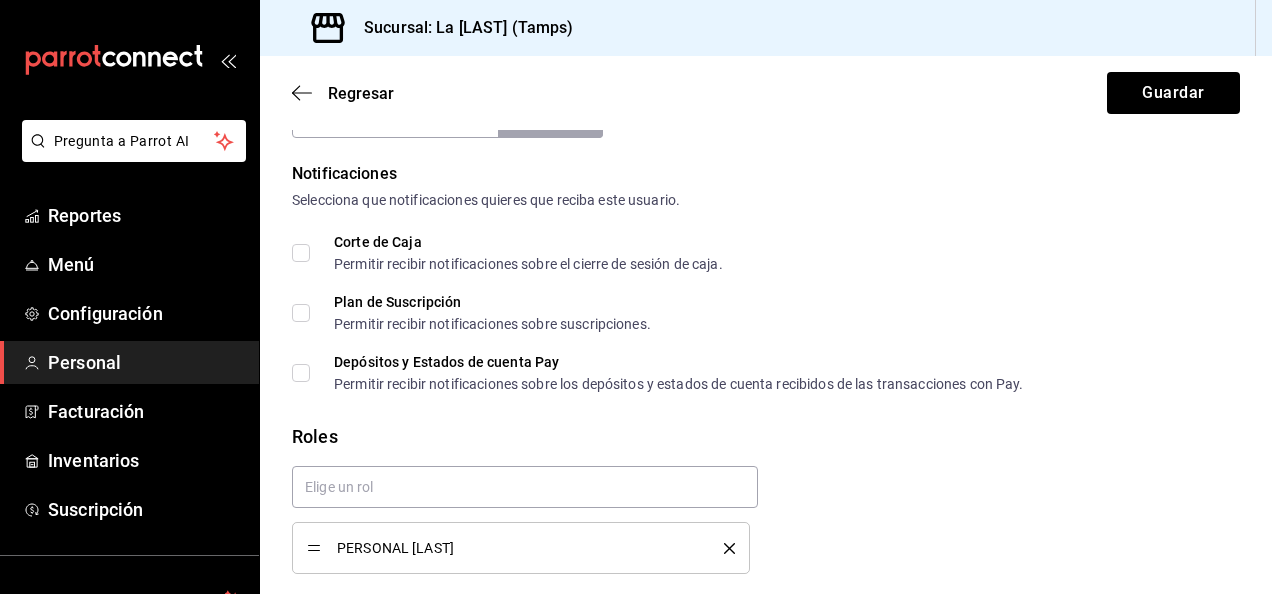 scroll, scrollTop: 1069, scrollLeft: 0, axis: vertical 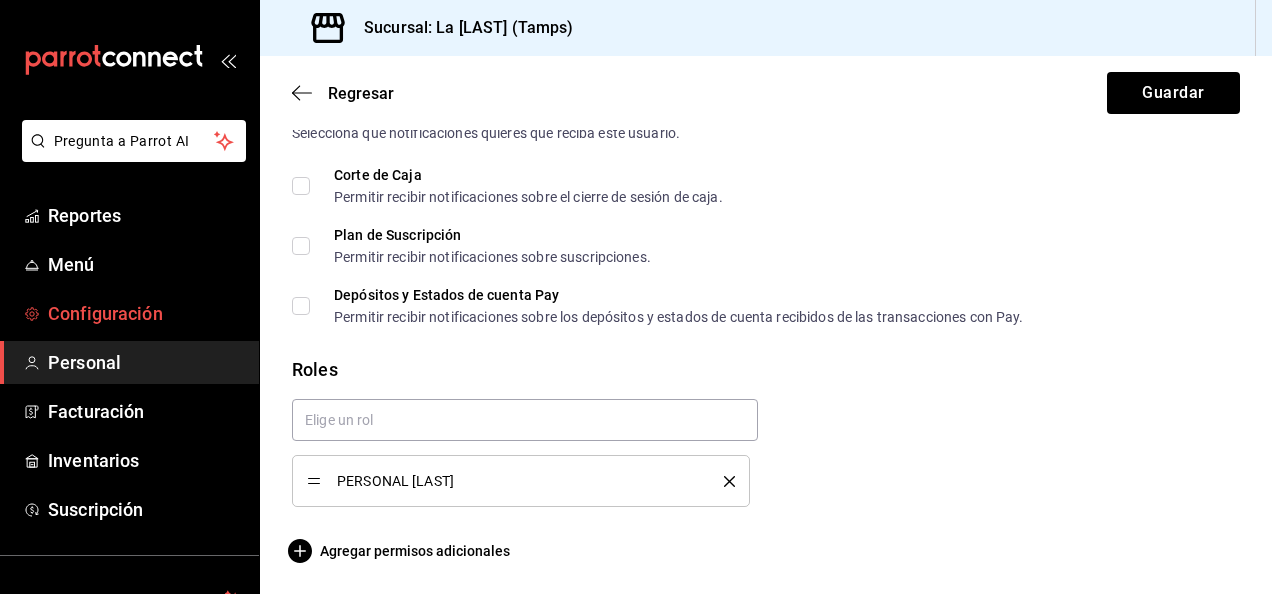 click on "Configuración" at bounding box center (145, 313) 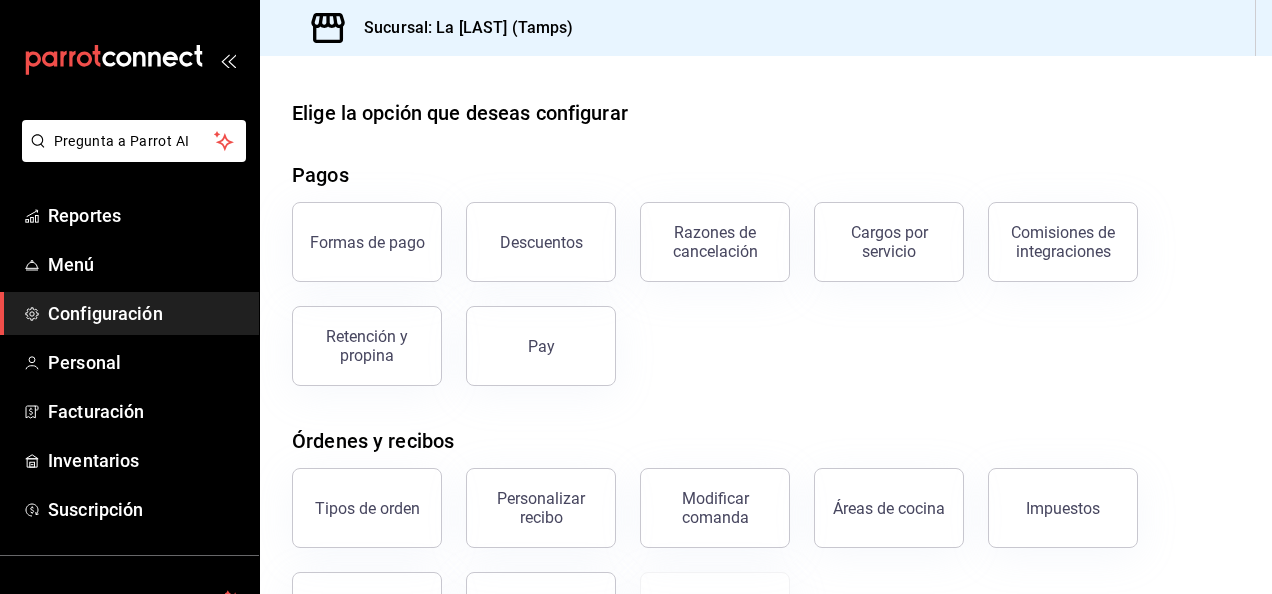 scroll, scrollTop: 0, scrollLeft: 0, axis: both 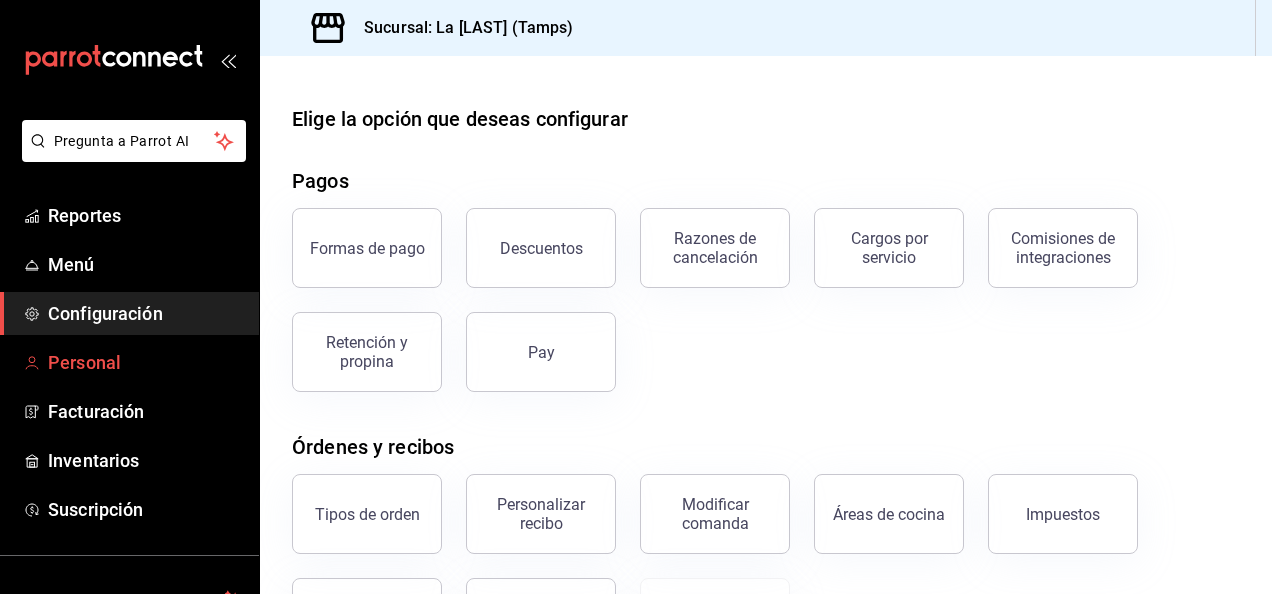 click on "Personal" at bounding box center (129, 362) 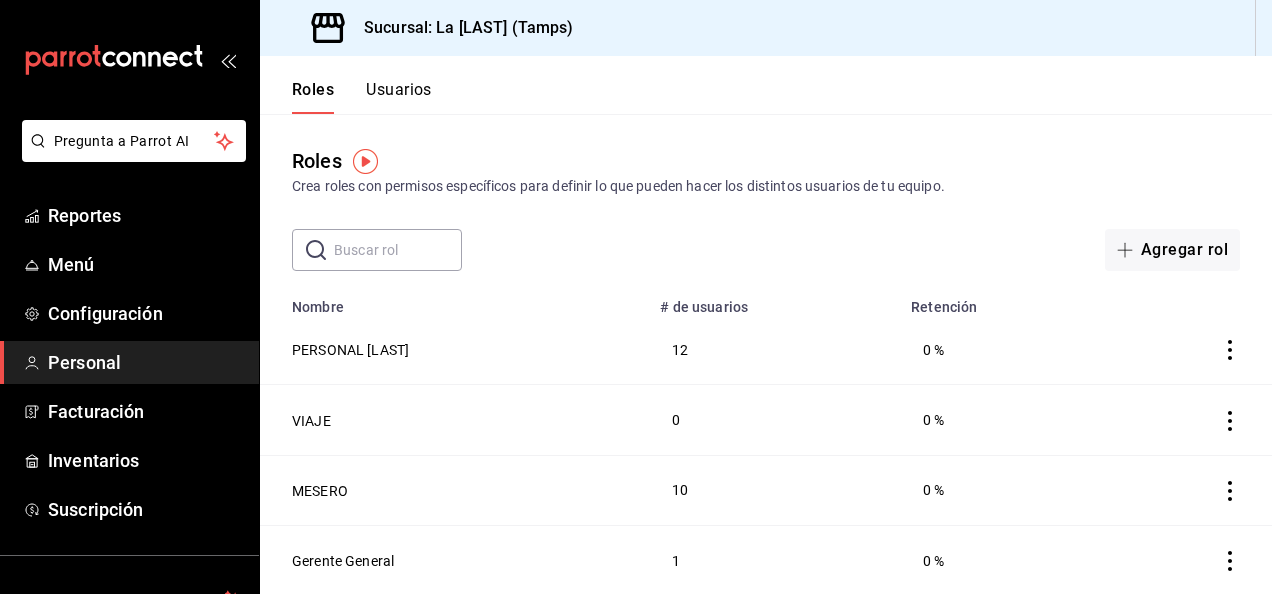 click on "Usuarios" at bounding box center [399, 97] 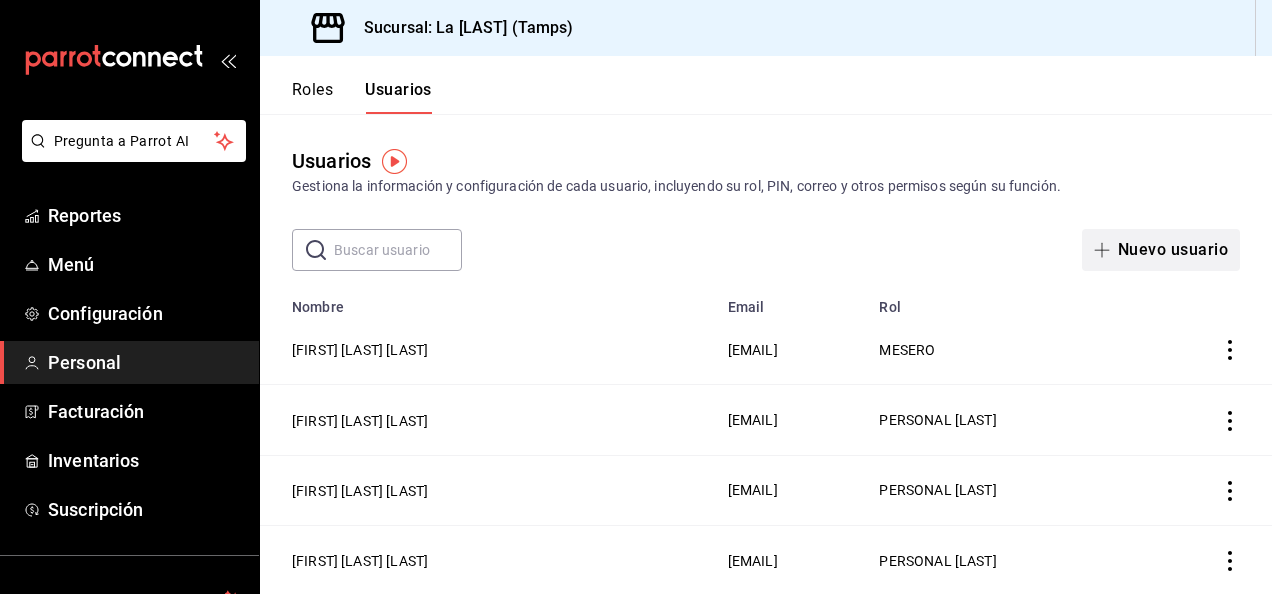 click on "Nuevo usuario" at bounding box center [1161, 250] 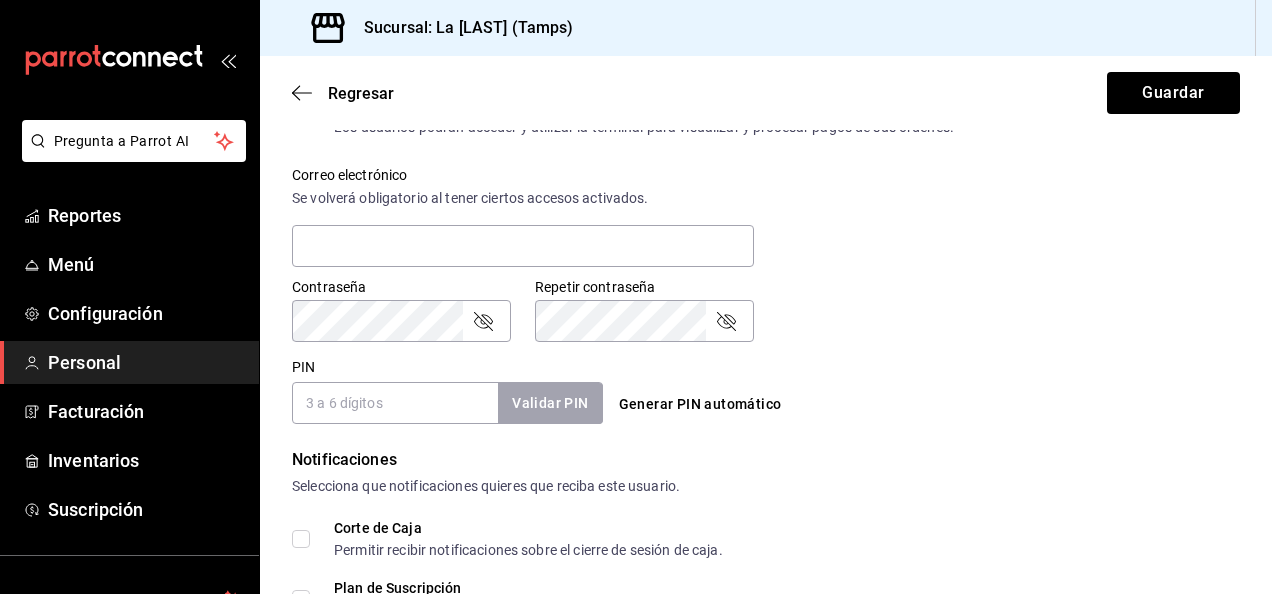 scroll, scrollTop: 790, scrollLeft: 0, axis: vertical 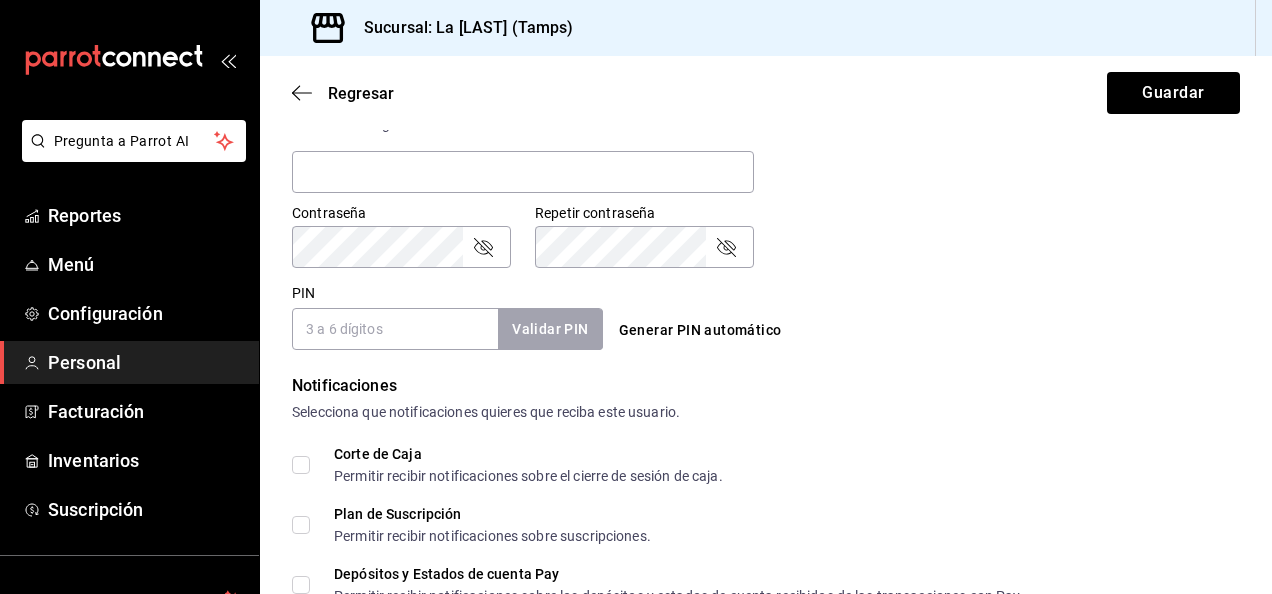 type on "maria perez" 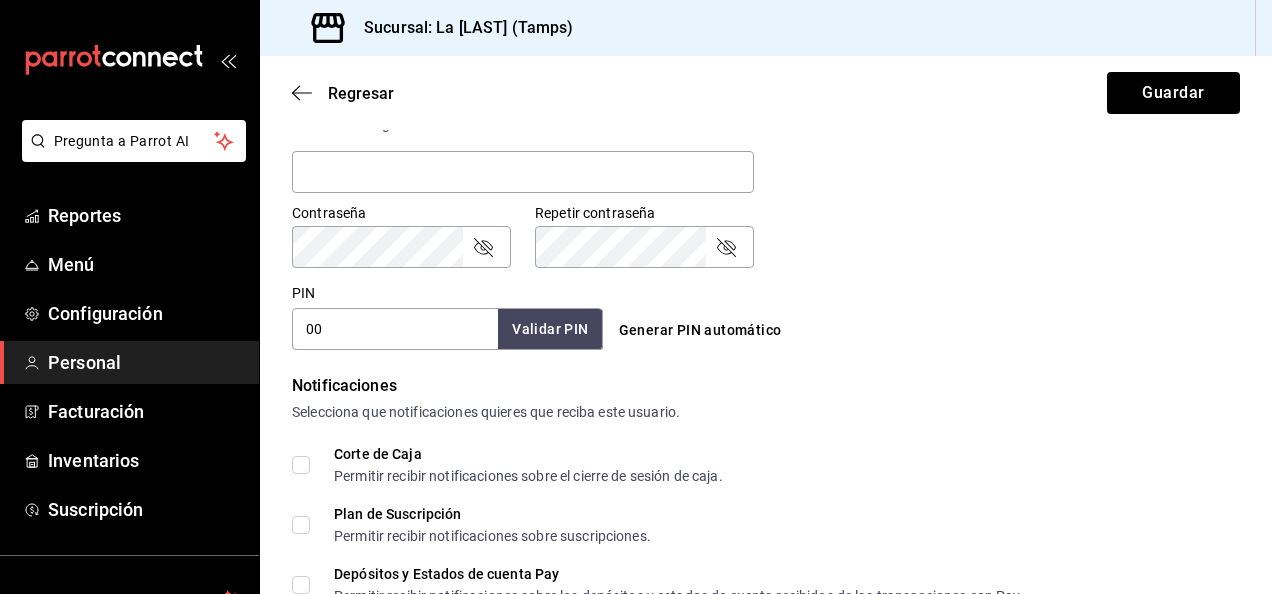 type on "0" 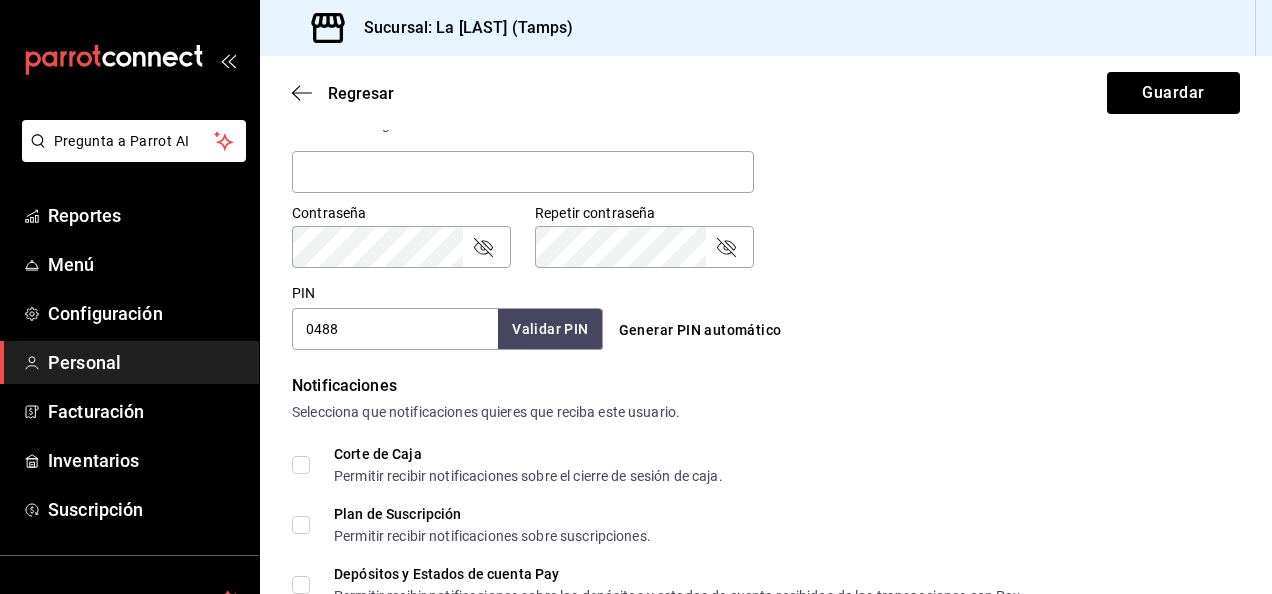 type on "0488" 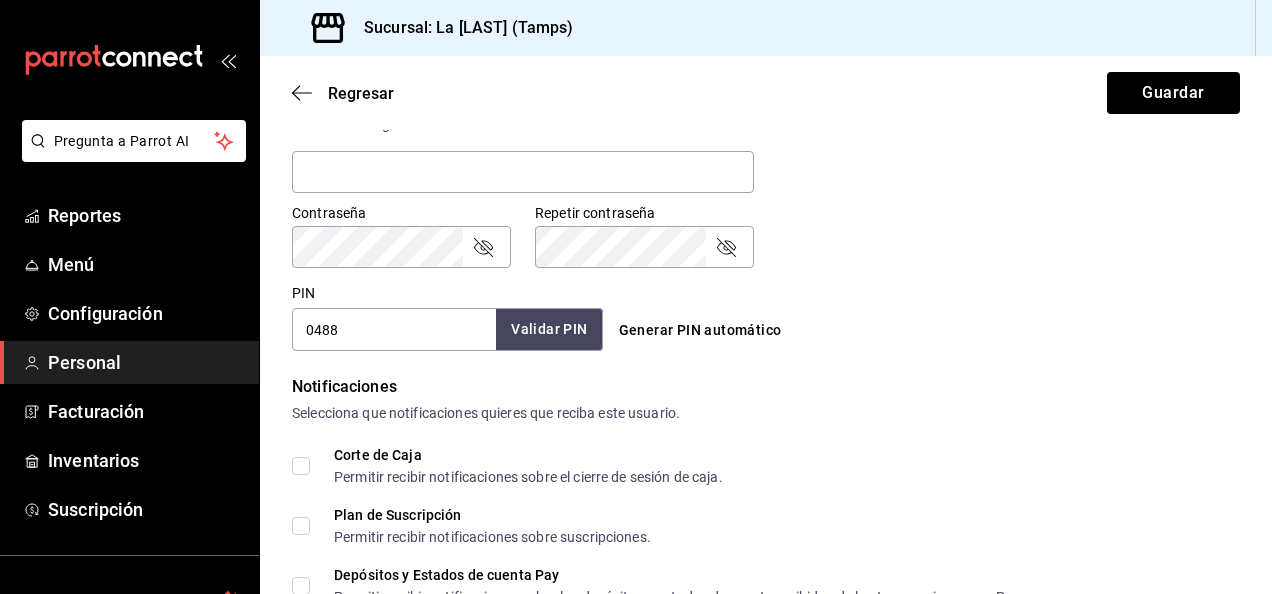 click on "Validar PIN" at bounding box center (549, 329) 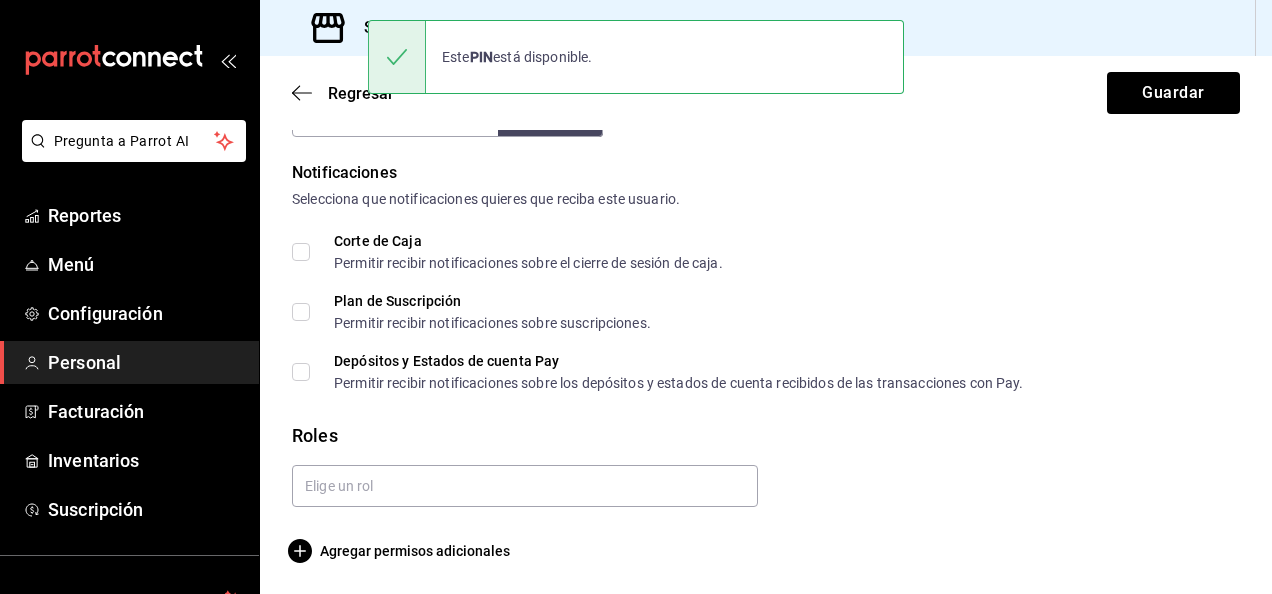 scroll, scrollTop: 1004, scrollLeft: 0, axis: vertical 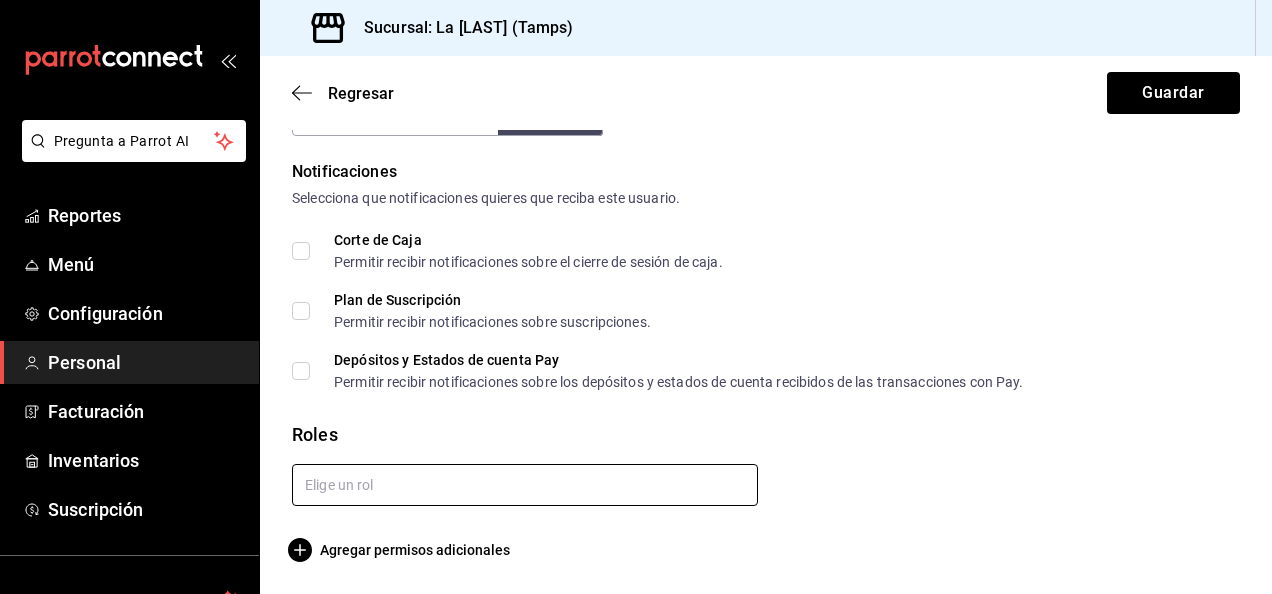 click at bounding box center [525, 485] 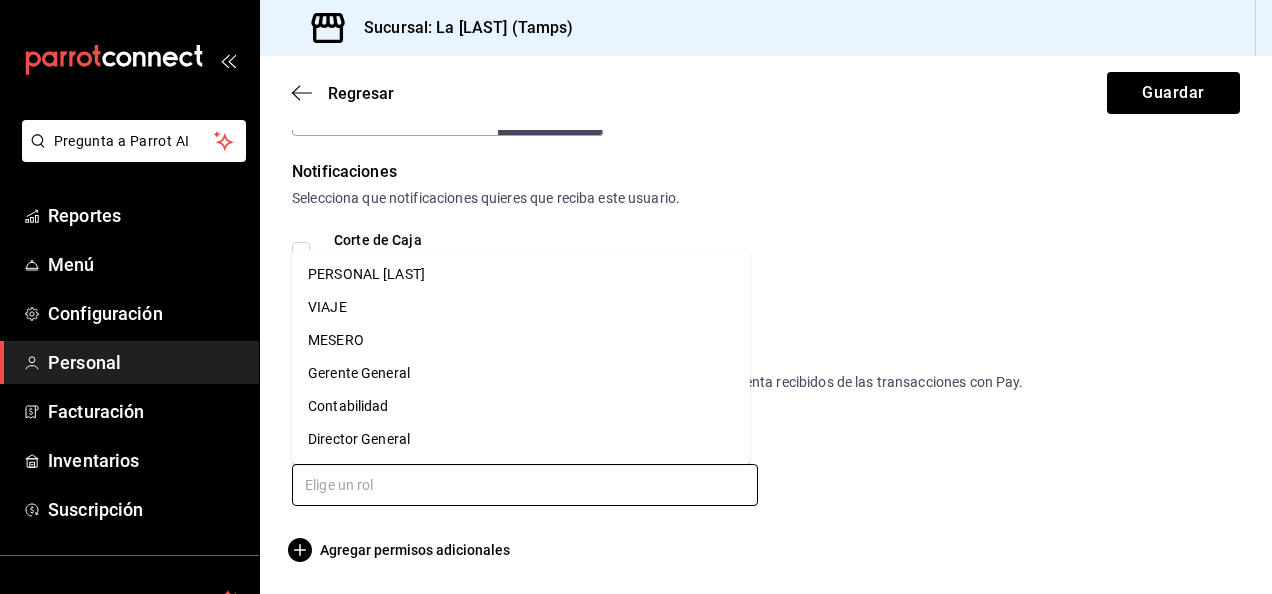 click on "PERSONAL LA BERNAL" at bounding box center (521, 274) 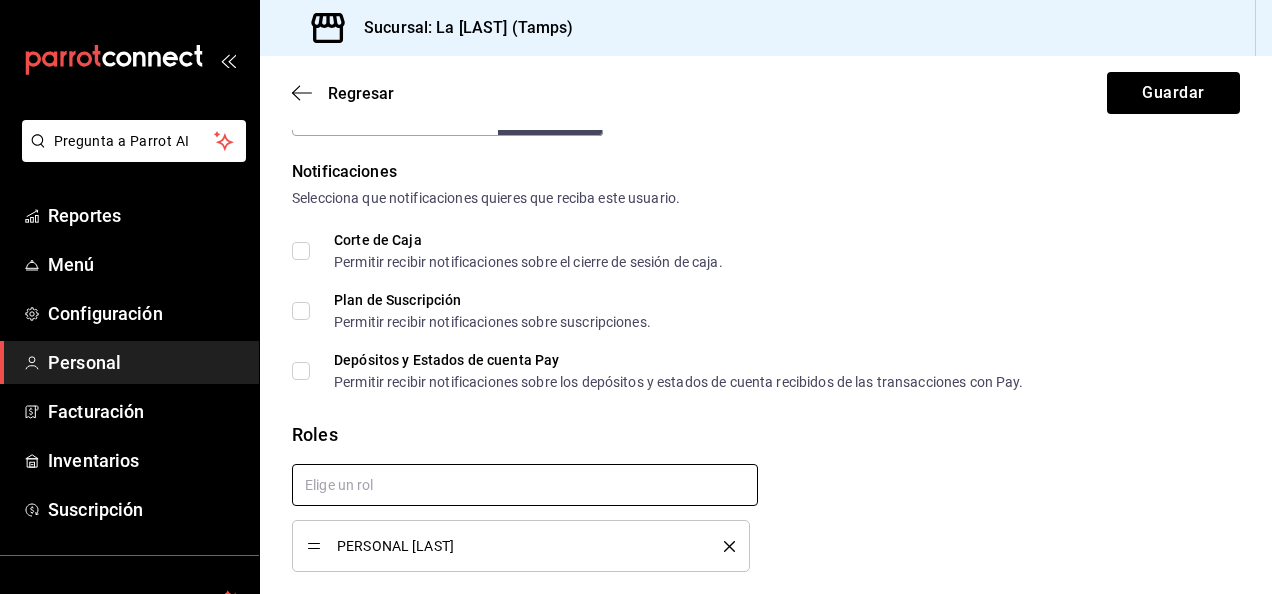 checkbox on "true" 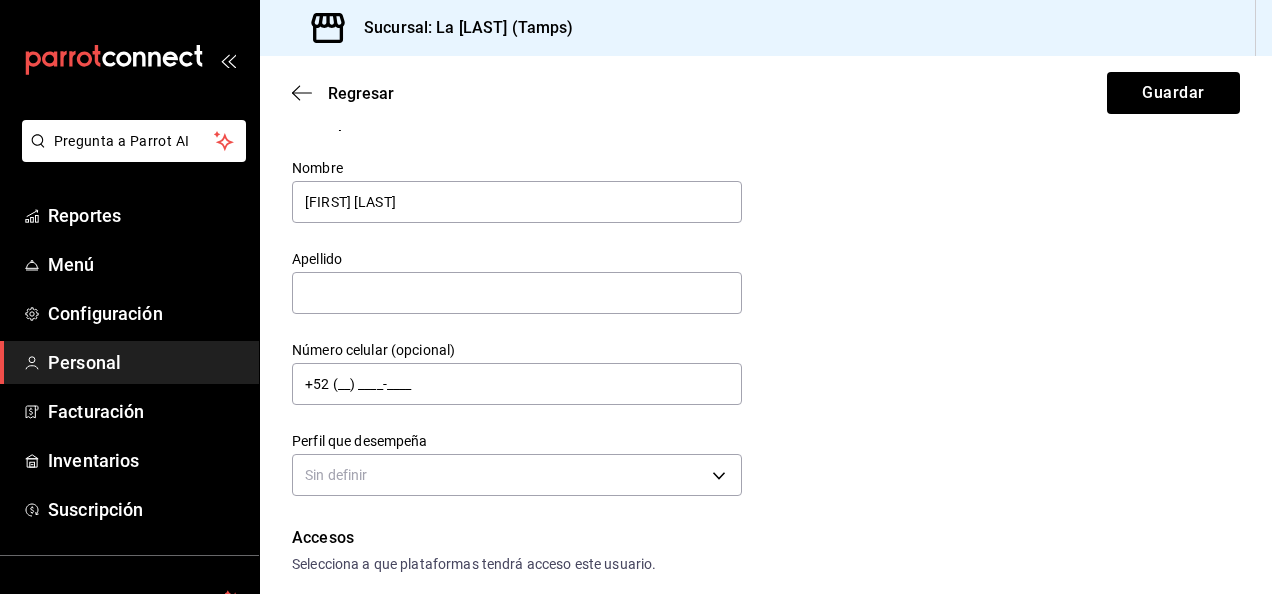 scroll, scrollTop: 0, scrollLeft: 0, axis: both 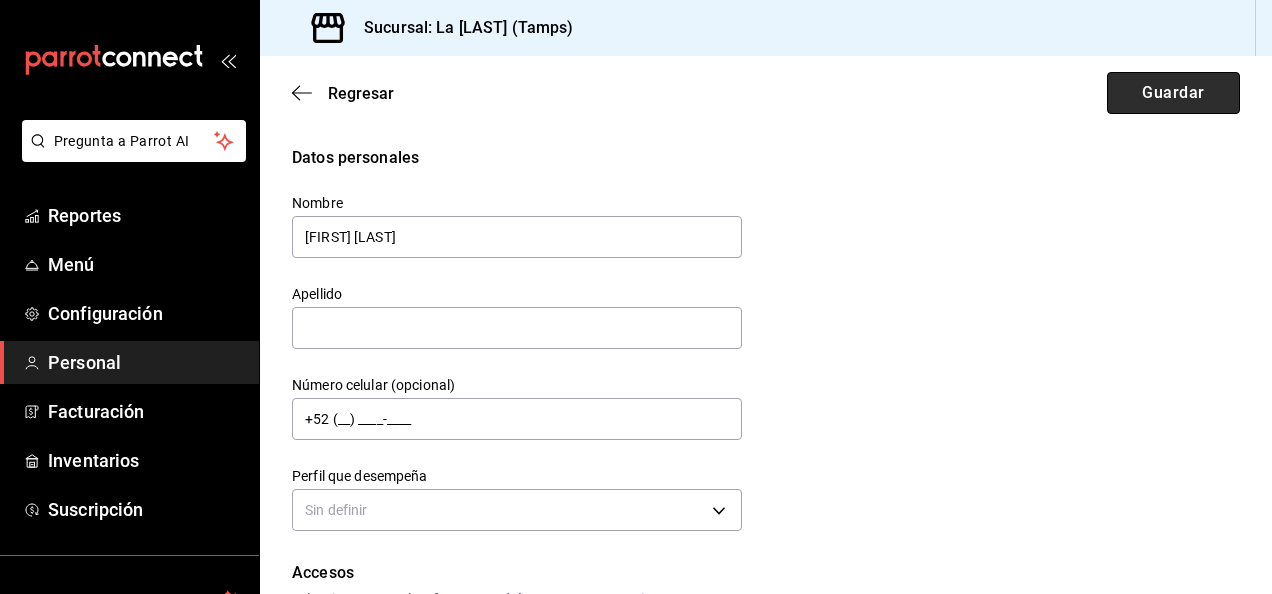 click on "Guardar" at bounding box center (1173, 93) 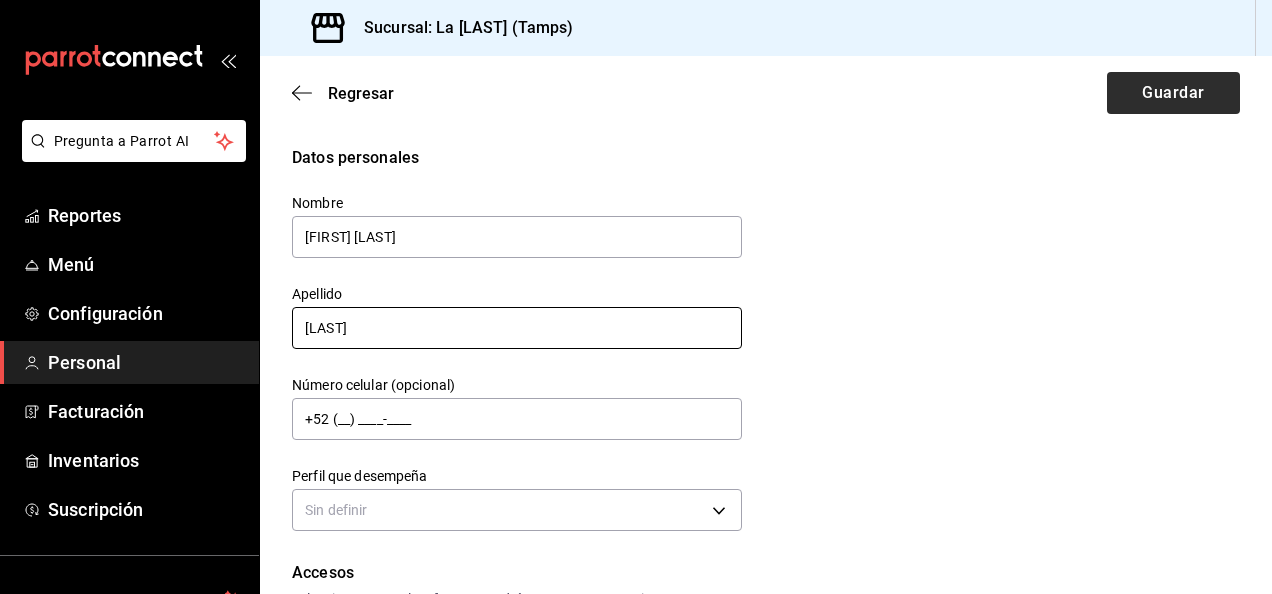 type on "perez" 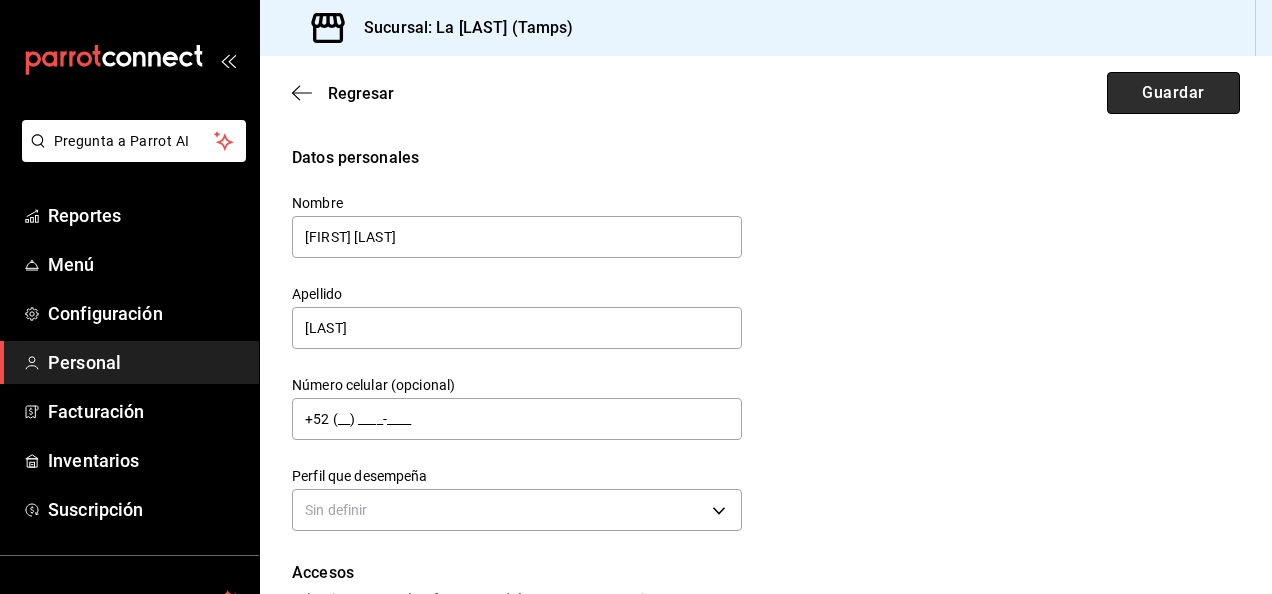 click on "Guardar" at bounding box center (1173, 93) 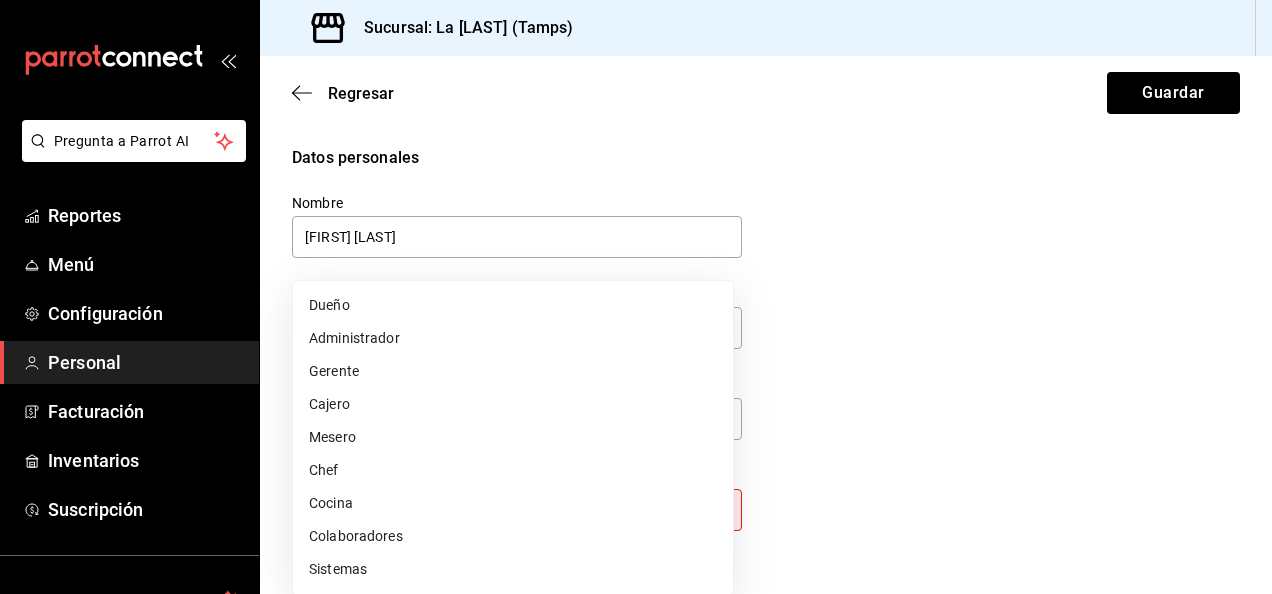 click on "Pregunta a Parrot AI Reportes   Menú   Configuración   Personal   Facturación   Inventarios   Suscripción   Ayuda Recomienda Parrot   Génesis Martínez   Sugerir nueva función   Sucursal: La Bernal (Tamps) Regresar Guardar Datos personales Nombre maria perez Apellido perez Número celular (opcional) +52 (__) ____-____ Perfil que desempeña Sin definir Este campo es requerido. Elige una opción. Accesos Selecciona a que plataformas tendrá acceso este usuario. Administrador Web Posibilidad de iniciar sesión en la oficina administrativa de un restaurante.  Acceso al Punto de venta Posibilidad de autenticarse en el POS mediante PIN.  Iniciar sesión en terminal (correo electrónico o QR) Los usuarios podrán iniciar sesión y aceptar términos y condiciones en la terminal. Acceso uso de terminal Los usuarios podrán acceder y utilizar la terminal para visualizar y procesar pagos de sus órdenes. Correo electrónico Se volverá obligatorio al tener ciertos accesos activados. Contraseña Contraseña PIN ​" at bounding box center (636, 297) 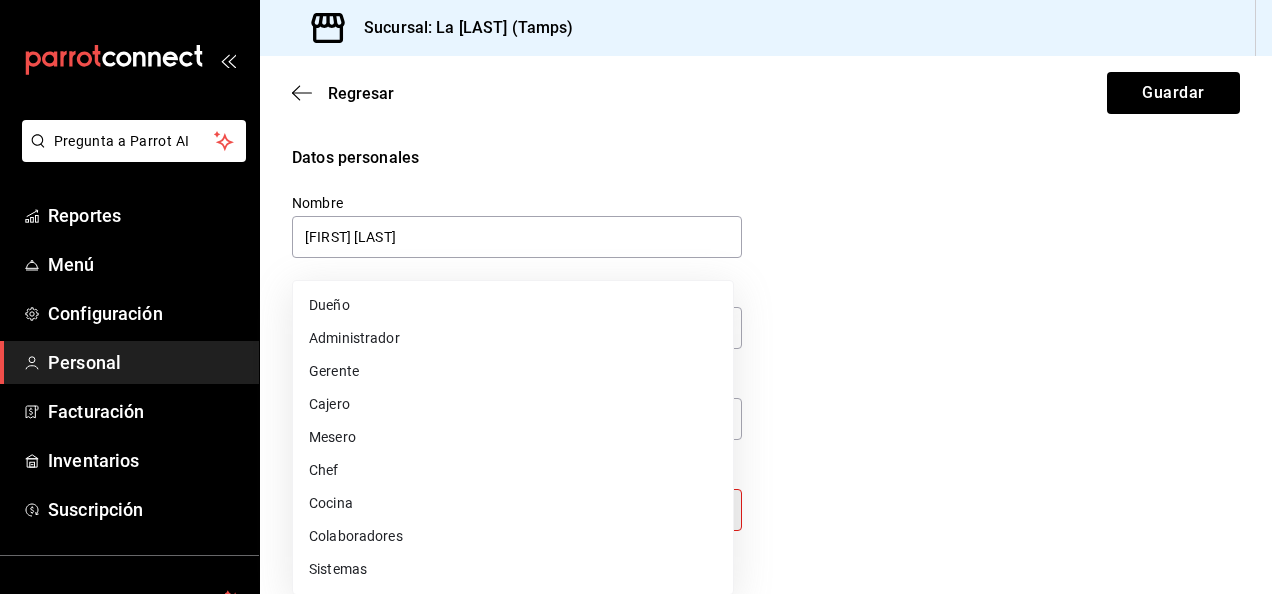 type on "KITCHEN" 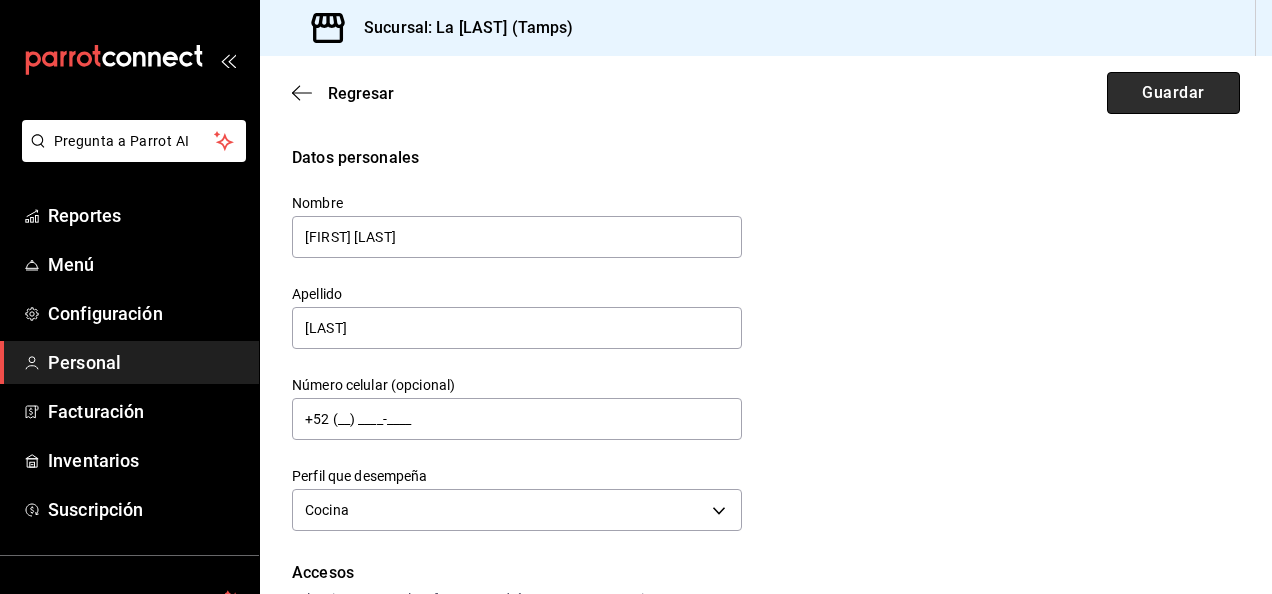 click on "Guardar" at bounding box center (1173, 93) 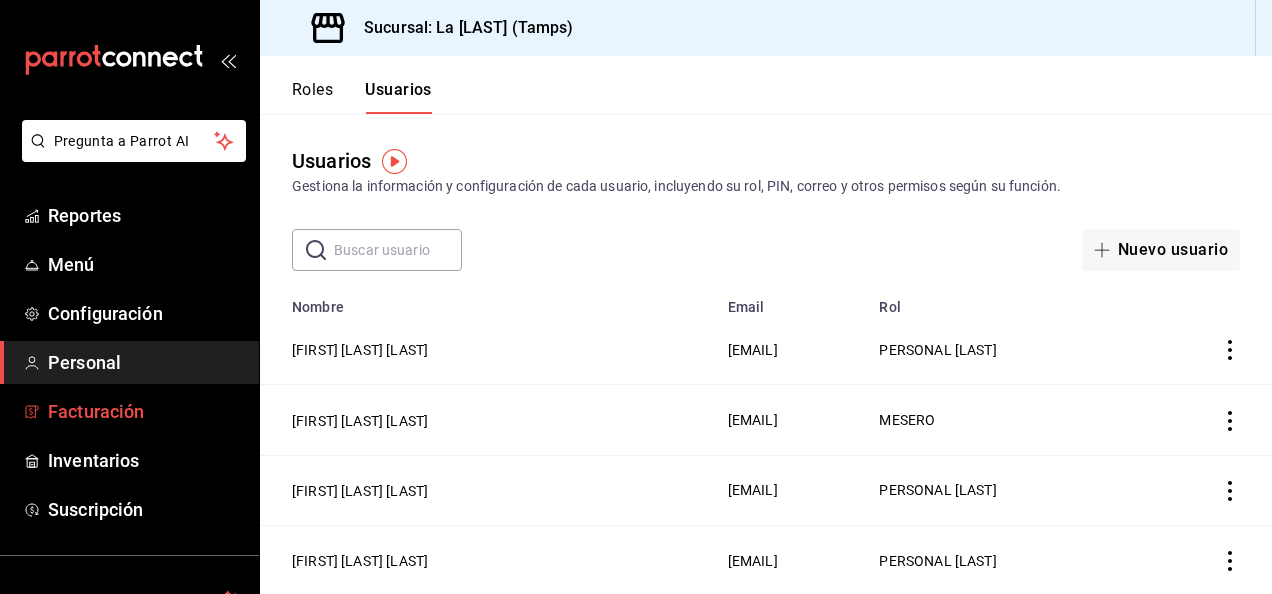 click on "Facturación" at bounding box center [145, 411] 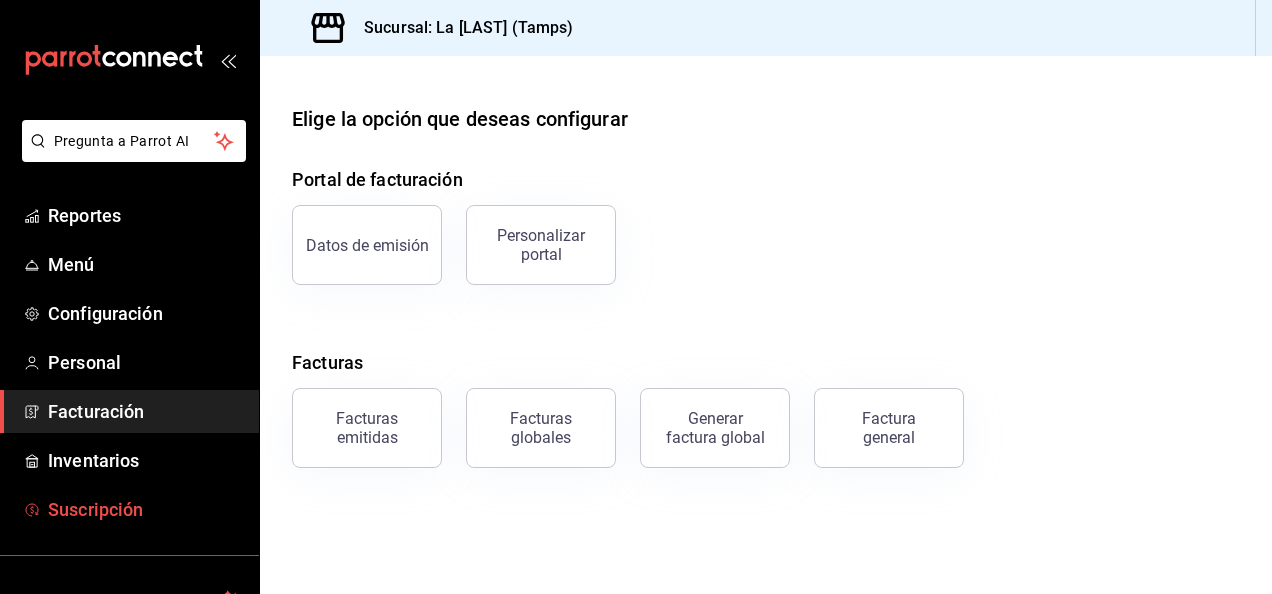 click on "Suscripción" at bounding box center (145, 509) 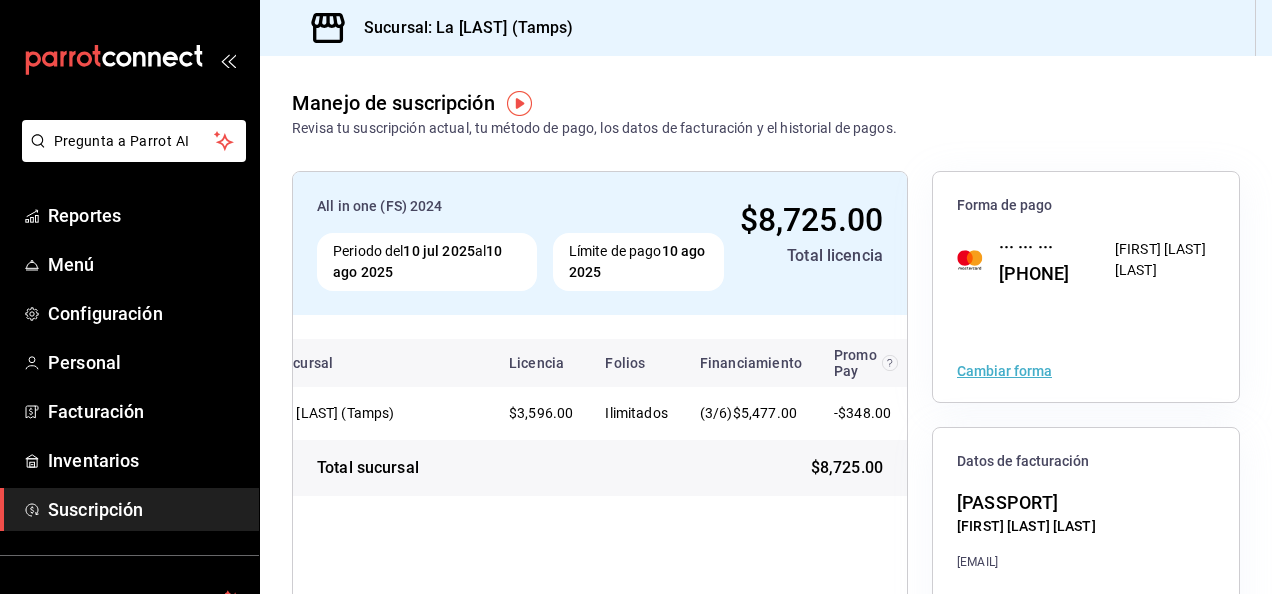 scroll, scrollTop: 0, scrollLeft: 80, axis: horizontal 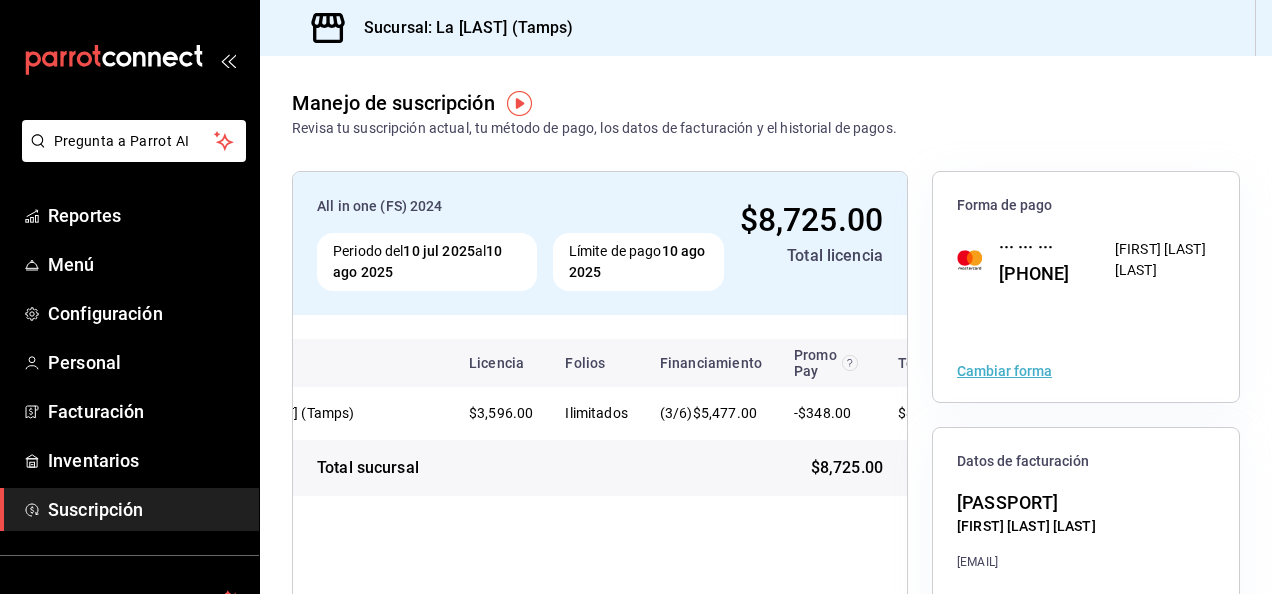click on "Total sucursal $8,725.00" at bounding box center [600, 468] 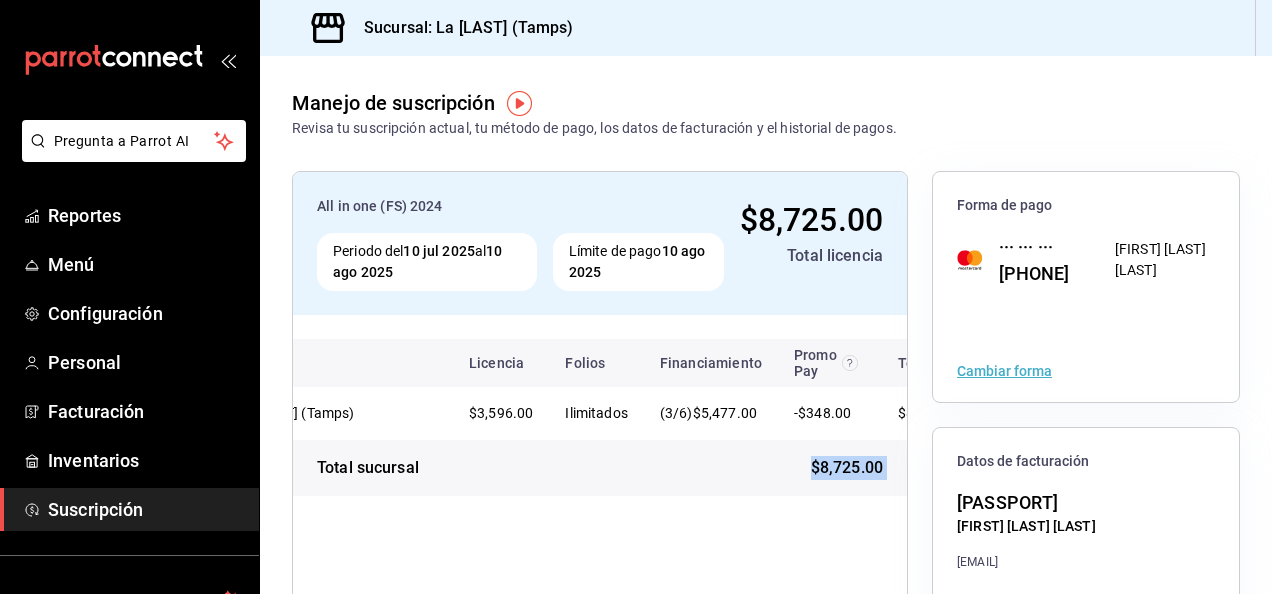 click on "Total sucursal $8,725.00" at bounding box center [600, 468] 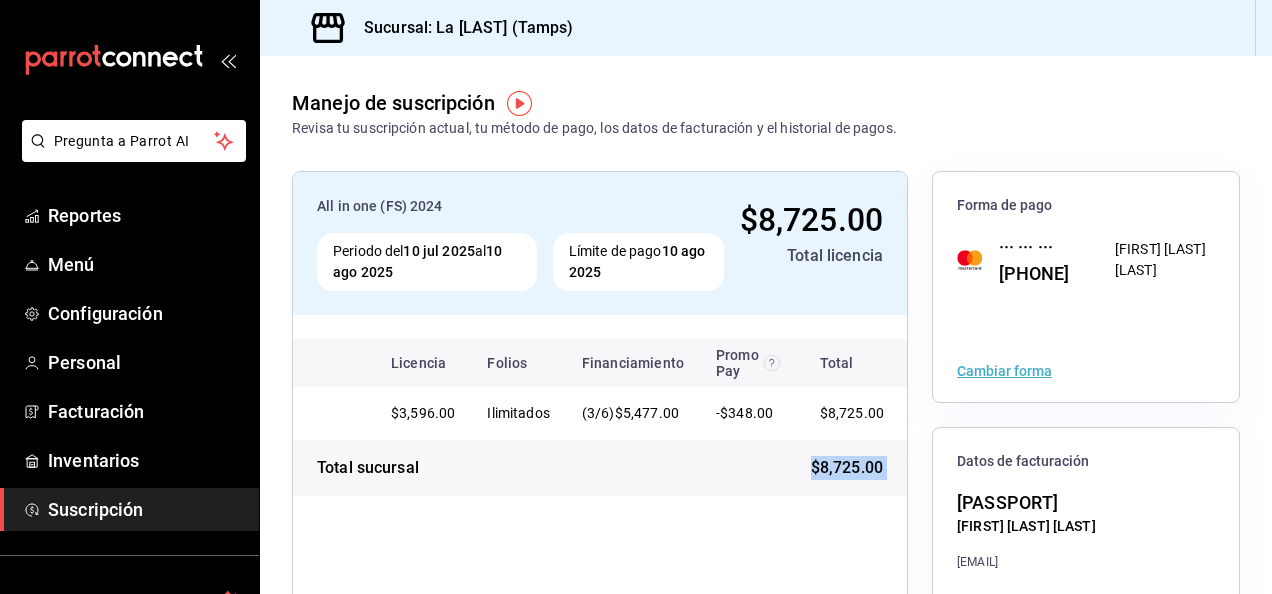 scroll, scrollTop: 0, scrollLeft: 170, axis: horizontal 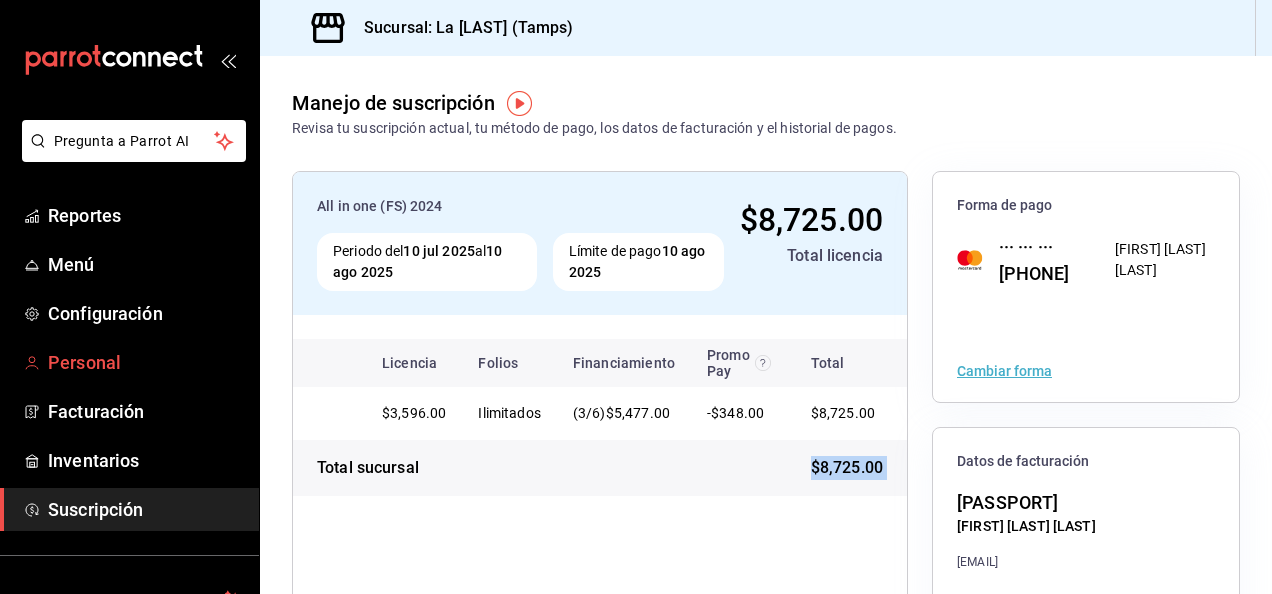 click on "Personal" at bounding box center [145, 362] 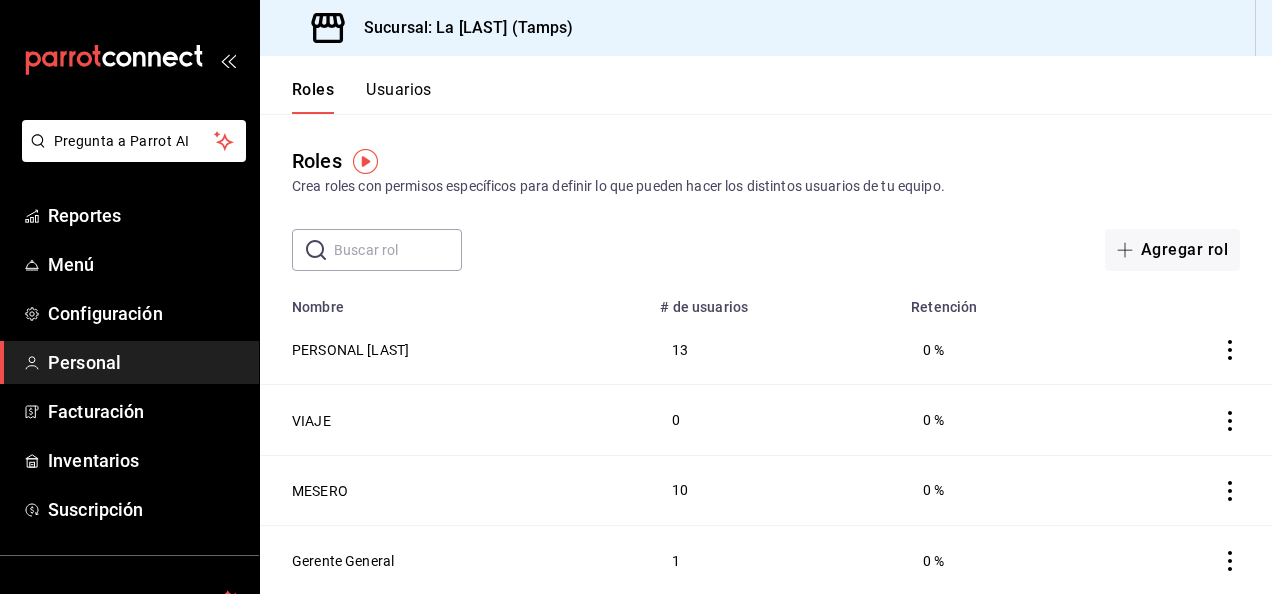 click on "Personal" at bounding box center (145, 362) 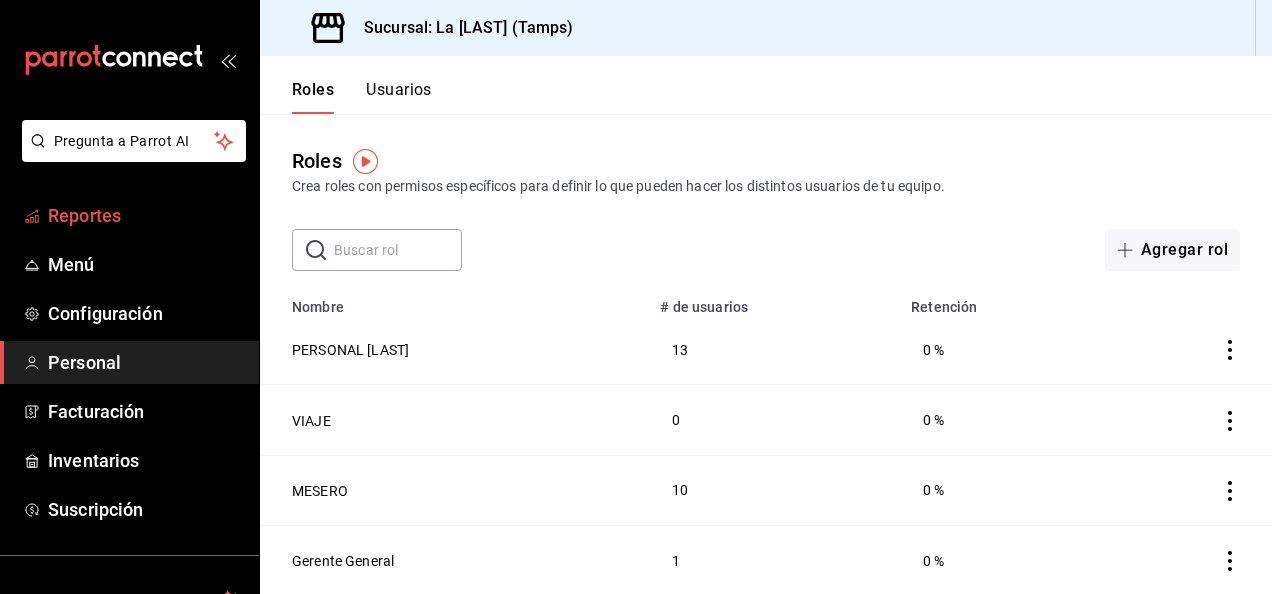 click on "Reportes" at bounding box center [145, 215] 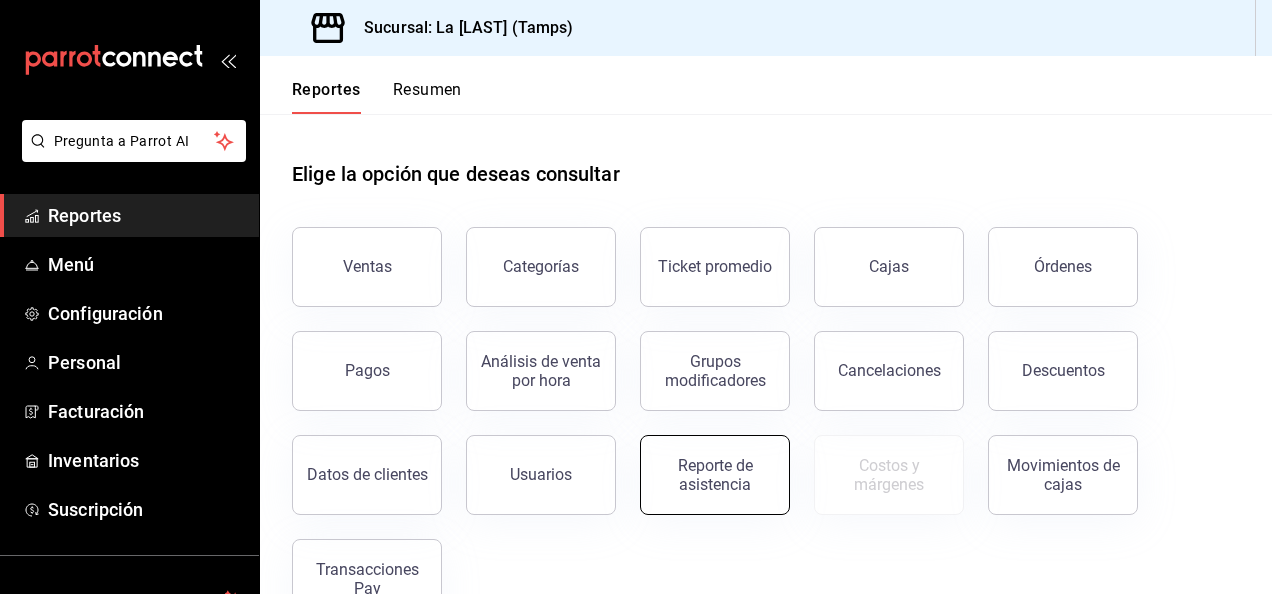 click on "Reporte de asistencia" at bounding box center (715, 475) 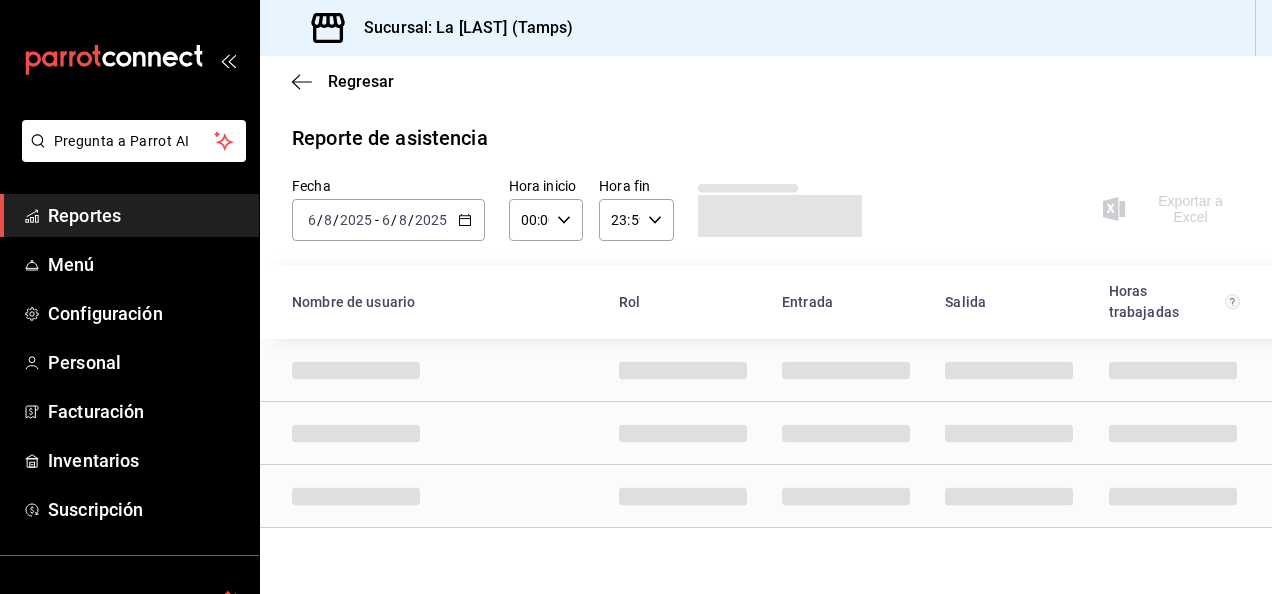 click 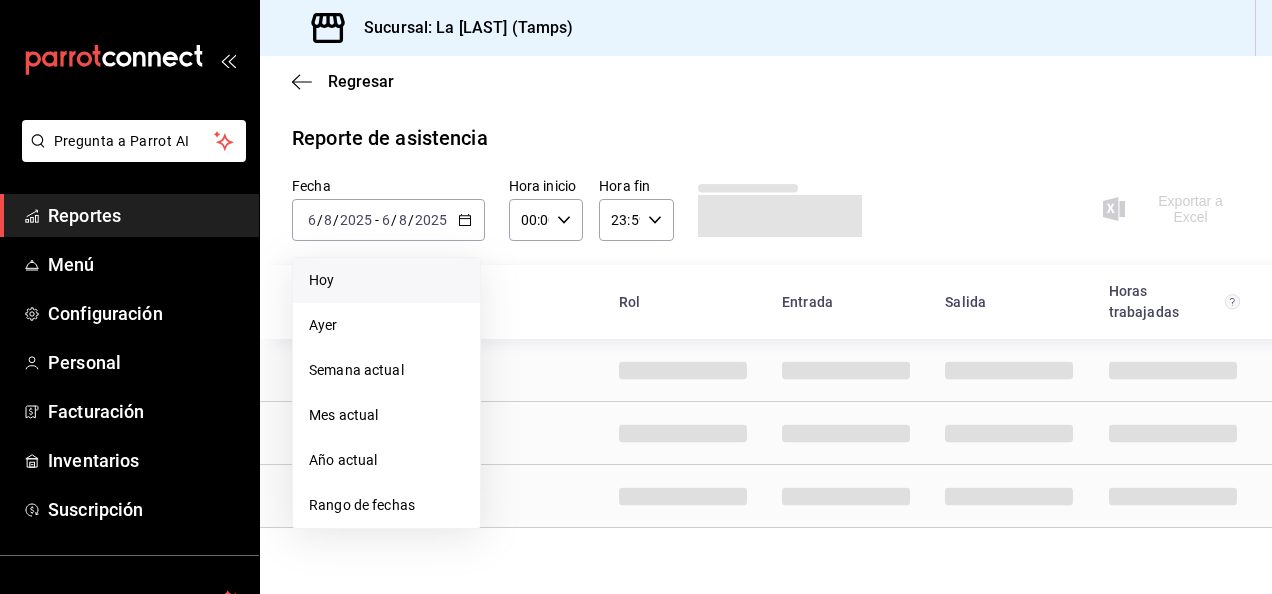 click on "Hoy" at bounding box center [386, 280] 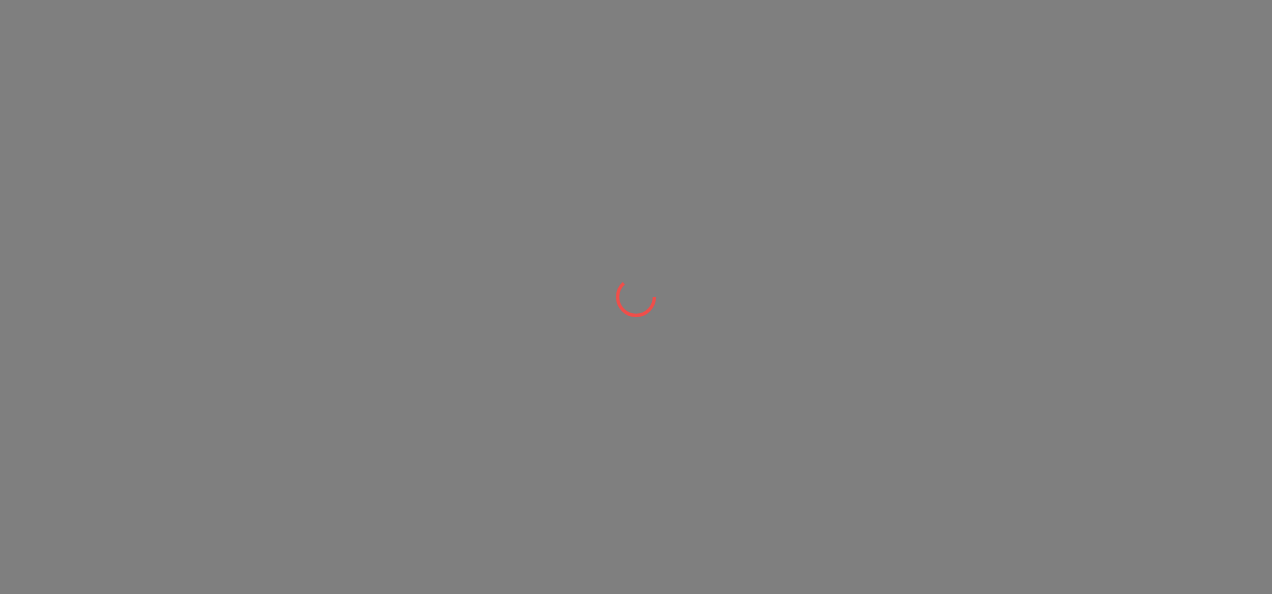 scroll, scrollTop: 0, scrollLeft: 0, axis: both 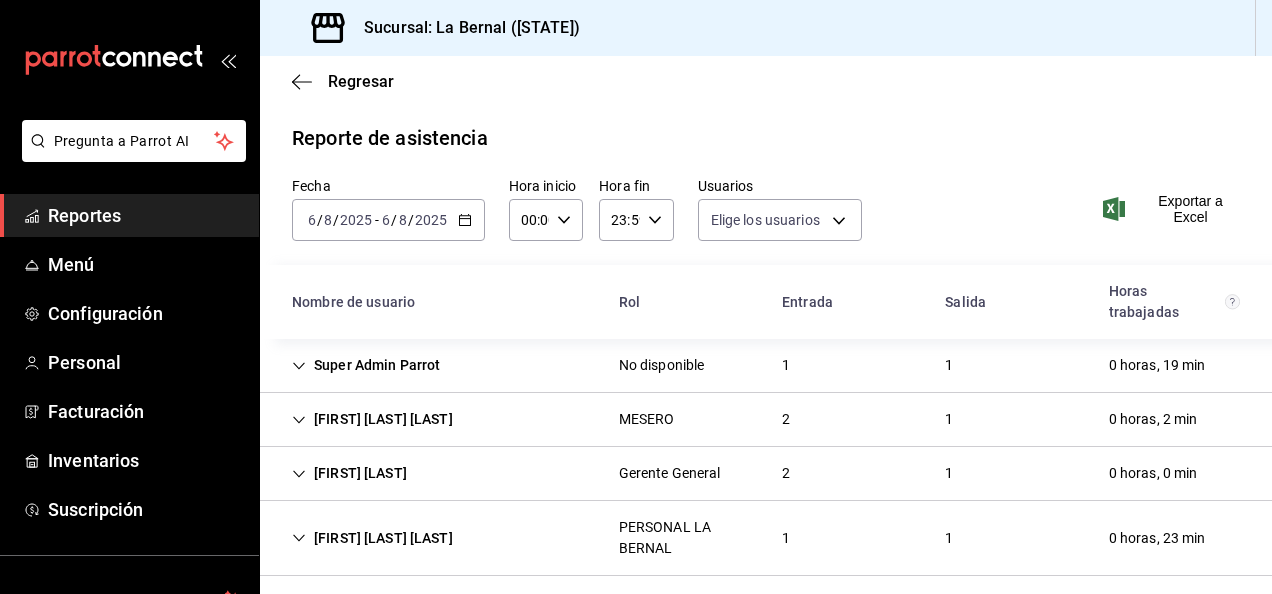 type on "1b2902c6-8e04-4574-bdff-2b9ca5fb9626,8cf7f416-bf7d-4a44-97d8-d44d9813a780,46679a9e-3aaa-453f-aeb5-deea195f0f89,8751da60-db0a-4660-b502-db5b24f1dbfc,500f71dc-ad9d-4128-9047-65b553d0aba9,eb2e372c-6ec5-48a3-9db8-b64a1830b088,4ffc020e-ee4b-4b98-b704-2ee6b61fb3dd,1e48dc96-5fa9-44bd-b710-ceec82e7dd87,167b8759-636e-4cd4-94d3-0c221de64cf8,99f17233-e30b-44fc-871f-207f5f94e95b,5eb83965-6636-43e3-9d46-40f1fe1eb309,f5548648-aff6-4640-affe-0e3967513f56,84af9ac5-8633-4040-9f02-1dae6a081ad9,e2647fb6-4aff-4f24-9f06-554e1520b929,e3df9a7a-04e5-4625-909e-3a21028f63be,d8c683ef-24cb-4307-886e-f90d1879ae06,75f36614-b37b-4db9-9d3f-17d8bd9f970d,8fb4d8e4-8d11-4c8d-bf12-355f505e29b5,e35844ed-1fbc-47d8-aaae-c2f48b9bcc42,fd235140-c978-4134-b10c-cac23c6b8051,5e648c1f-3d90-4ed0-87f7-7d5512c37be1,f41691df-1c0d-4abf-8ac9-eac0abdb4087,af5945cc-6a03-4a9f-8272-2ef2a75b8eb0,deae697f-1830-483b-bd6f-fa44990868a0,75d9f958-1fee-4c61-8c47-c2cd98fa5e5b,25f7eea6-d48e-4b36-8761-3ebb1936e0da,ab329fa4-af33-4053-9646-225c9df58ad3,d8ba4ea6-9af8-48d7-b0b..." 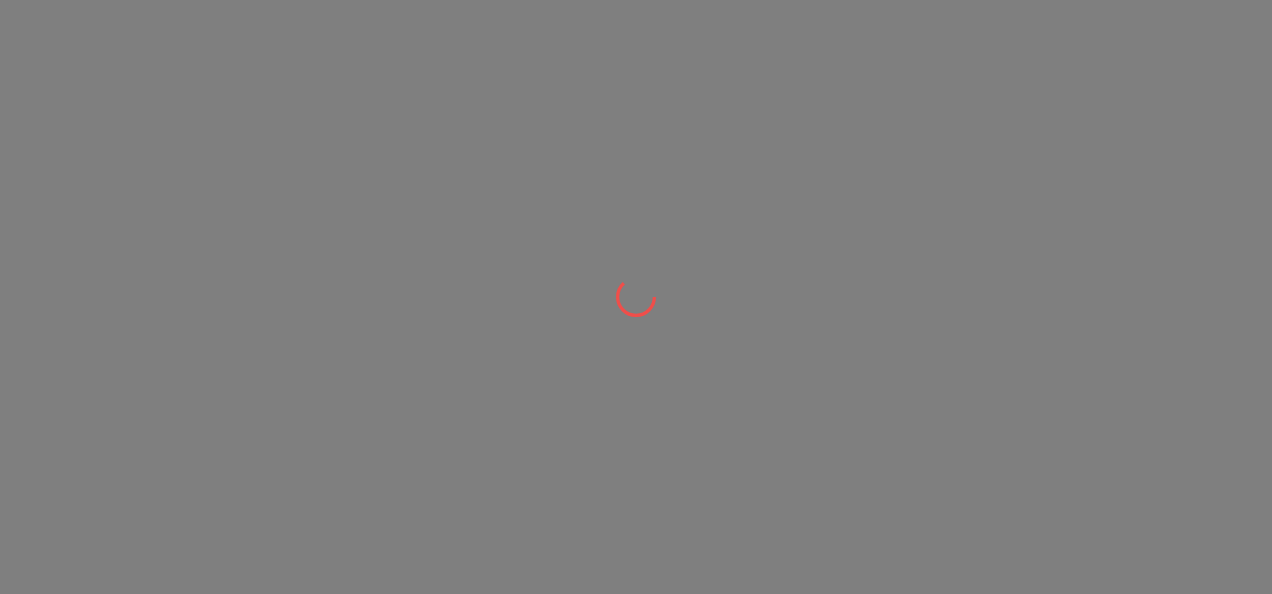 scroll, scrollTop: 0, scrollLeft: 0, axis: both 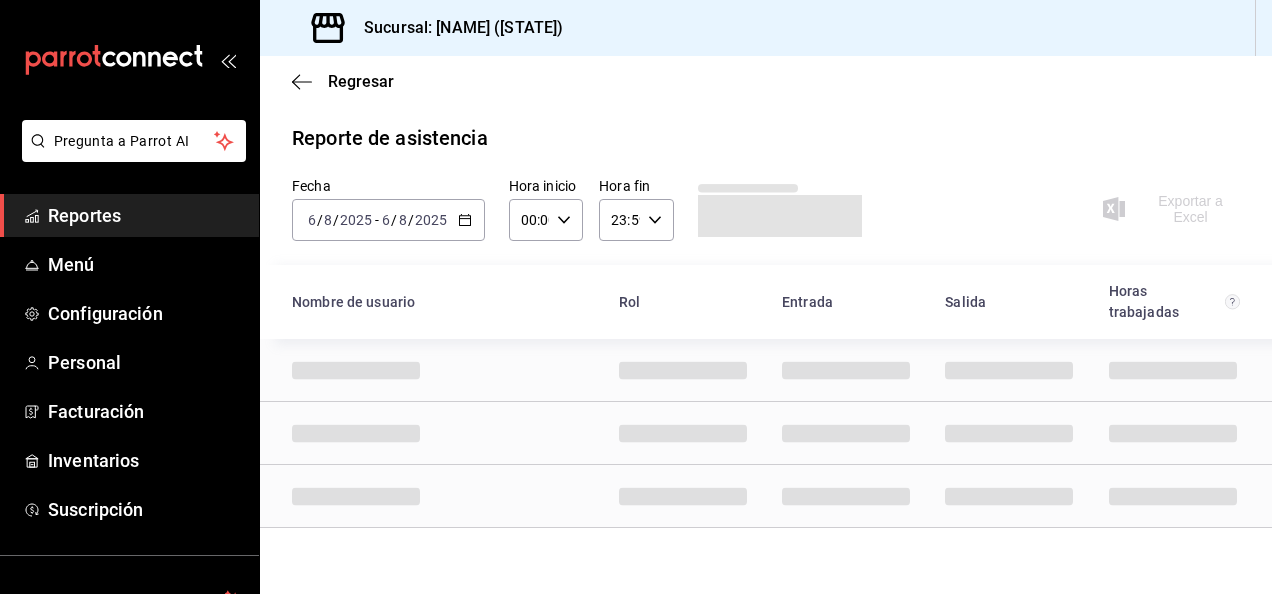 click at bounding box center [766, 496] 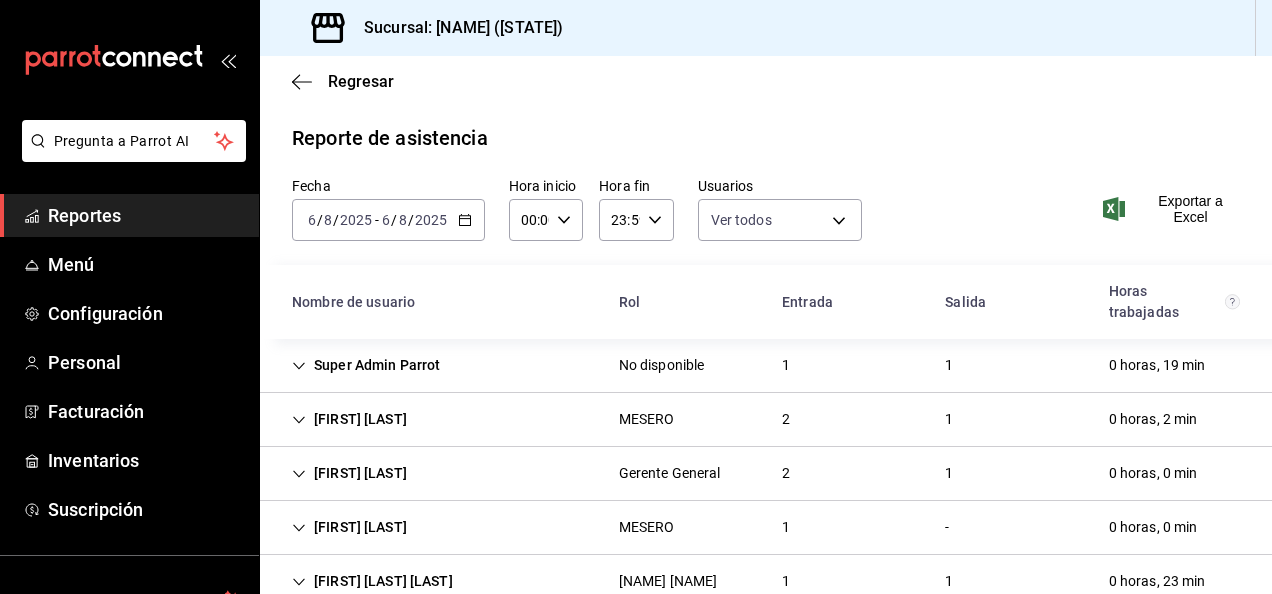 scroll, scrollTop: 66, scrollLeft: 0, axis: vertical 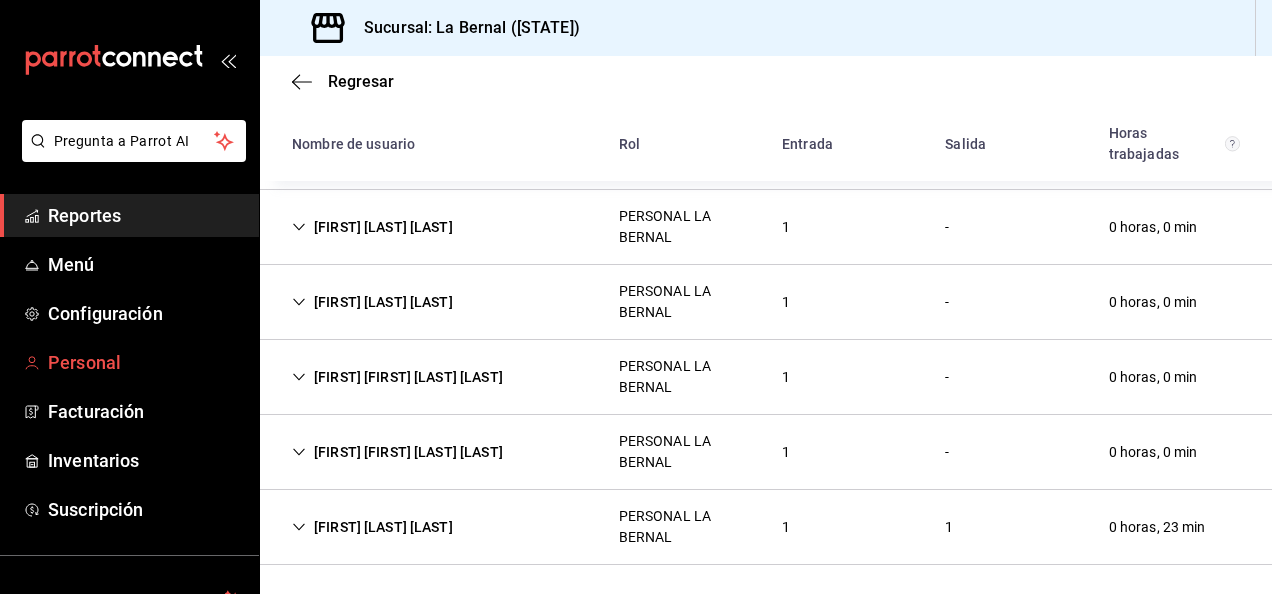 click on "Personal" at bounding box center (145, 362) 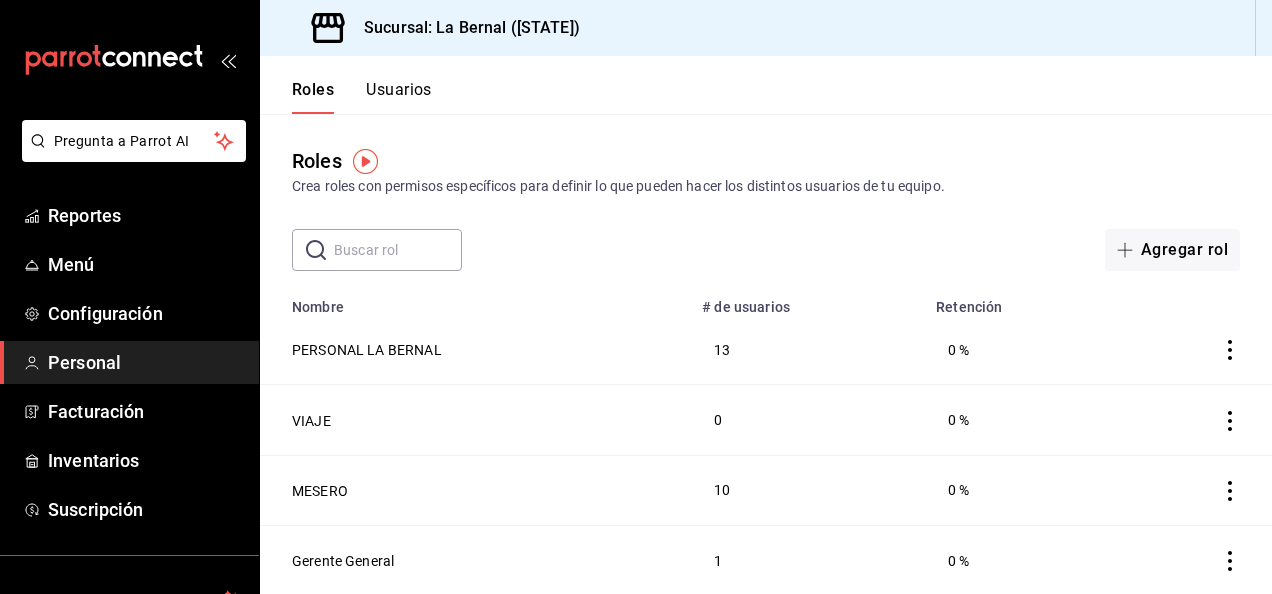 click on "Roles Crea roles con permisos específicos para definir lo que pueden hacer los distintos usuarios de tu equipo. ​ ​ Agregar rol" at bounding box center [766, 192] 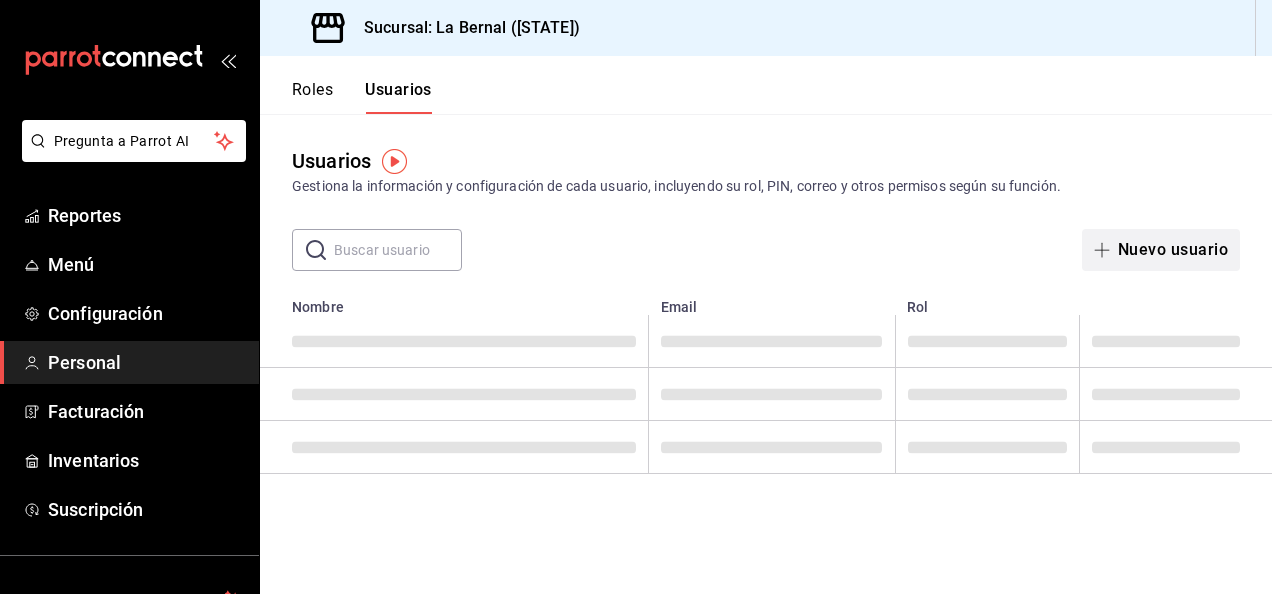 click on "Nuevo usuario" at bounding box center (1161, 250) 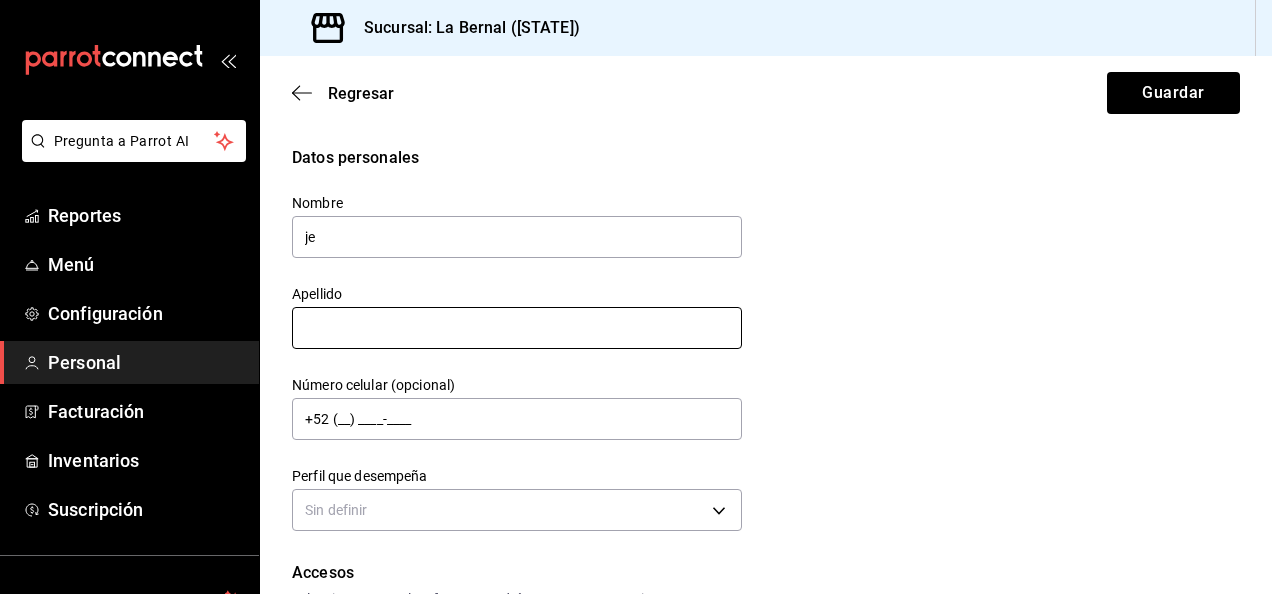 type on "j" 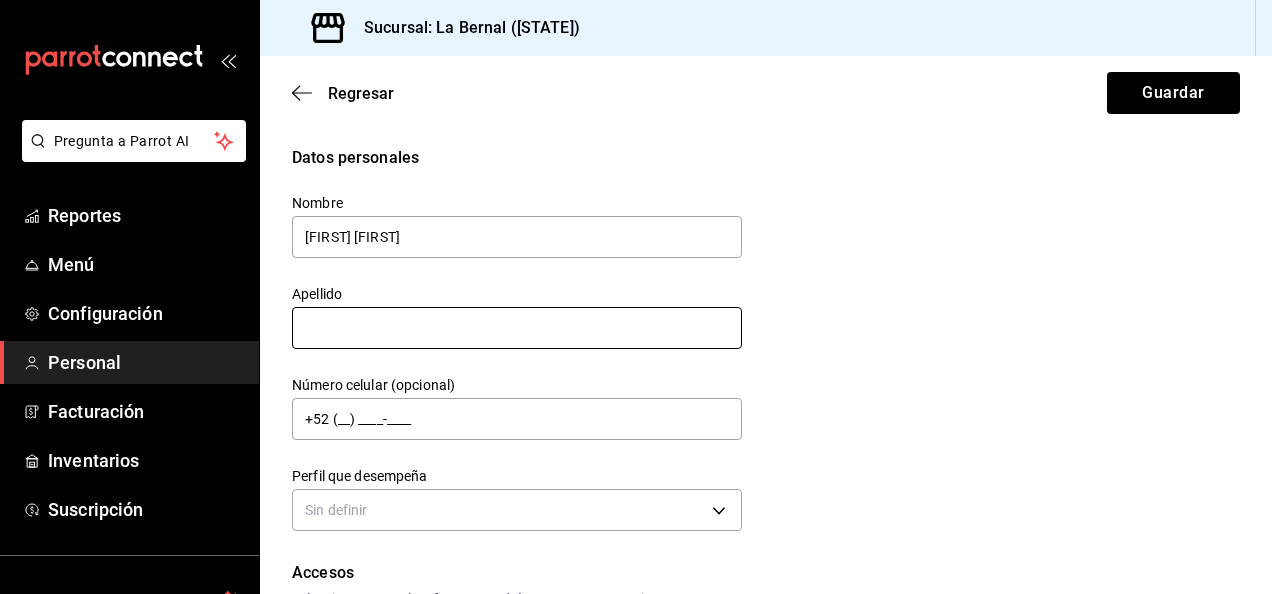 type on "[FIRST] [FIRST]" 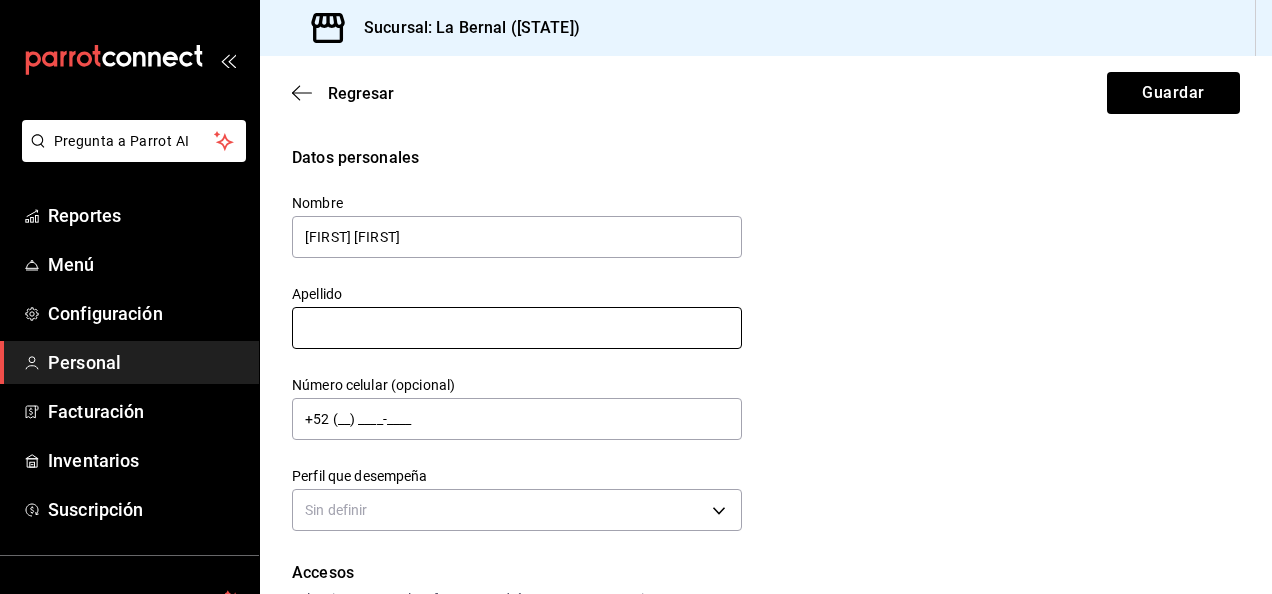 click at bounding box center [517, 328] 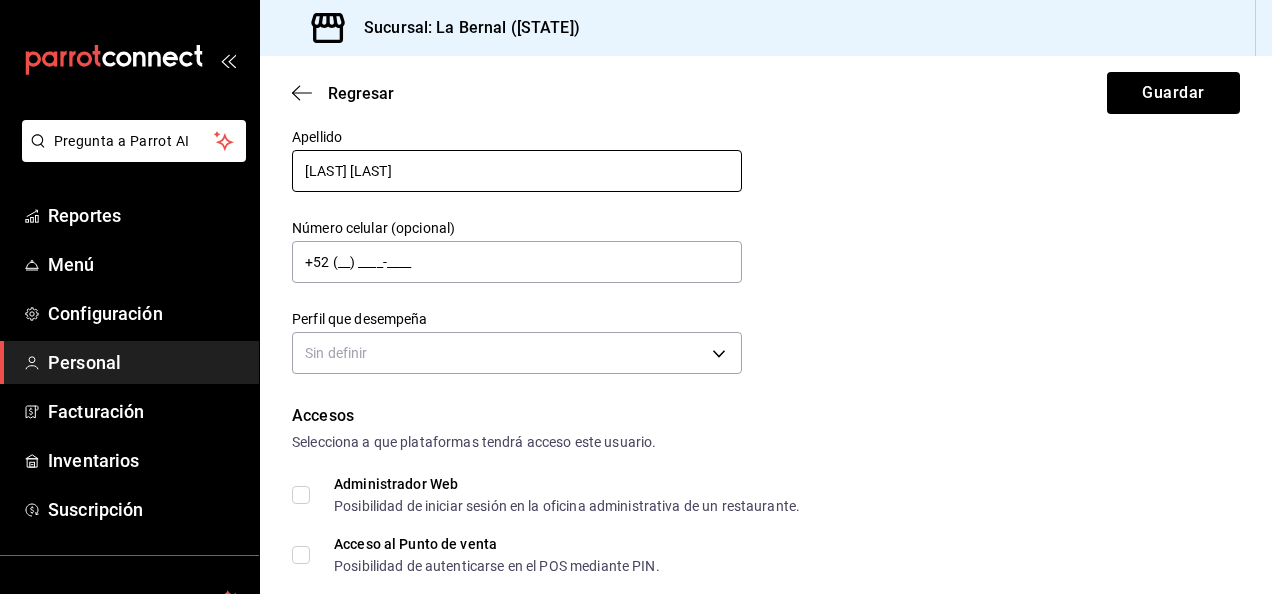 scroll, scrollTop: 170, scrollLeft: 0, axis: vertical 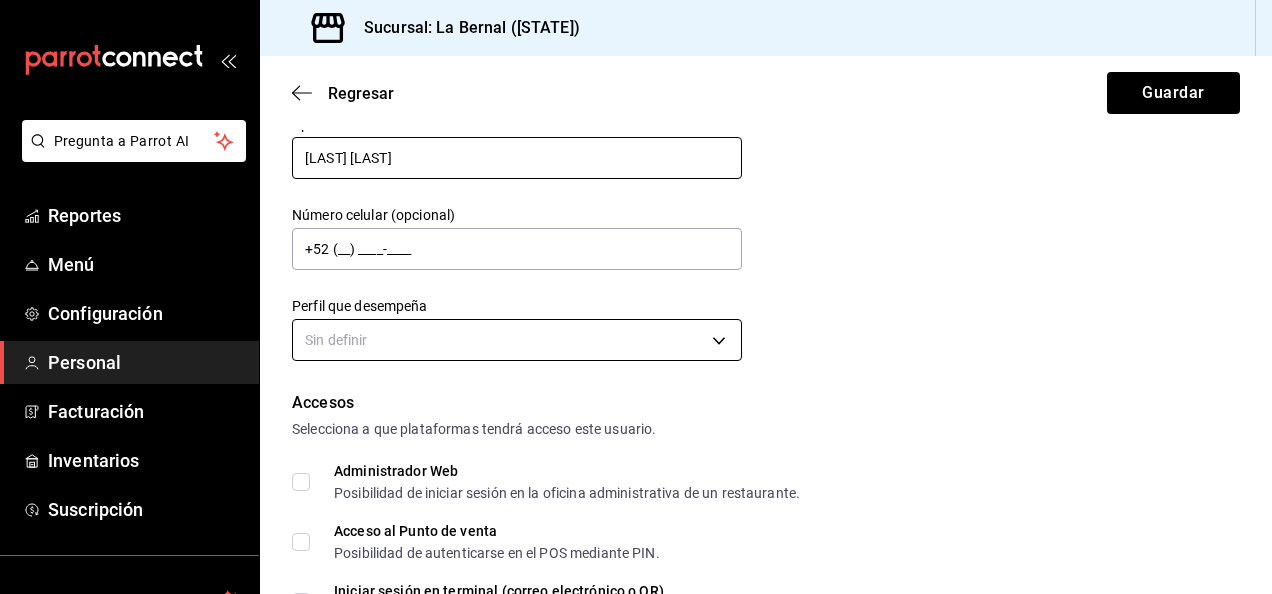 type on "[LAST] [LAST]" 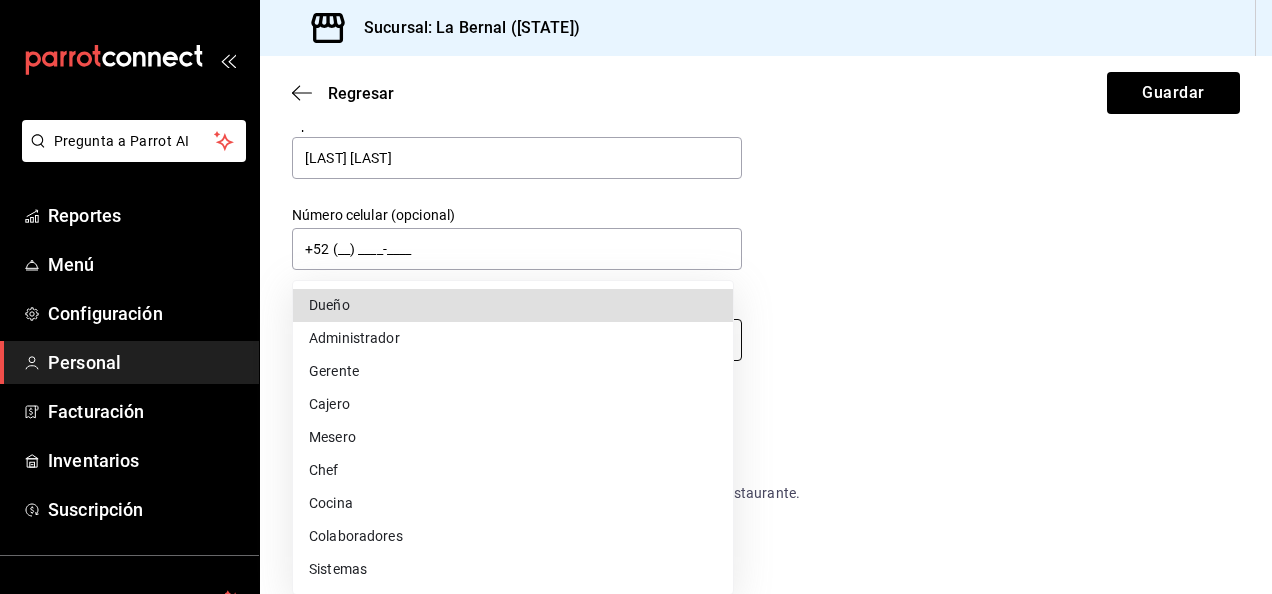 click on "Pregunta a Parrot AI Reportes   Menú   Configuración   Personal   Facturación   Inventarios   Suscripción   Ayuda Recomienda Parrot   Génesis Martínez   Sugerir nueva función   Sucursal: La Bernal ([STATE]) Regresar Guardar Datos personales Nombre [FIRST] [FIRST] Apellido [LAST] [LAST] Número celular (opcional) +52 (__) ____-____ Perfil que desempeña Sin definir Accesos Selecciona a que plataformas tendrá acceso este usuario. Administrador Web Posibilidad de iniciar sesión en la oficina administrativa de un restaurante.  Acceso al Punto de venta Posibilidad de autenticarse en el POS mediante PIN.  Iniciar sesión en terminal (correo electrónico o QR) Los usuarios podrán iniciar sesión y aceptar términos y condiciones en la terminal. Acceso uso de terminal Los usuarios podrán acceder y utilizar la terminal para visualizar y procesar pagos de sus órdenes. Correo electrónico Se volverá obligatorio al tener ciertos accesos activados. Contraseña Contraseña Repetir contraseña Repetir contraseña" at bounding box center [636, 297] 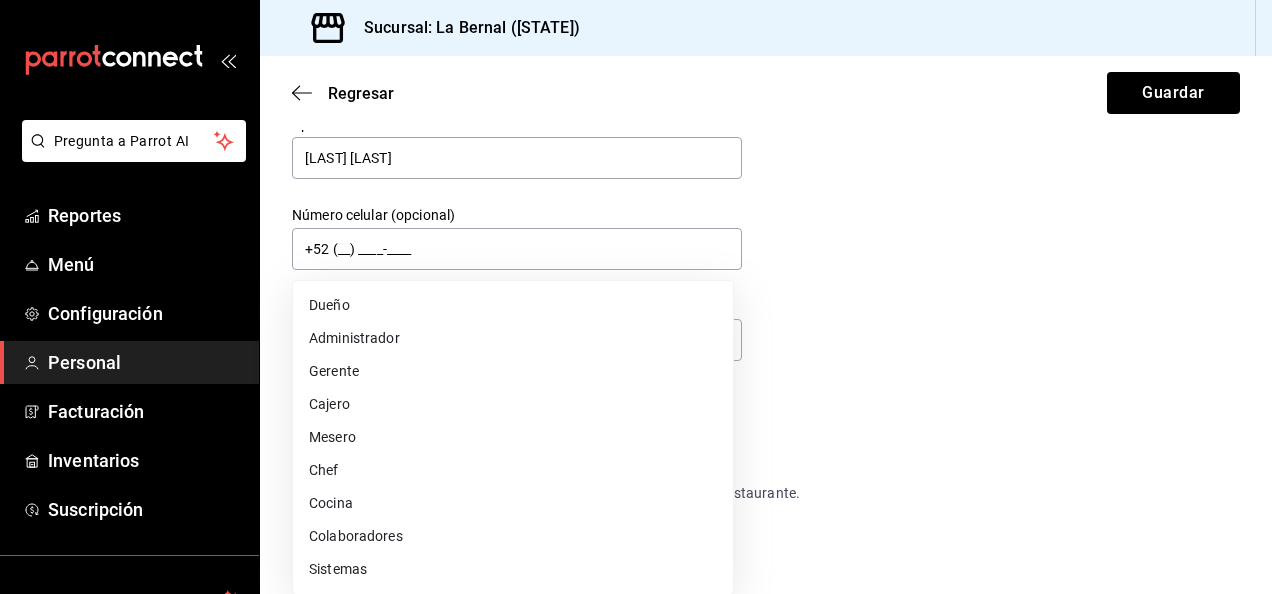 click on "Cocina" at bounding box center [513, 503] 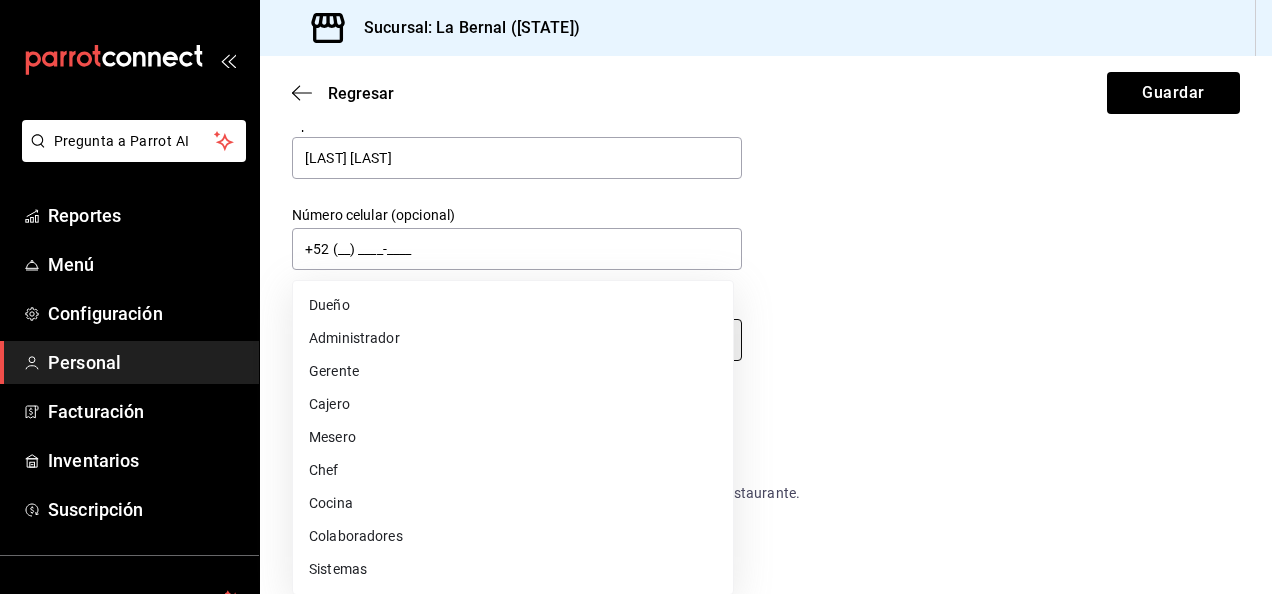 type on "KITCHEN" 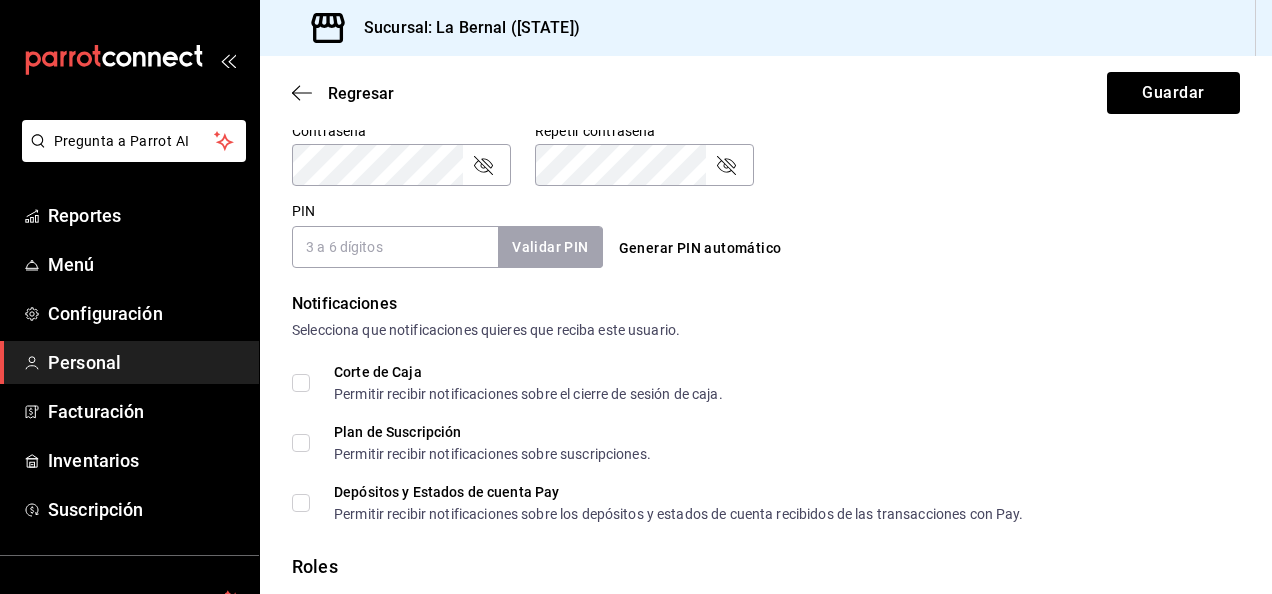 scroll, scrollTop: 1004, scrollLeft: 0, axis: vertical 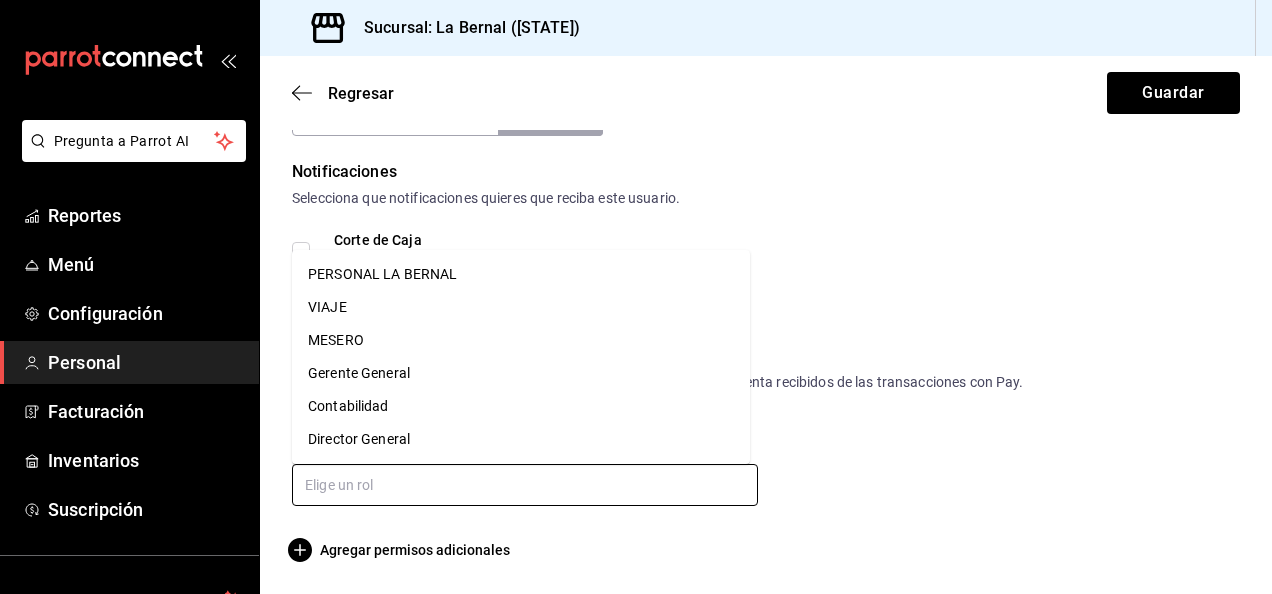 click at bounding box center [525, 485] 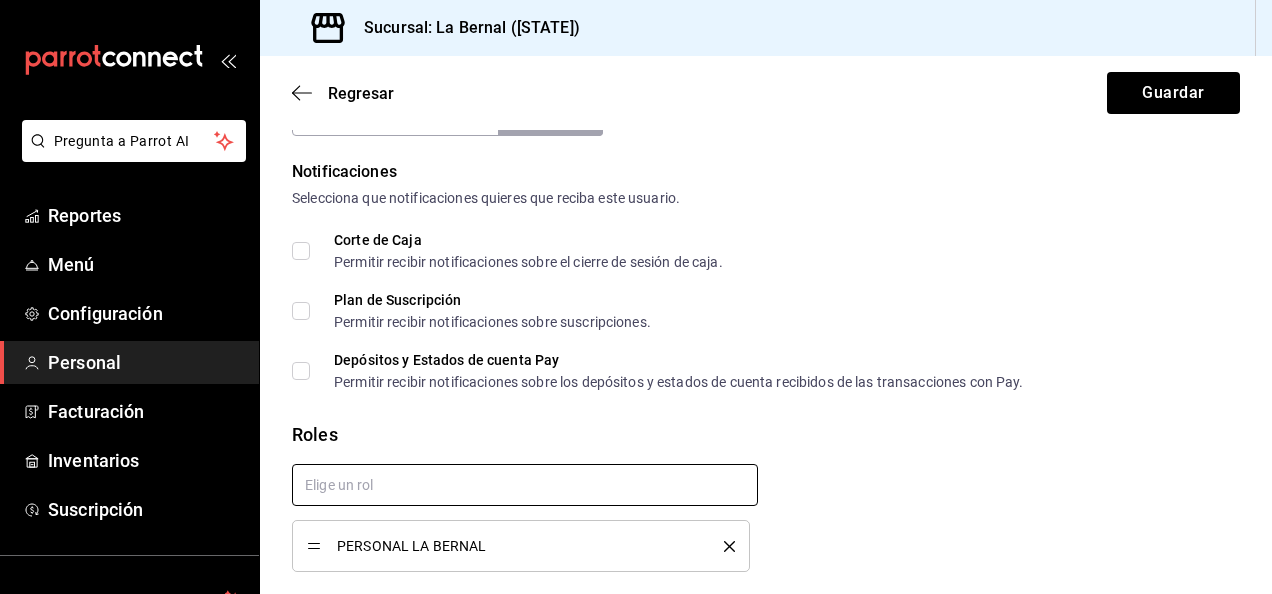 checkbox on "true" 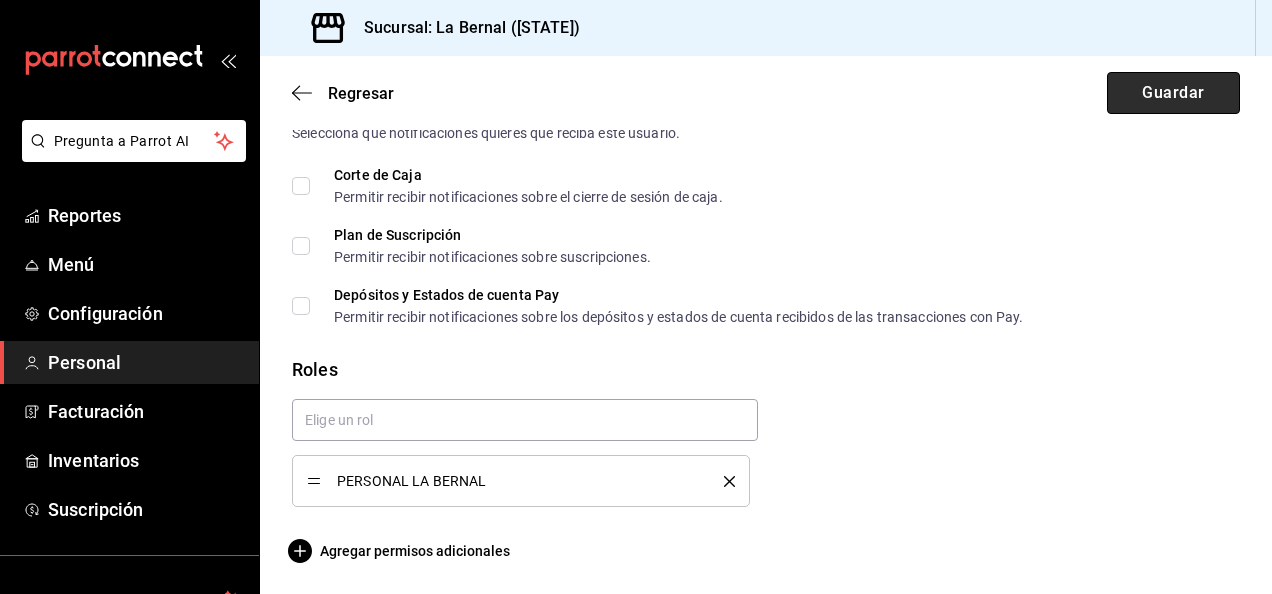 click on "Guardar" at bounding box center (1173, 93) 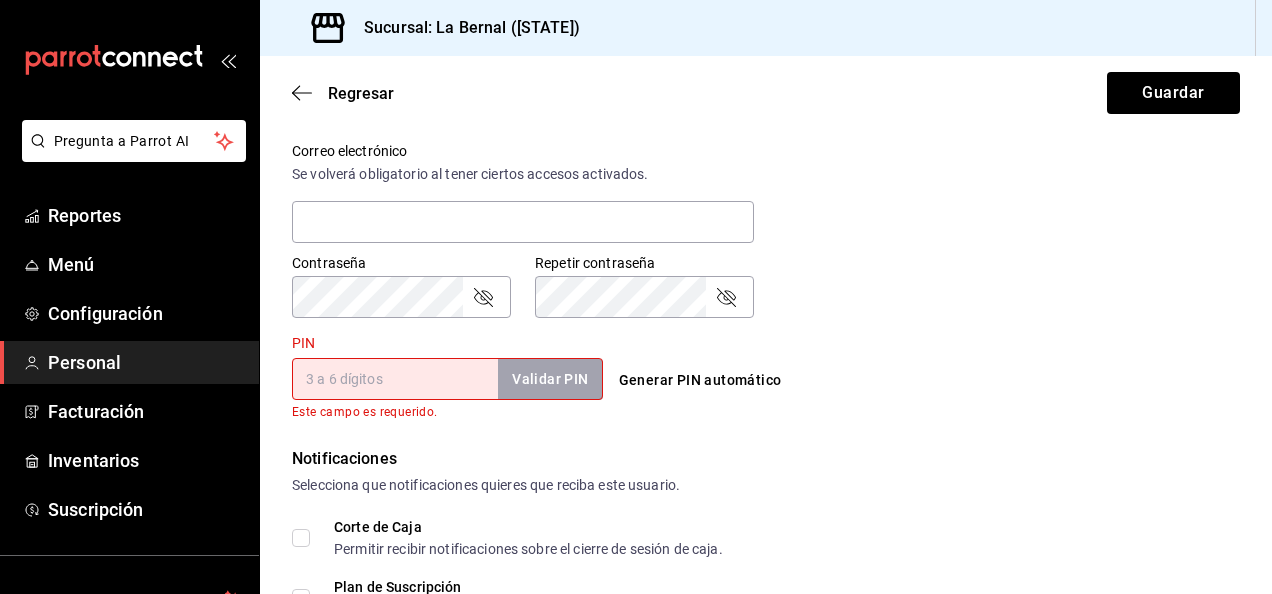 scroll, scrollTop: 739, scrollLeft: 0, axis: vertical 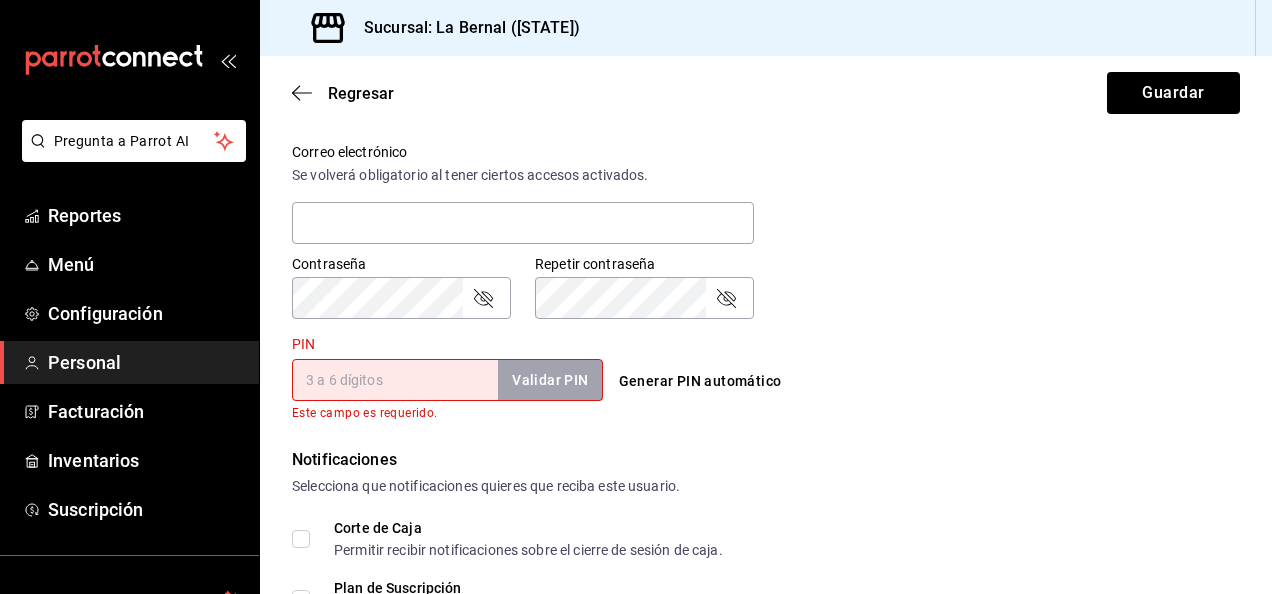 click on "PIN" at bounding box center [395, 380] 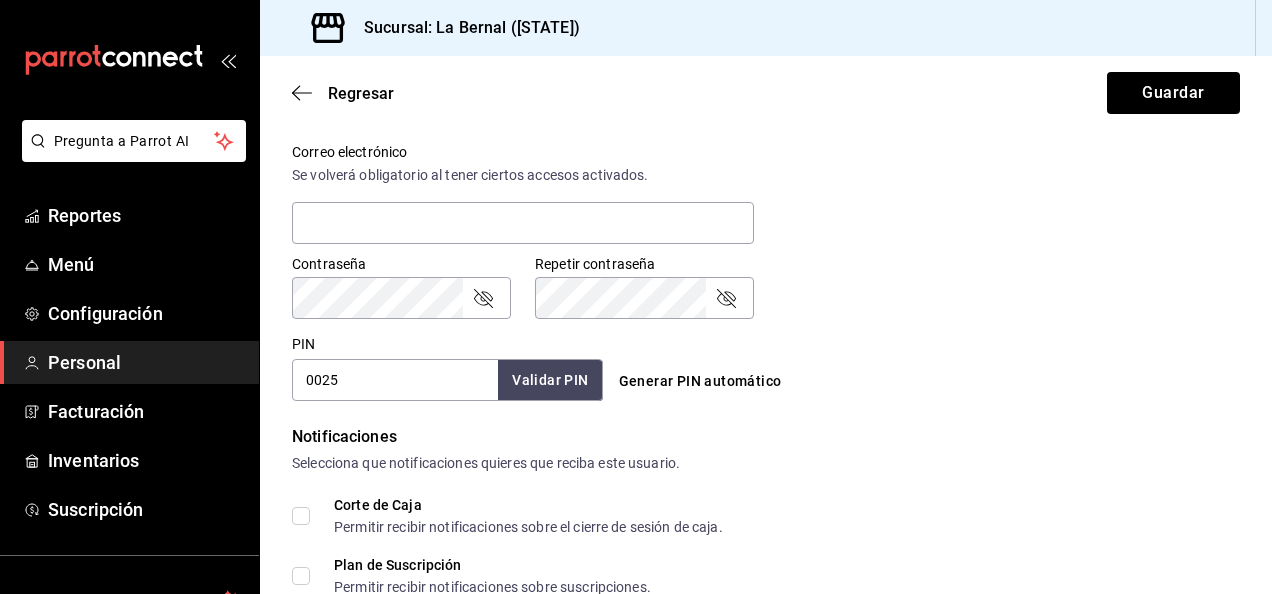 type on "0025" 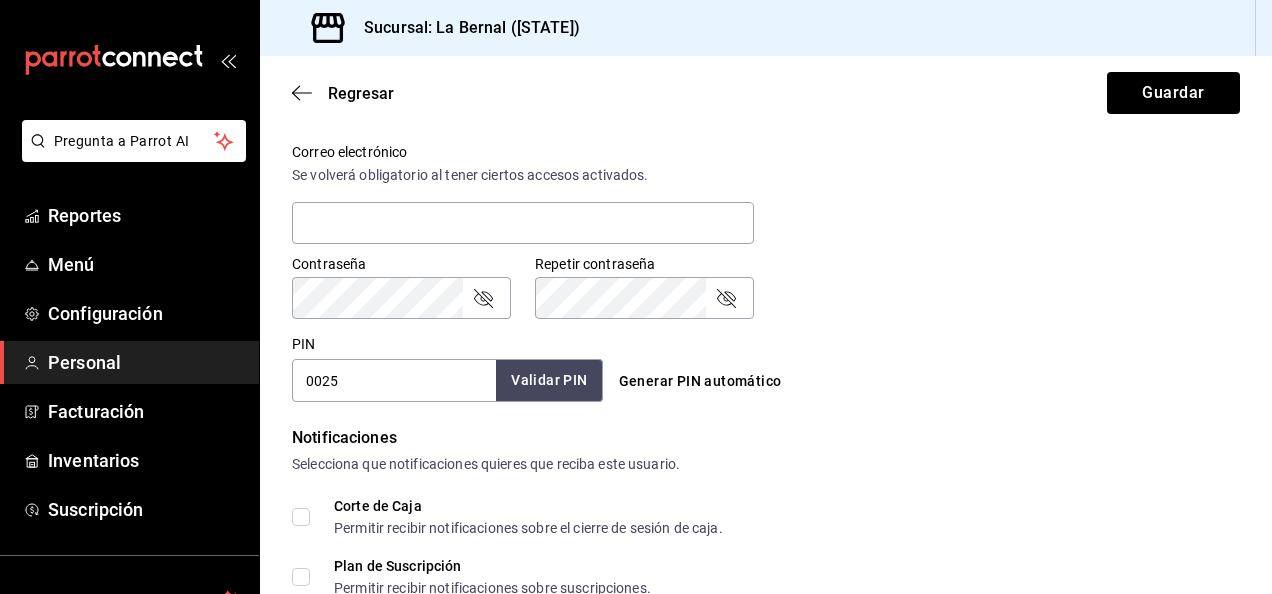 click on "Validar PIN" at bounding box center [549, 380] 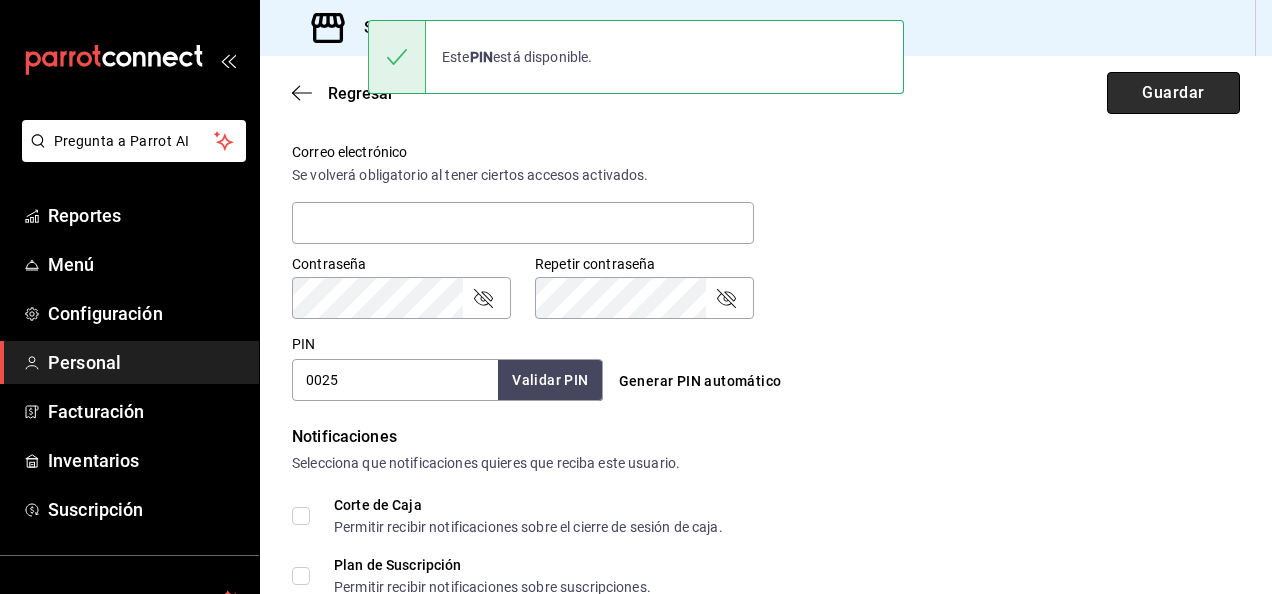 click on "Guardar" at bounding box center (1173, 93) 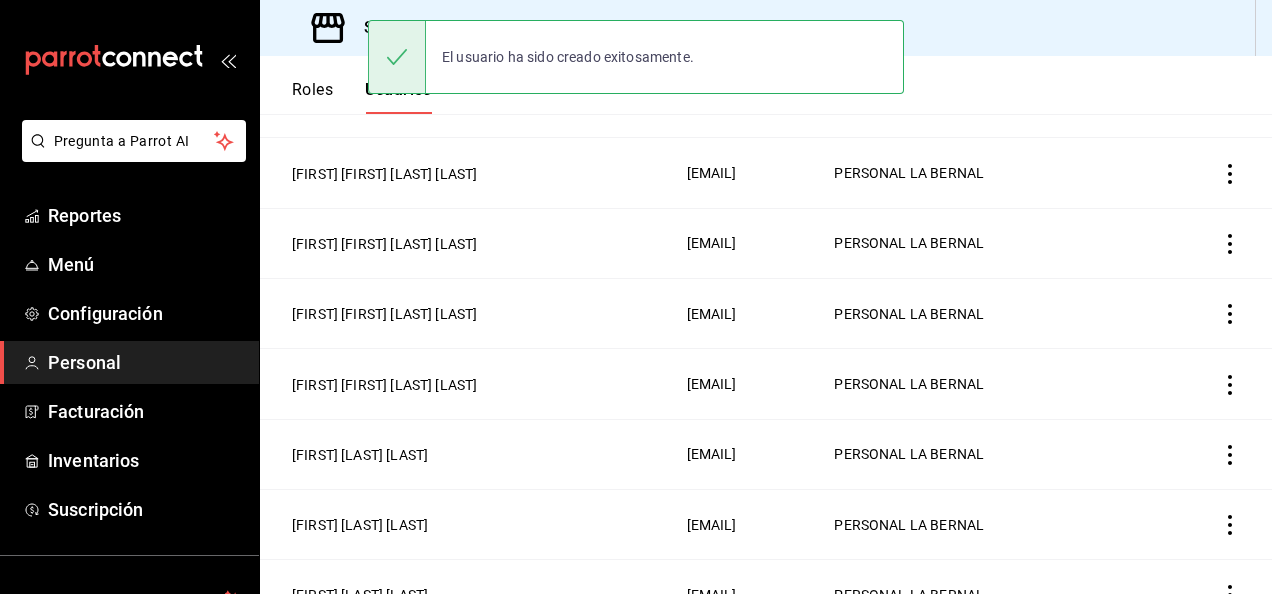 scroll, scrollTop: 808, scrollLeft: 0, axis: vertical 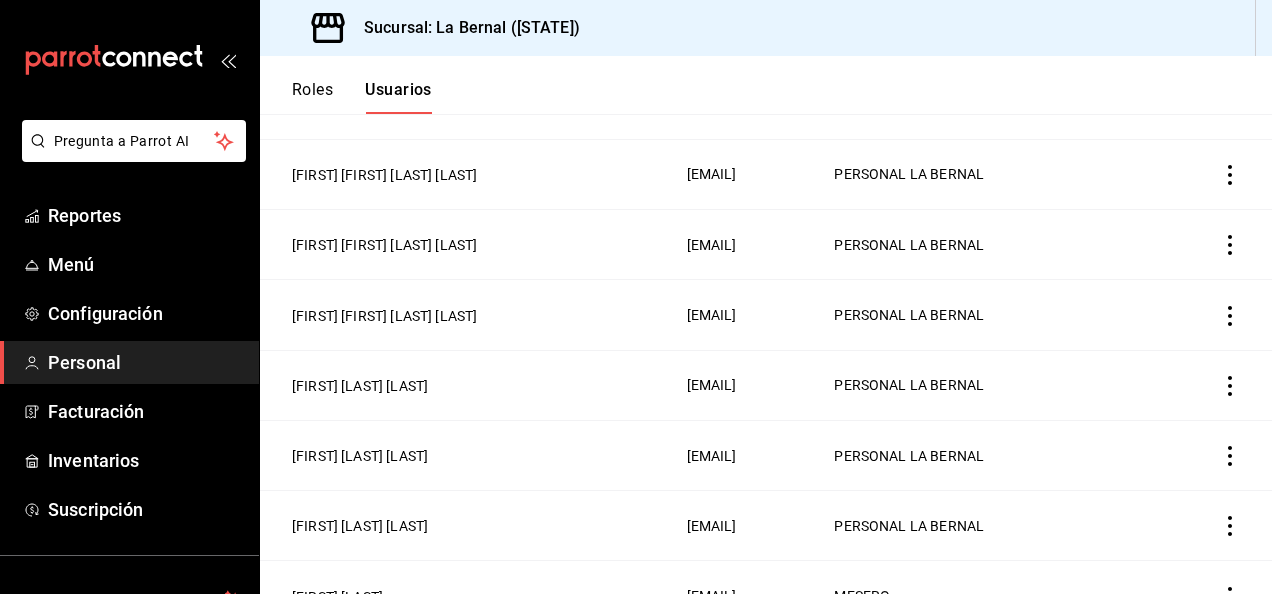 click on "Personal" at bounding box center (145, 362) 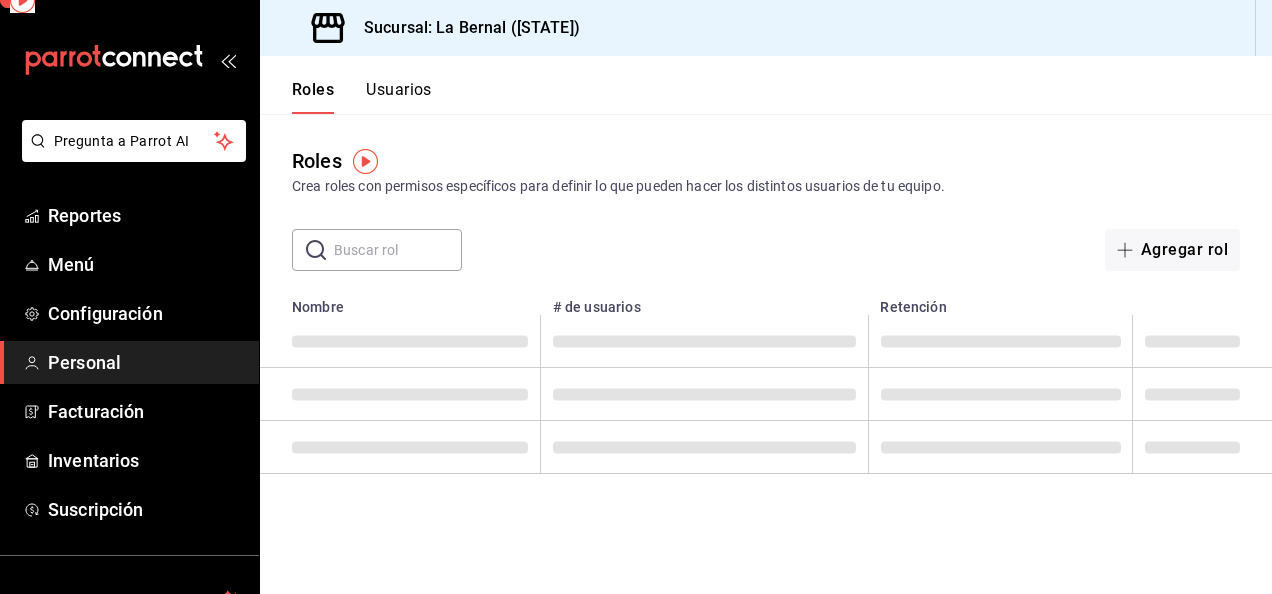 click on "Personal" at bounding box center [145, 362] 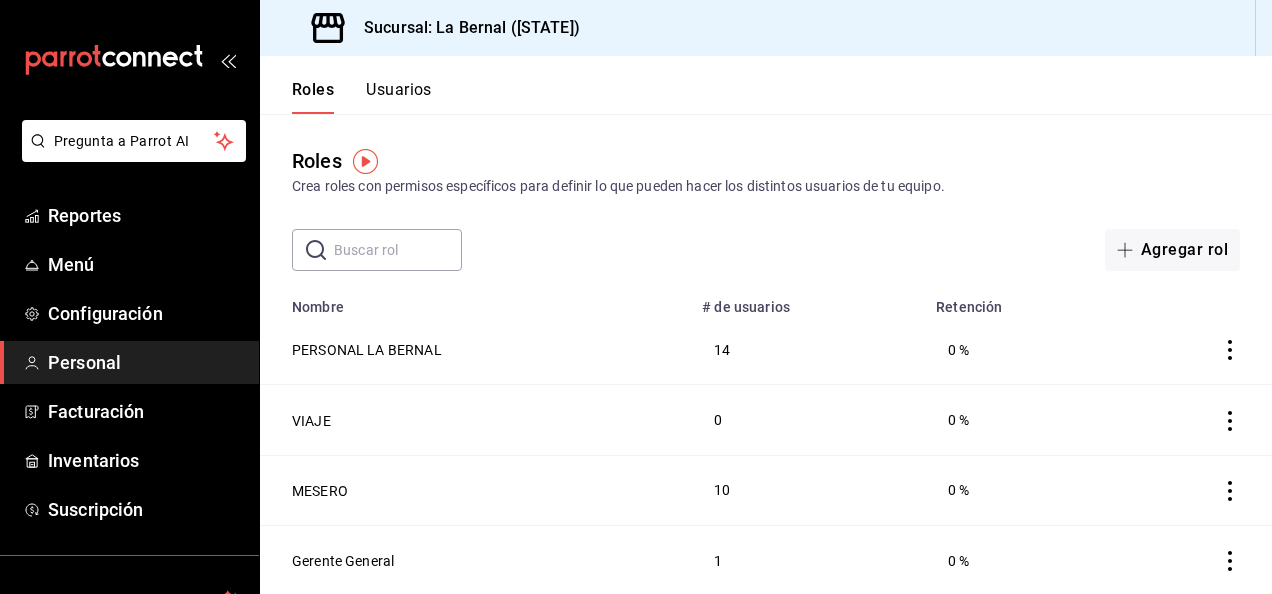 click on "Usuarios" at bounding box center (399, 97) 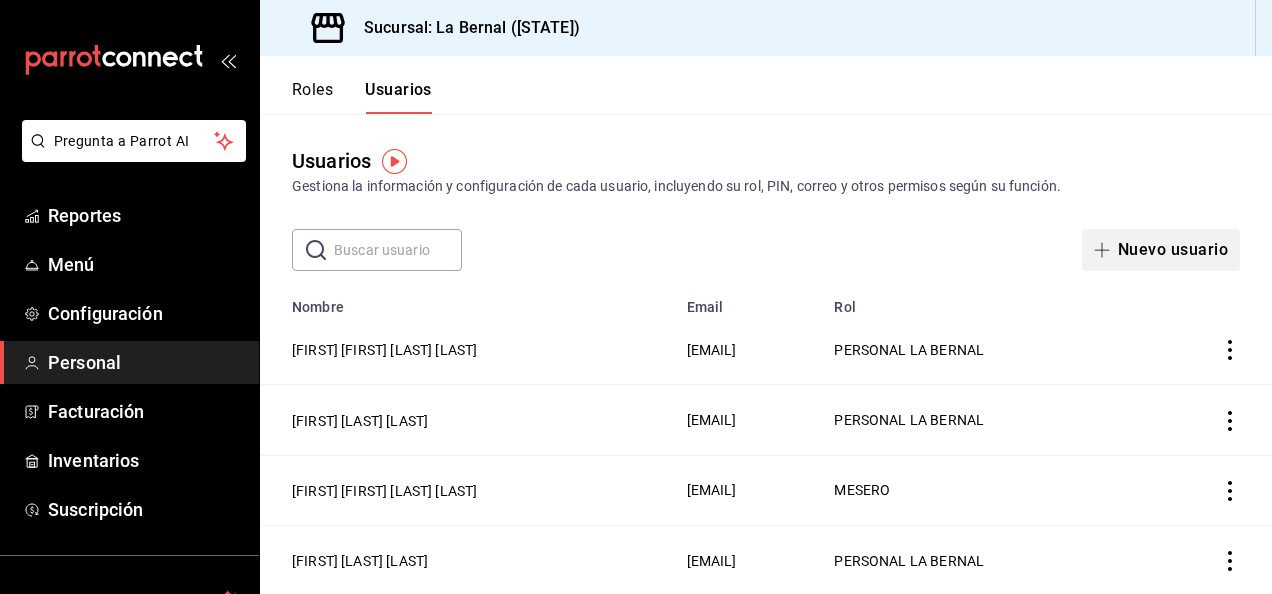 click on "Nuevo usuario" at bounding box center [1161, 250] 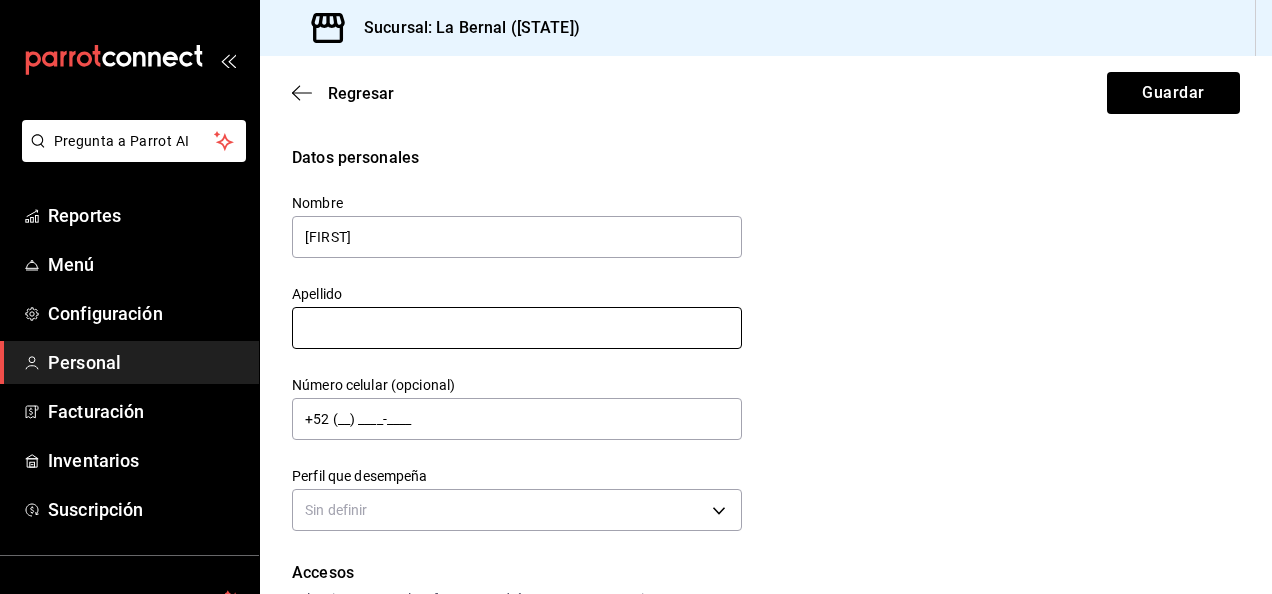 type on "[FIRST]" 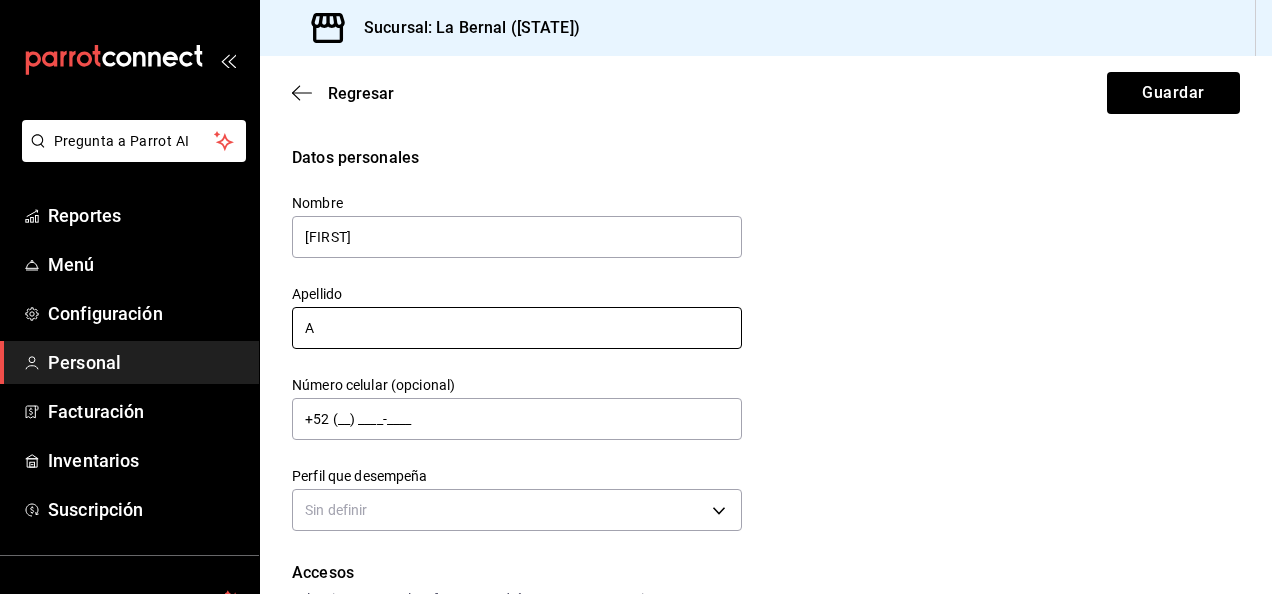 click on "A" at bounding box center (517, 328) 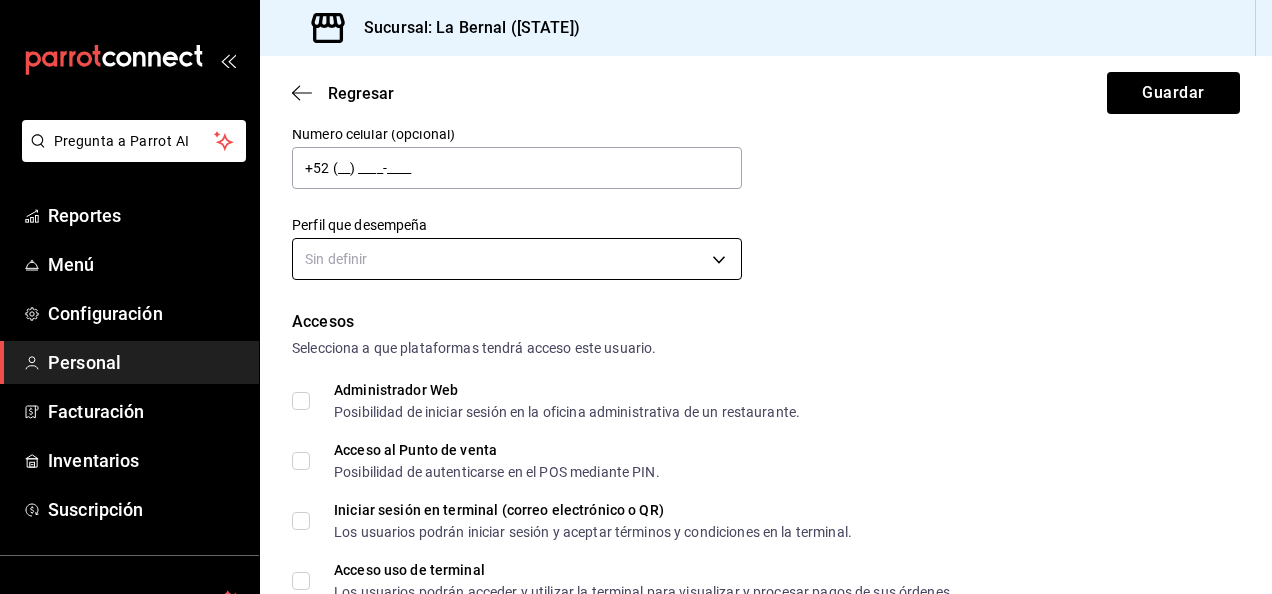 scroll, scrollTop: 252, scrollLeft: 0, axis: vertical 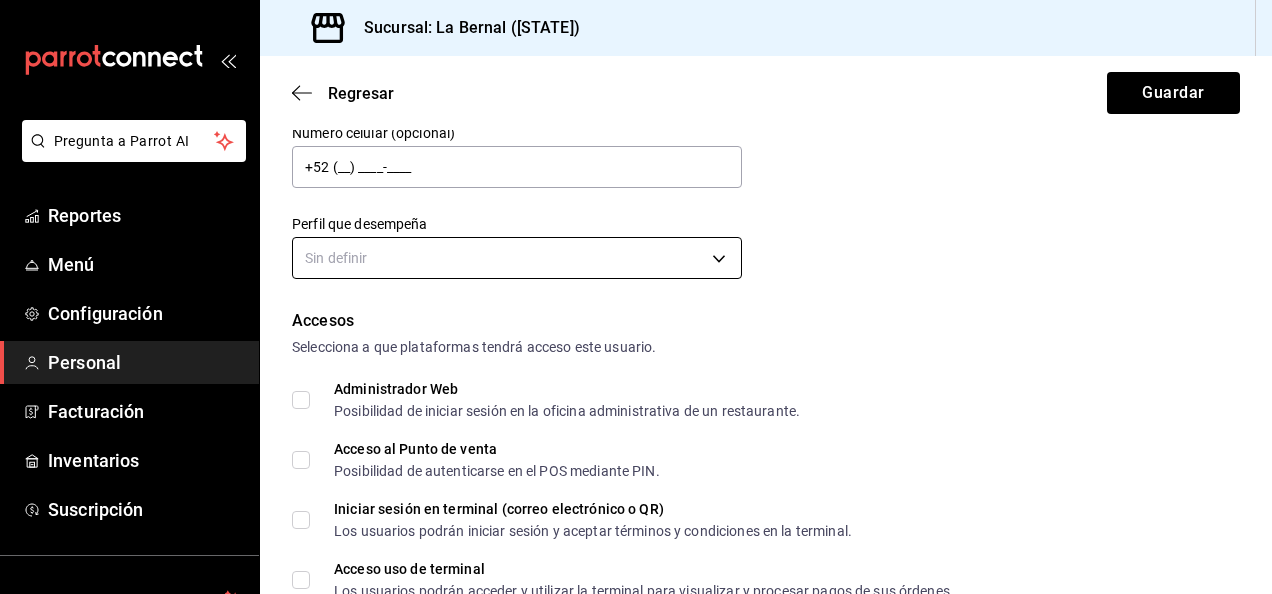type on "[FIRST] [LAST] [LAST]" 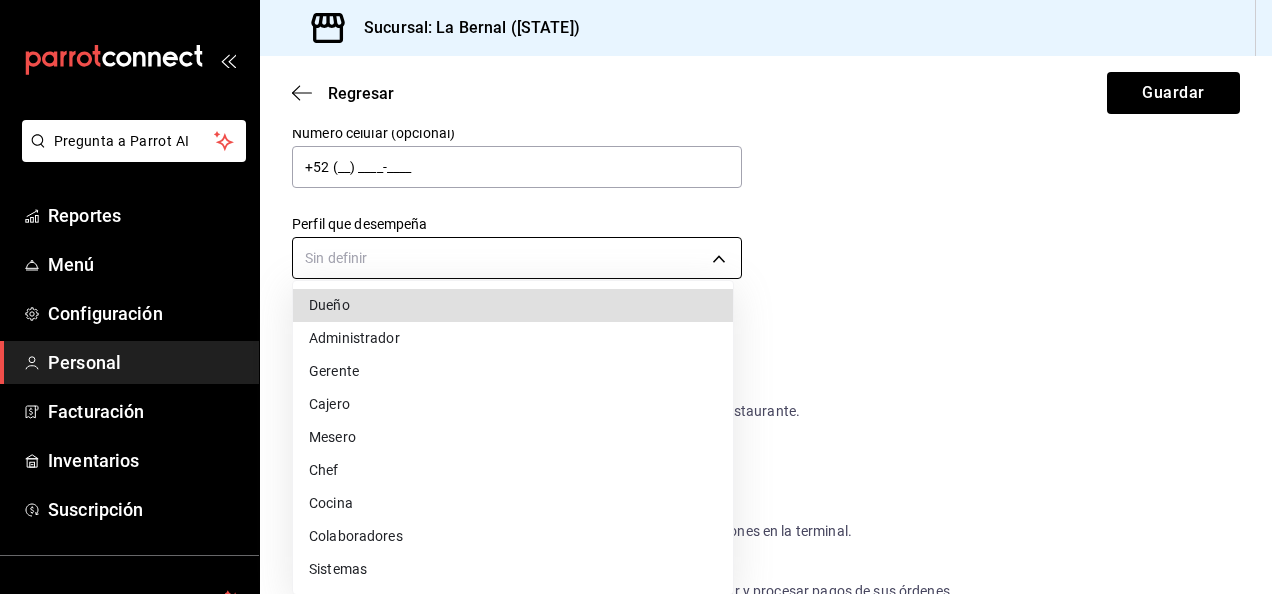 click on "Pregunta a Parrot AI Reportes   Menú   Configuración   Personal   Facturación   Inventarios   Suscripción   Ayuda Recomienda Parrot   Génesis Martínez   Sugerir nueva función   Sucursal: La Bernal ([STATE]) Regresar Guardar Datos personales Nombre [FIRST] Apellido [LAST] [LAST] Número celular (opcional) +52 (__) ____-____ Perfil que desempeña Sin definir Accesos Selecciona a que plataformas tendrá acceso este usuario. Administrador Web Posibilidad de iniciar sesión en la oficina administrativa de un restaurante.  Acceso al Punto de venta Posibilidad de autenticarse en el POS mediante PIN.  Iniciar sesión en terminal (correo electrónico o QR) Los usuarios podrán iniciar sesión y aceptar términos y condiciones en la terminal. Acceso uso de terminal Los usuarios podrán acceder y utilizar la terminal para visualizar y procesar pagos de sus órdenes. Correo electrónico Se volverá obligatorio al tener ciertos accesos activados. Contraseña Contraseña Repetir contraseña Repetir contraseña PIN ​" at bounding box center (636, 297) 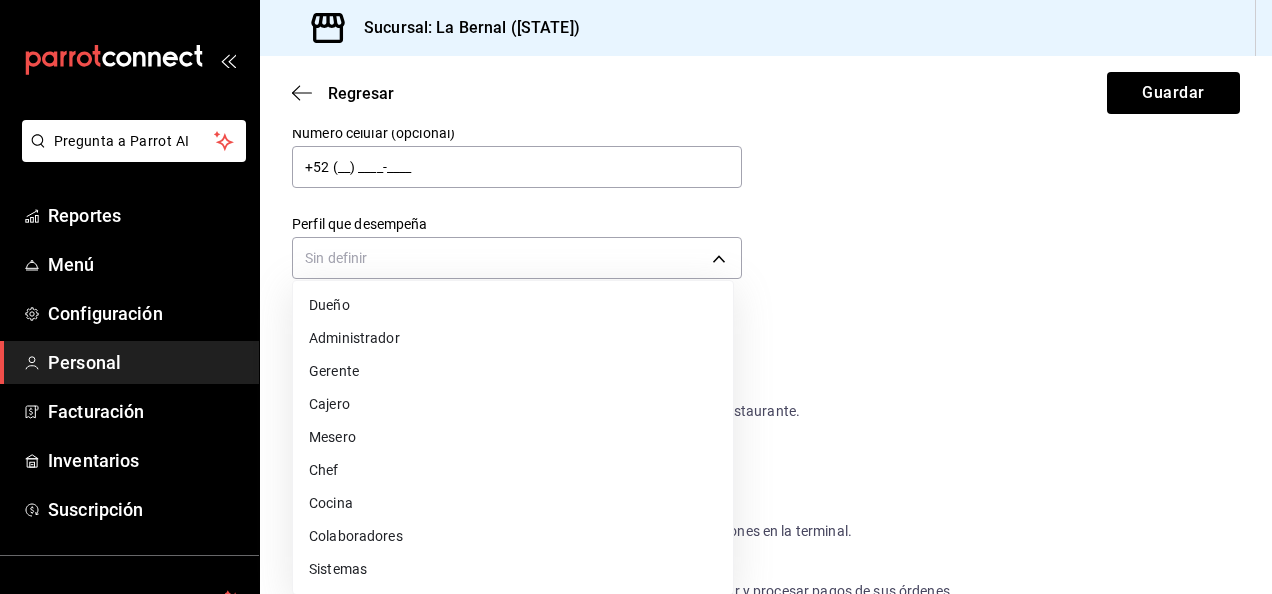 click on "Cocina" at bounding box center (513, 503) 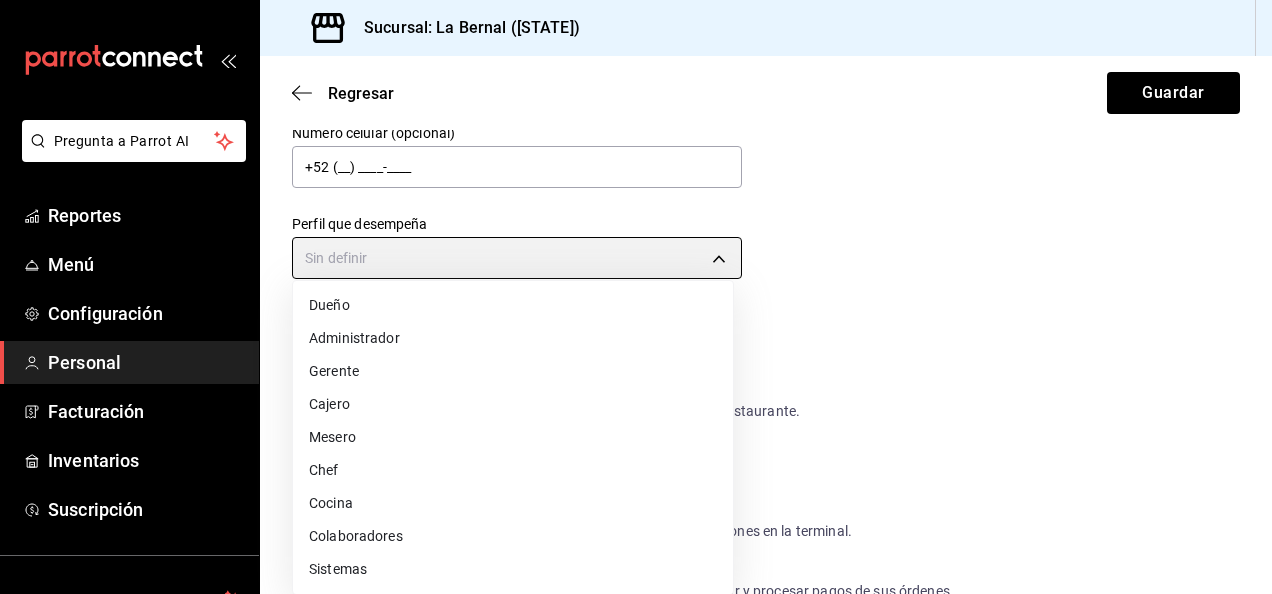 type on "KITCHEN" 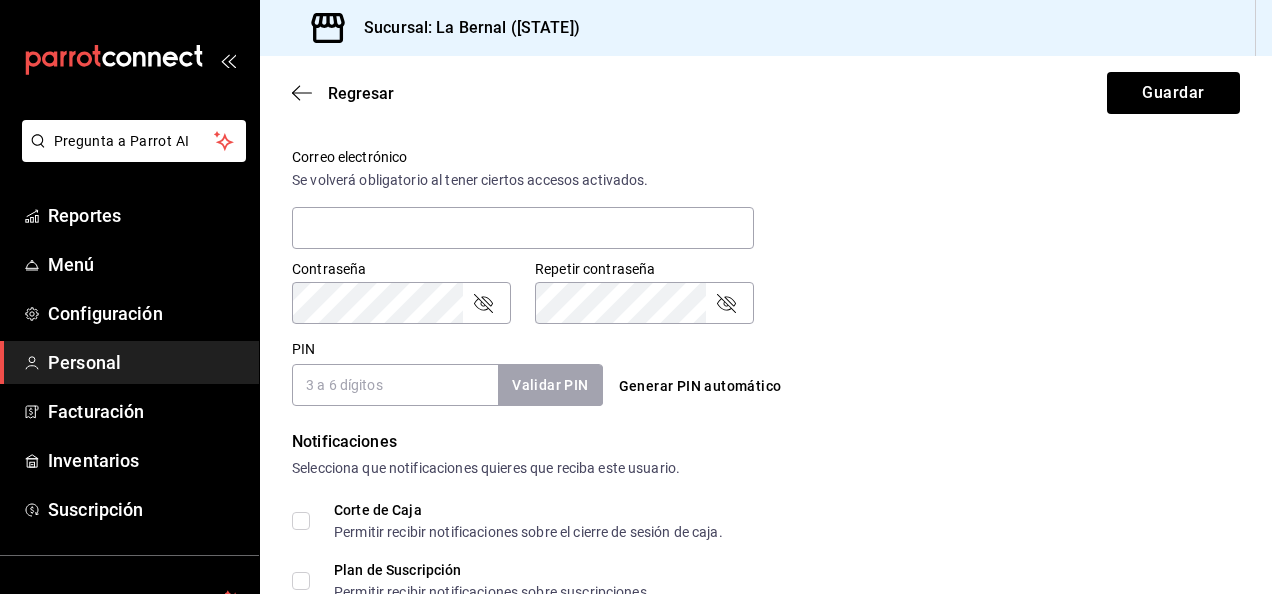 scroll, scrollTop: 803, scrollLeft: 0, axis: vertical 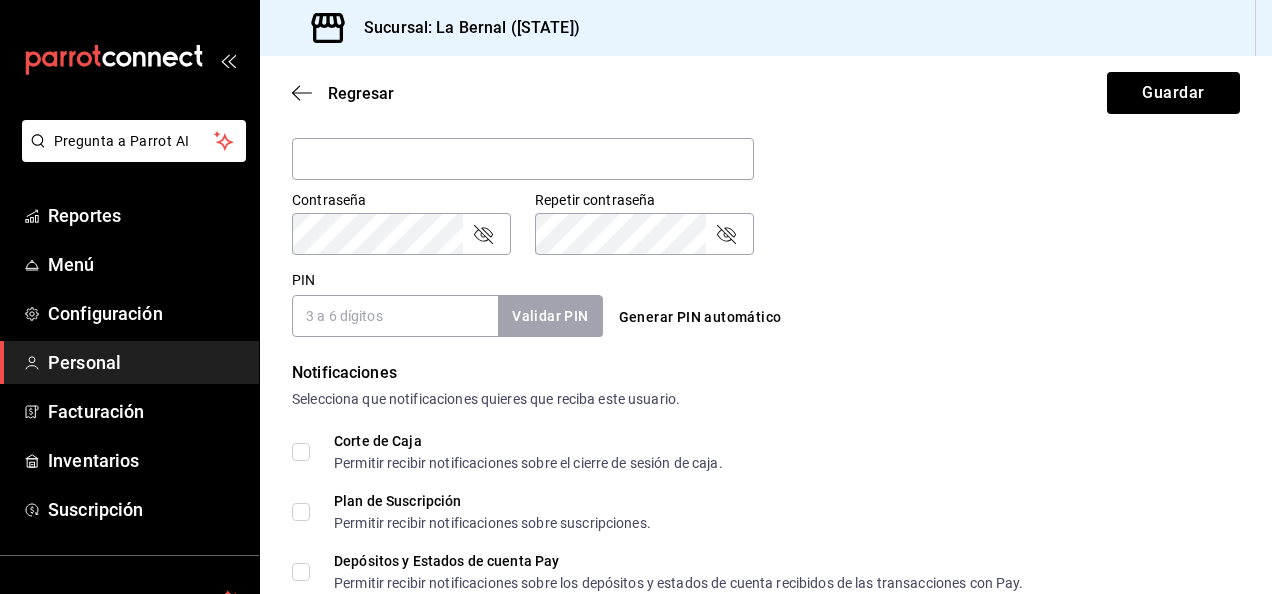 click on "PIN" at bounding box center (395, 316) 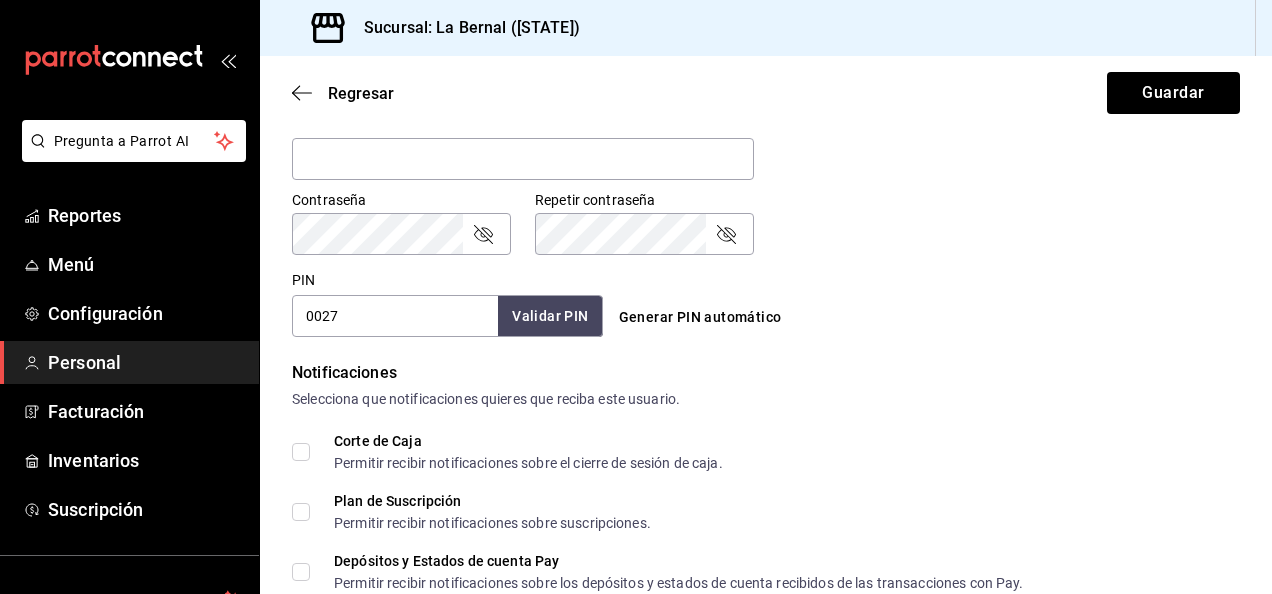 type on "0027" 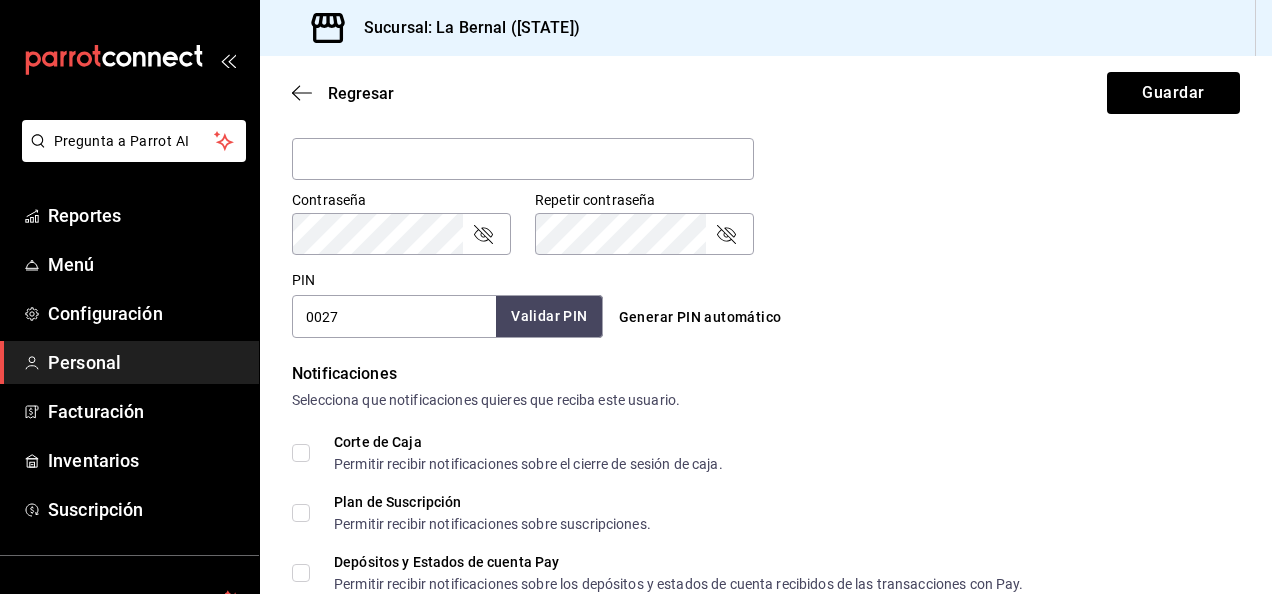 click on "Validar PIN" at bounding box center [549, 316] 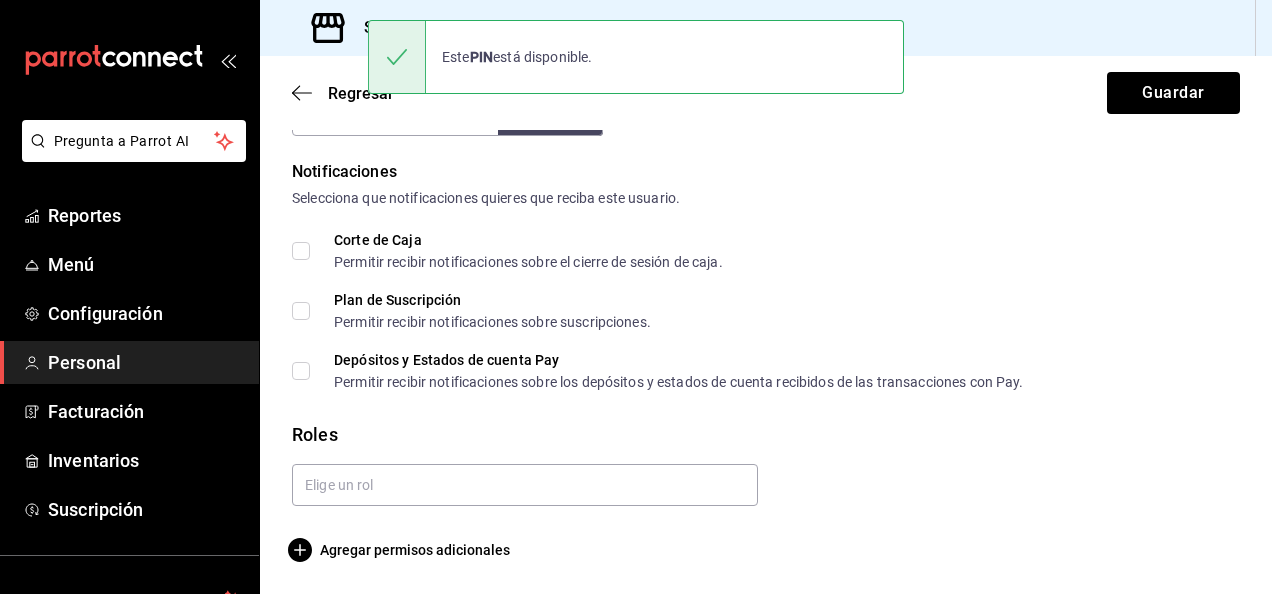 scroll, scrollTop: 1003, scrollLeft: 0, axis: vertical 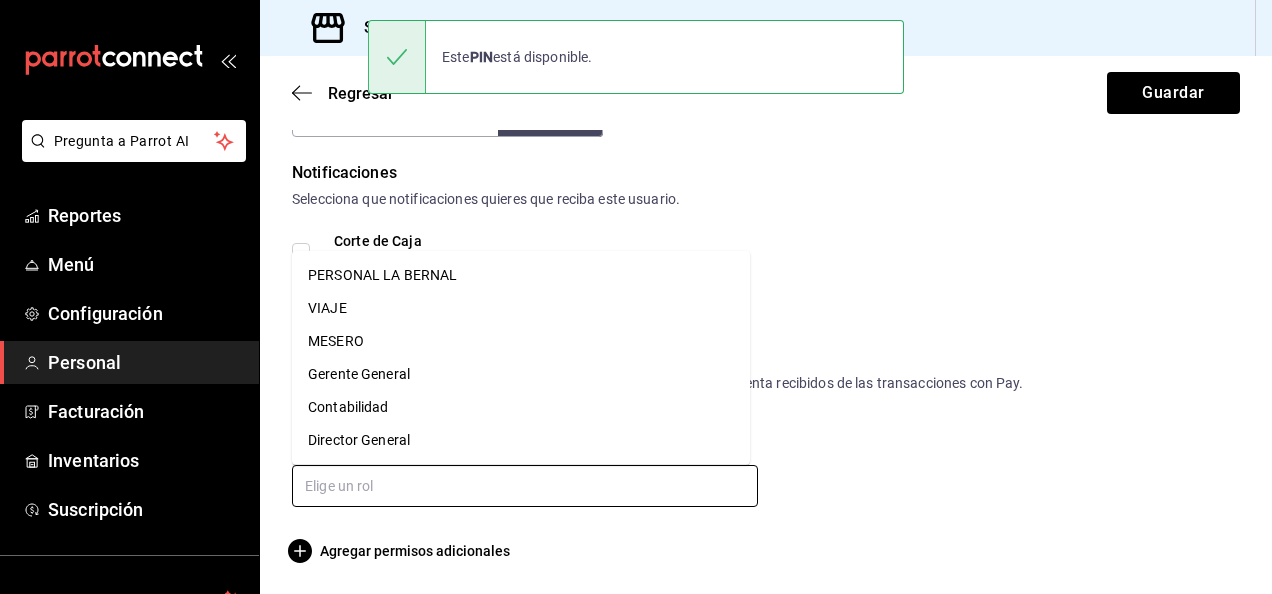 click at bounding box center [525, 486] 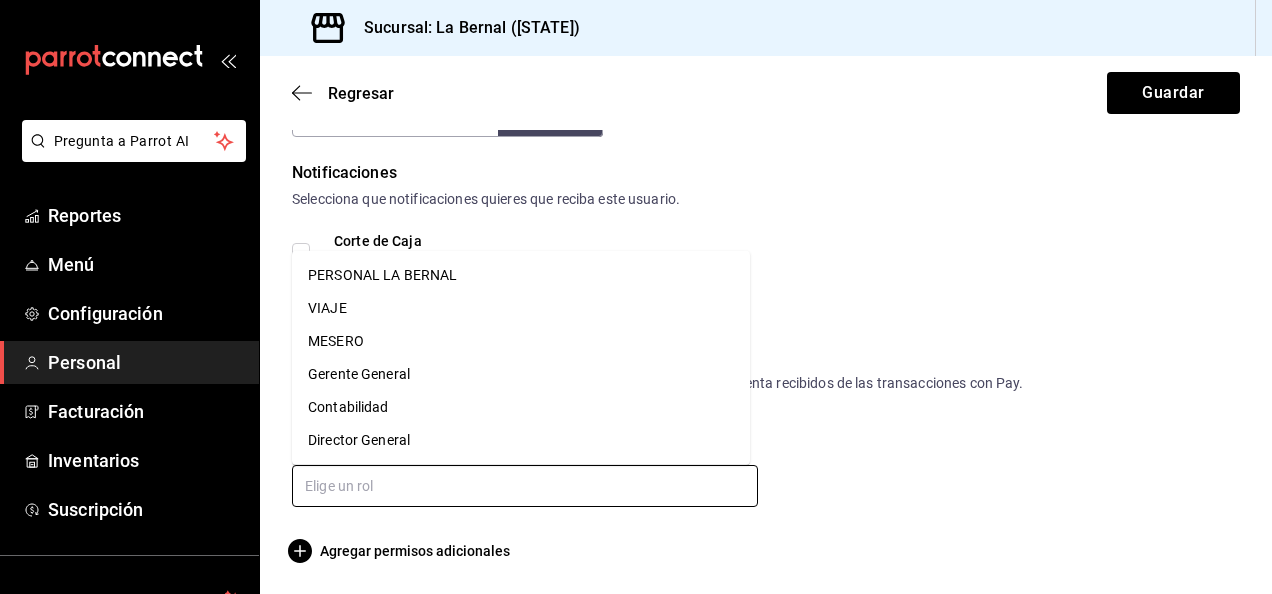 click on "PERSONAL LA BERNAL" at bounding box center (521, 275) 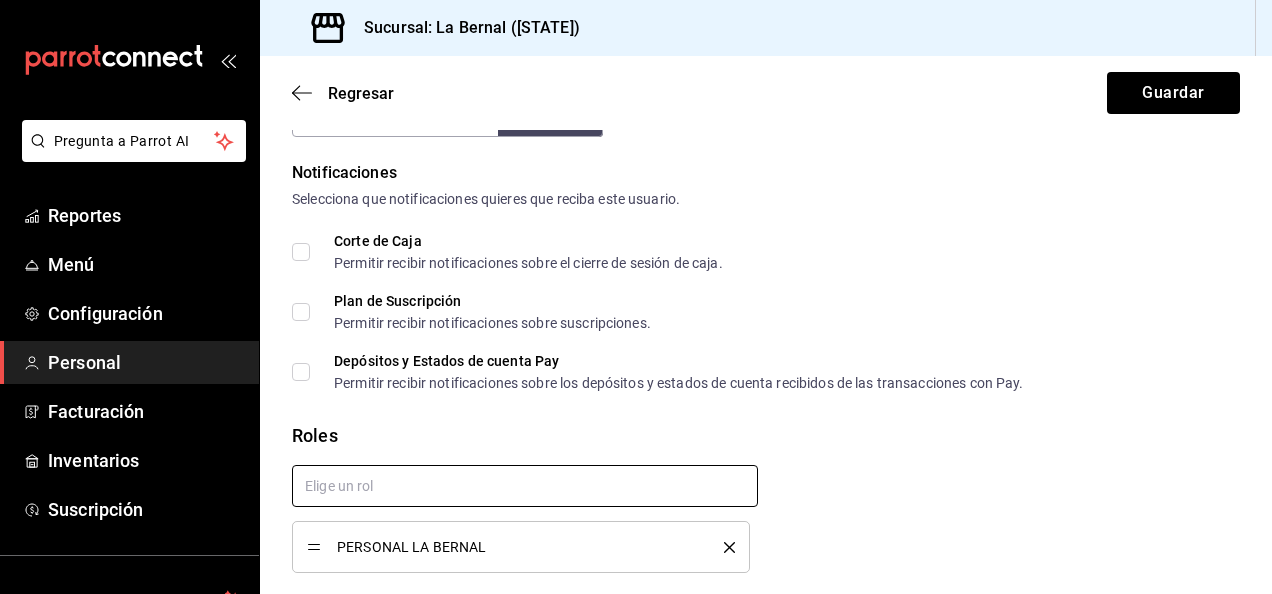 checkbox on "true" 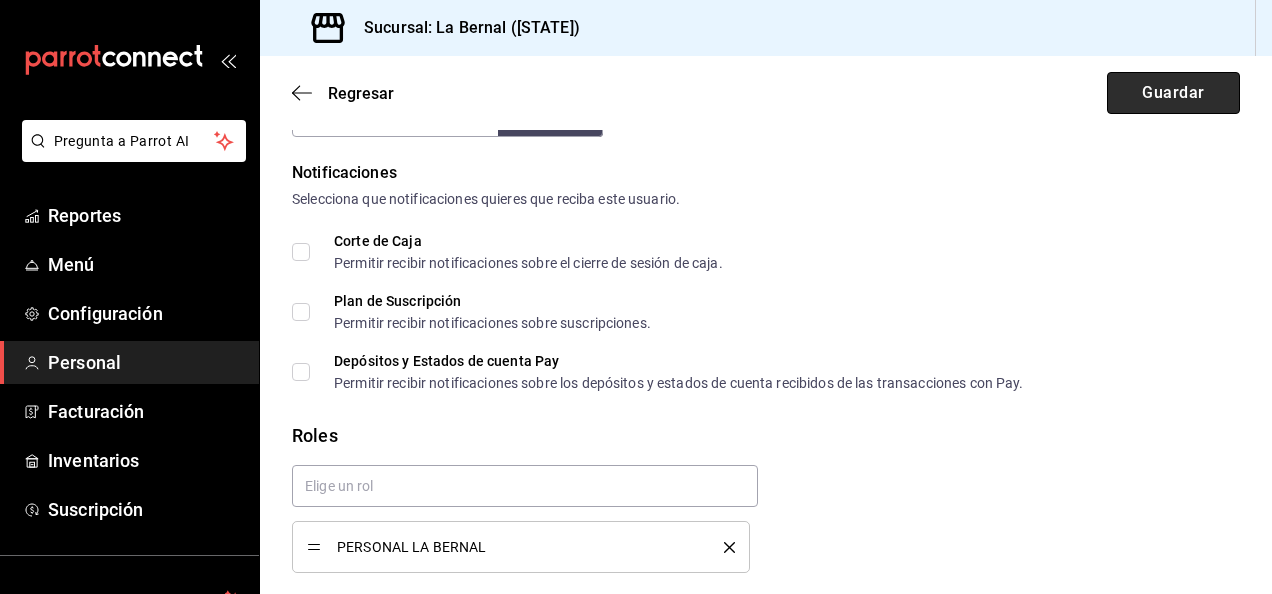 click on "Guardar" at bounding box center (1173, 93) 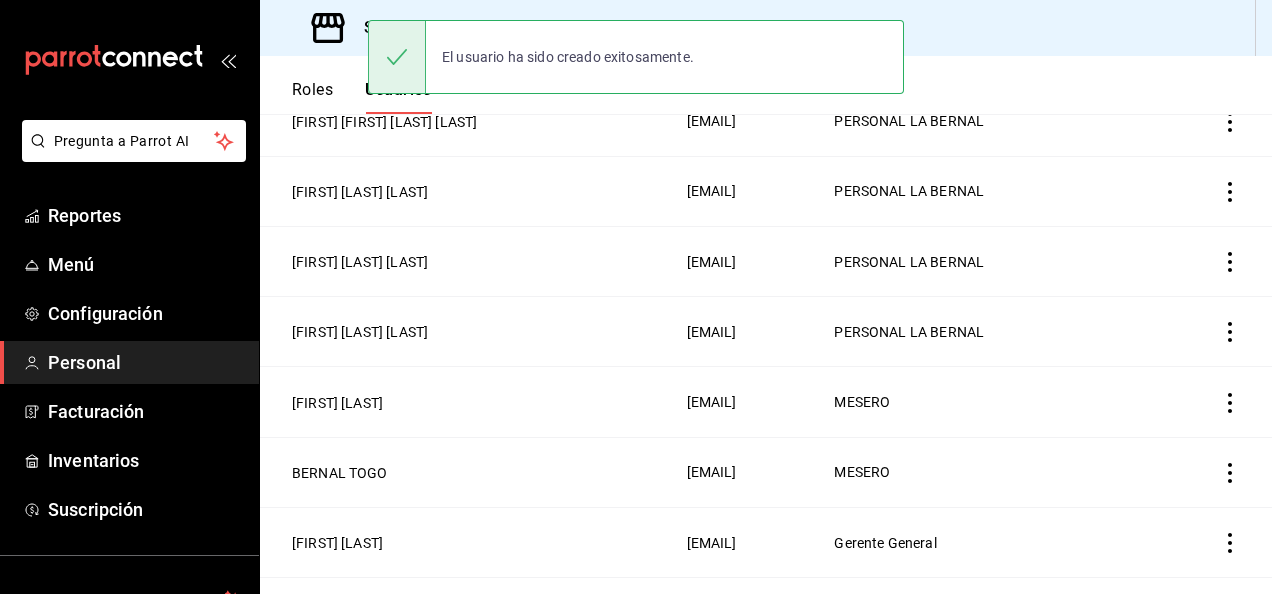 scroll, scrollTop: 1072, scrollLeft: 0, axis: vertical 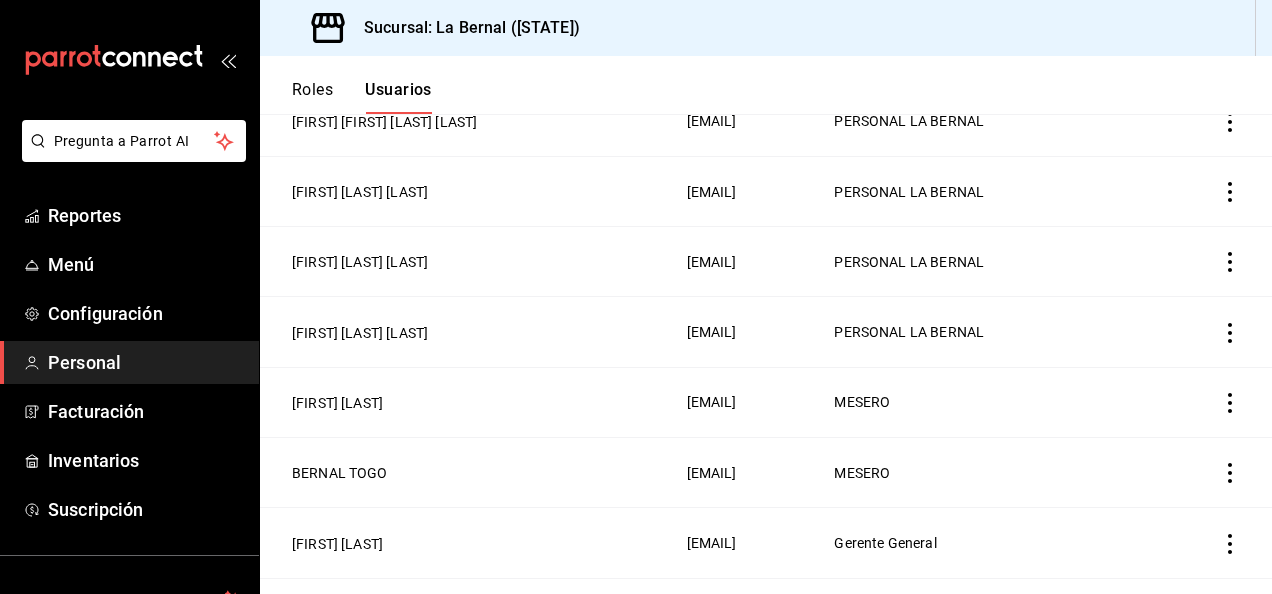 click on "Personal" at bounding box center [145, 362] 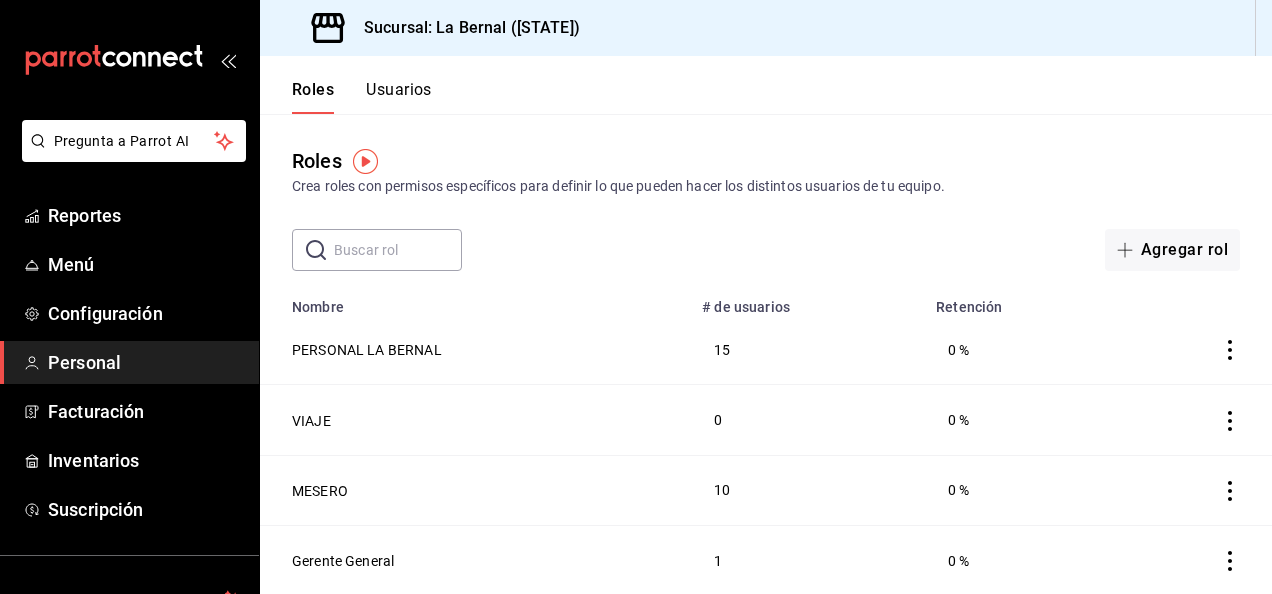 click on "Usuarios" at bounding box center [399, 97] 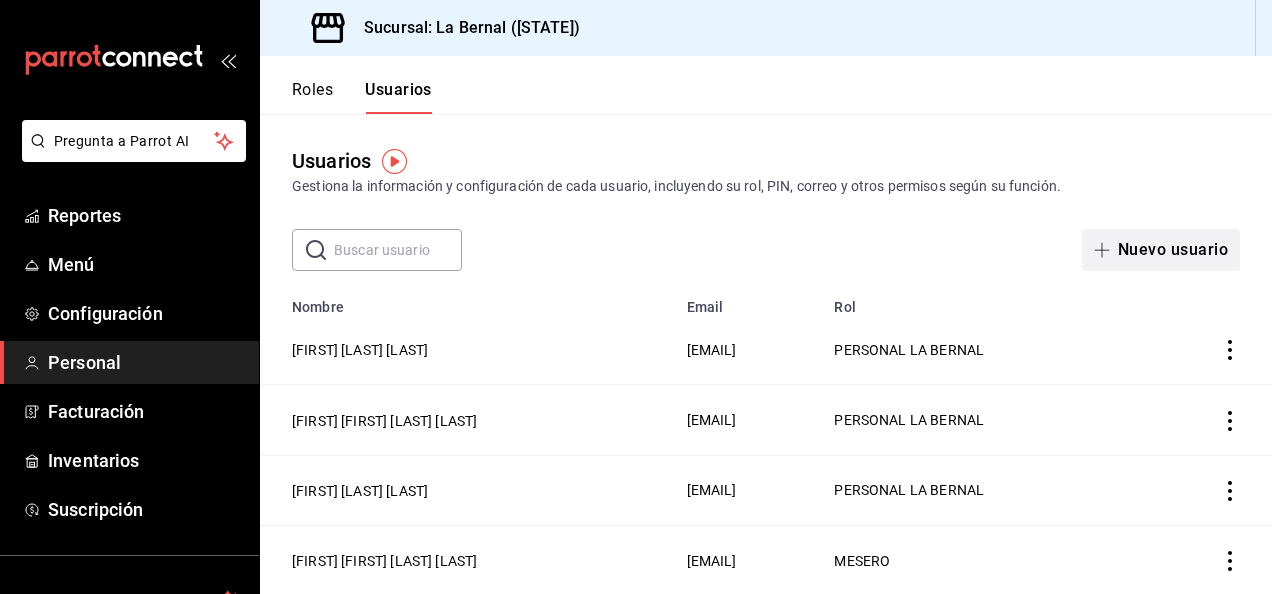 click on "Nuevo usuario" at bounding box center (1161, 250) 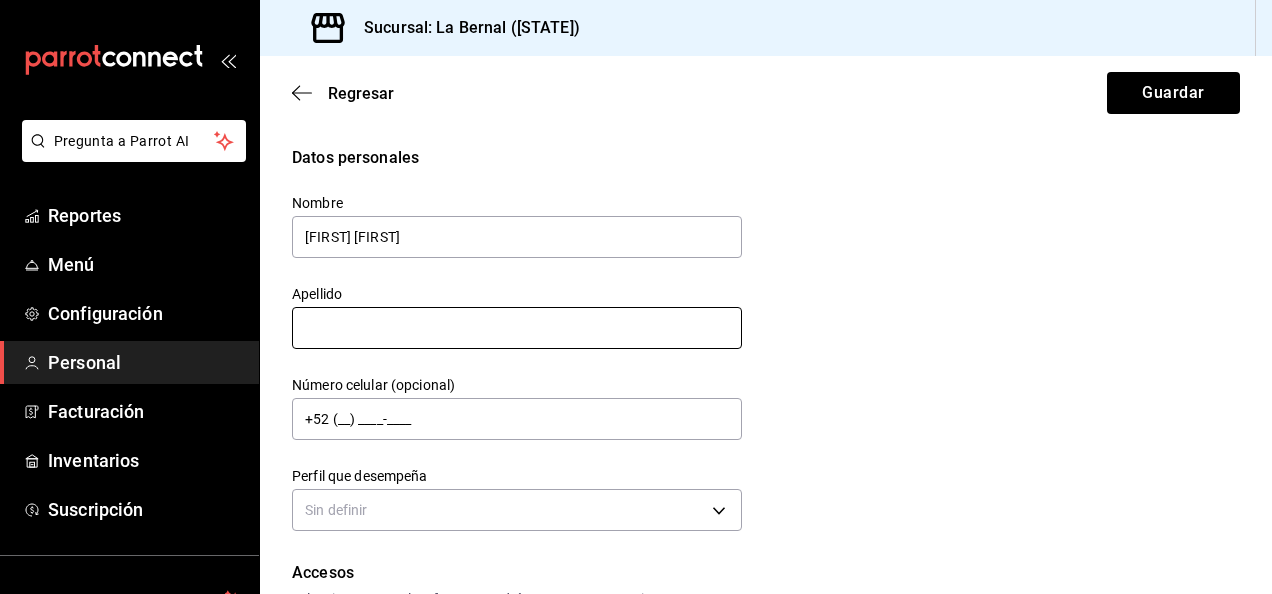 type on "[FIRST] [FIRST]" 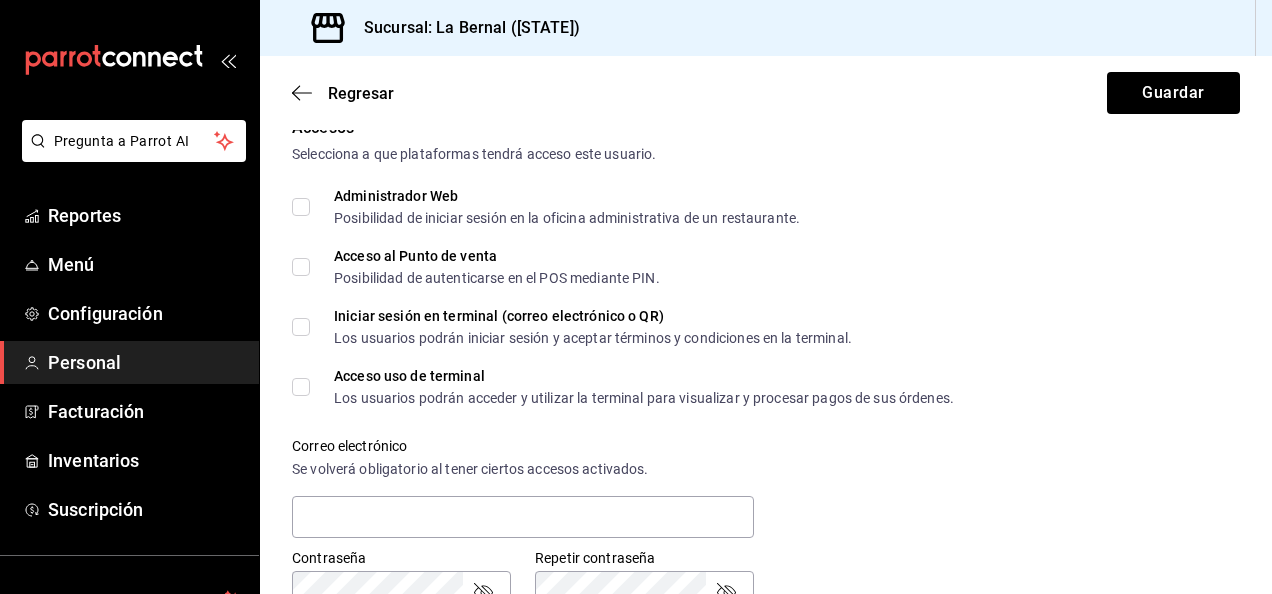 scroll, scrollTop: 327, scrollLeft: 0, axis: vertical 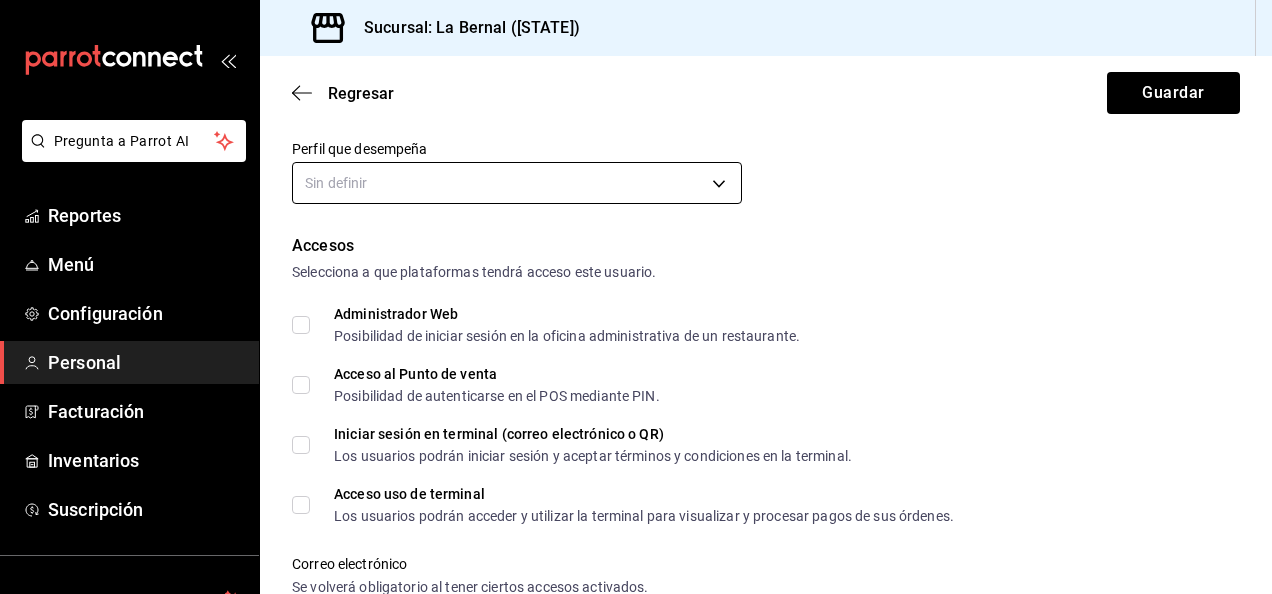 type on "[LAST] [LAST]" 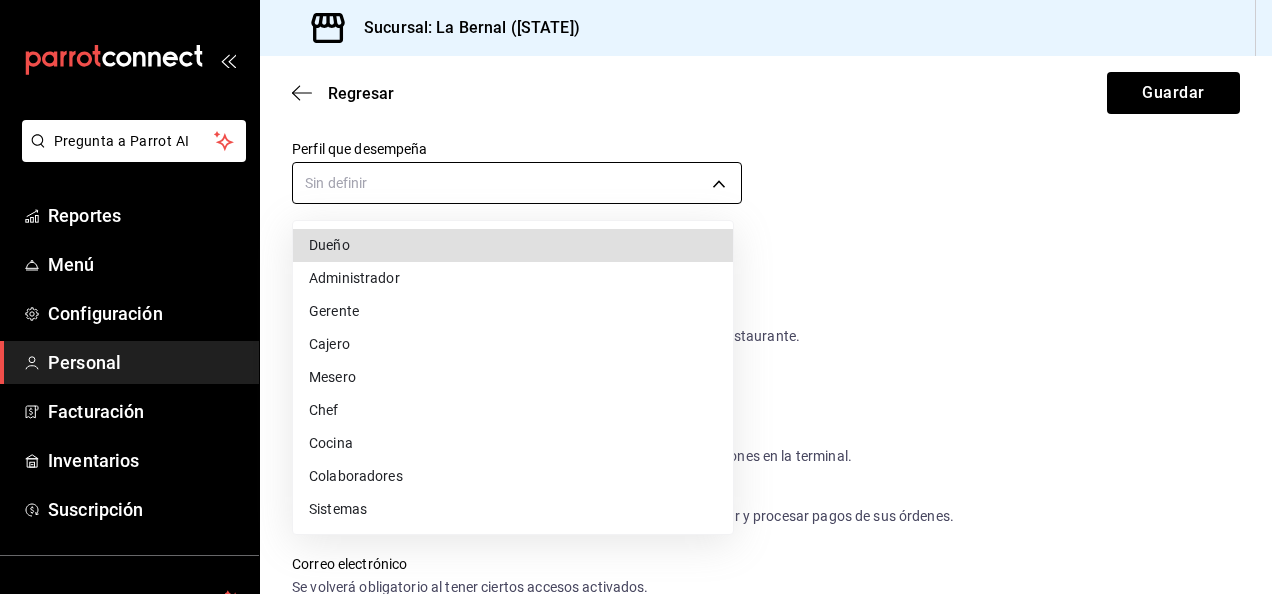 click on "Pregunta a Parrot AI Reportes   Menú   Configuración   Personal   Facturación   Inventarios   Suscripción   Ayuda Recomienda Parrot   Génesis Martínez   Sugerir nueva función   Sucursal: La Bernal ([STATE]) Regresar Guardar Datos personales Nombre [FIRST] [FIRST] Apellido [LAST] [LAST] Número celular (opcional) +52 (__) ____-____ Perfil que desempeña Sin definir Accesos Selecciona a que plataformas tendrá acceso este usuario. Administrador Web Posibilidad de iniciar sesión en la oficina administrativa de un restaurante.  Acceso al Punto de venta Posibilidad de autenticarse en el POS mediante PIN.  Iniciar sesión en terminal (correo electrónico o QR) Los usuarios podrán iniciar sesión y aceptar términos y condiciones en la terminal. Acceso uso de terminal Los usuarios podrán acceder y utilizar la terminal para visualizar y procesar pagos de sus órdenes. Correo electrónico Se volverá obligatorio al tener ciertos accesos activados. Contraseña Contraseña Repetir contraseña Repetir contraseña" at bounding box center (636, 297) 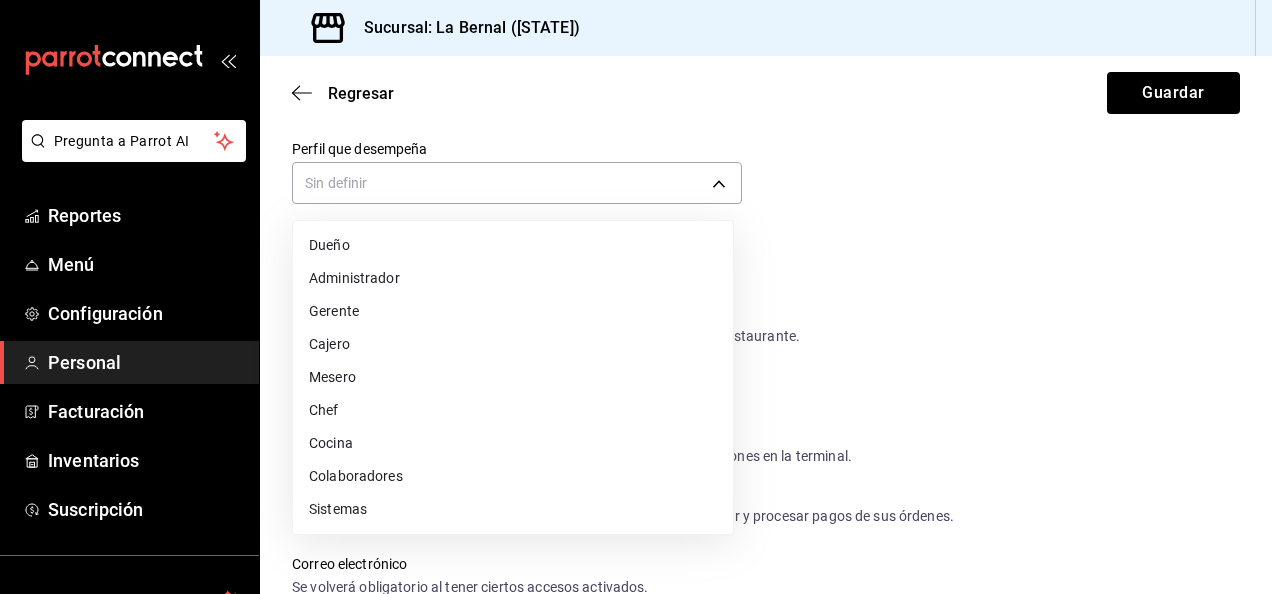 click on "Cocina" at bounding box center (513, 443) 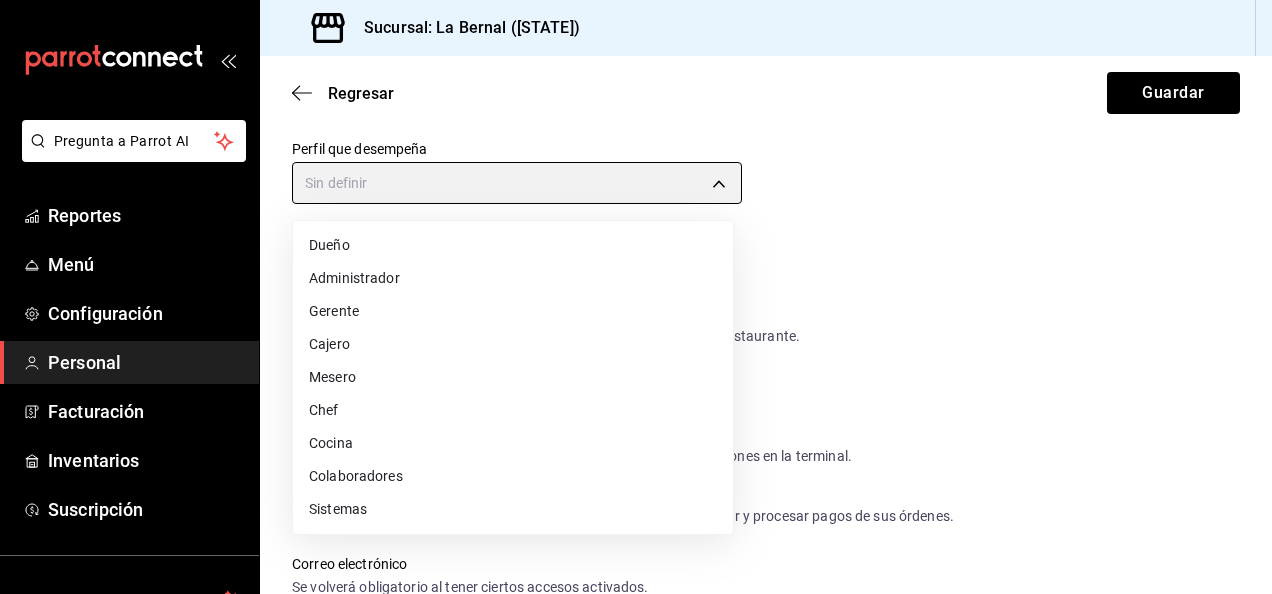 type on "KITCHEN" 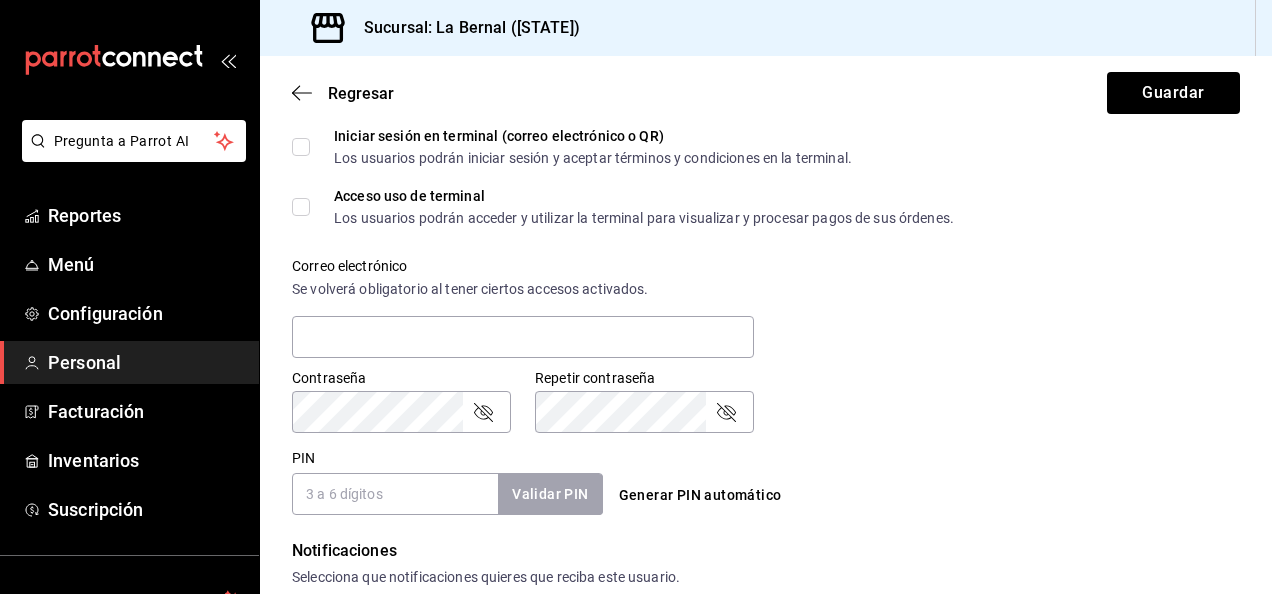 scroll, scrollTop: 720, scrollLeft: 0, axis: vertical 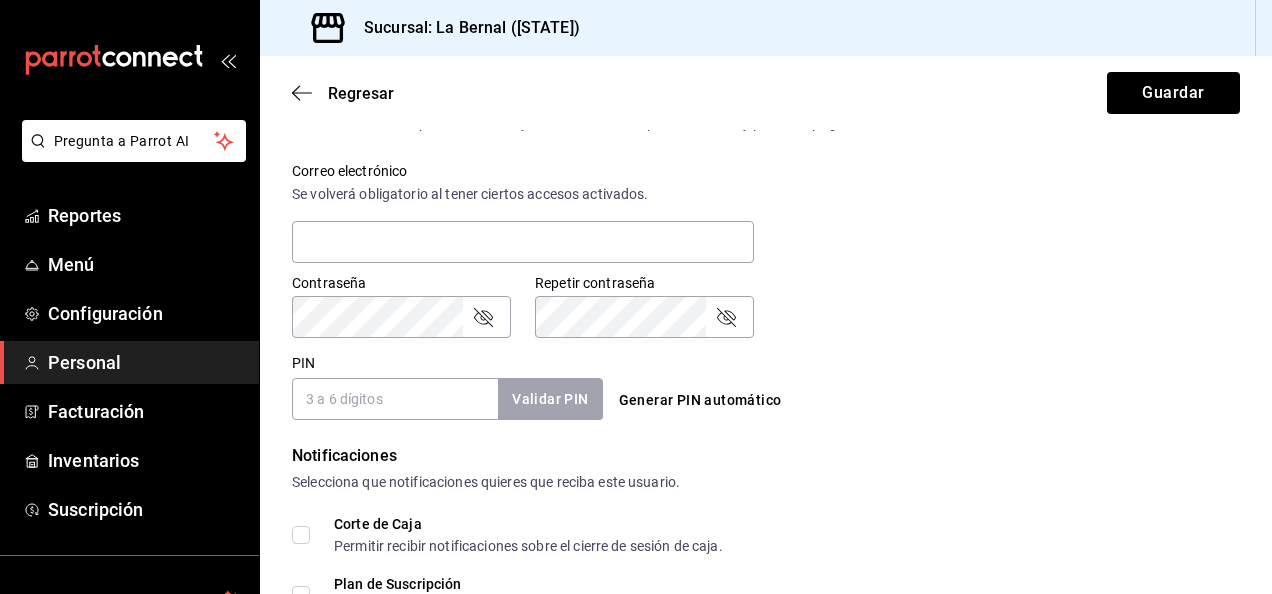 click on "PIN" at bounding box center (395, 399) 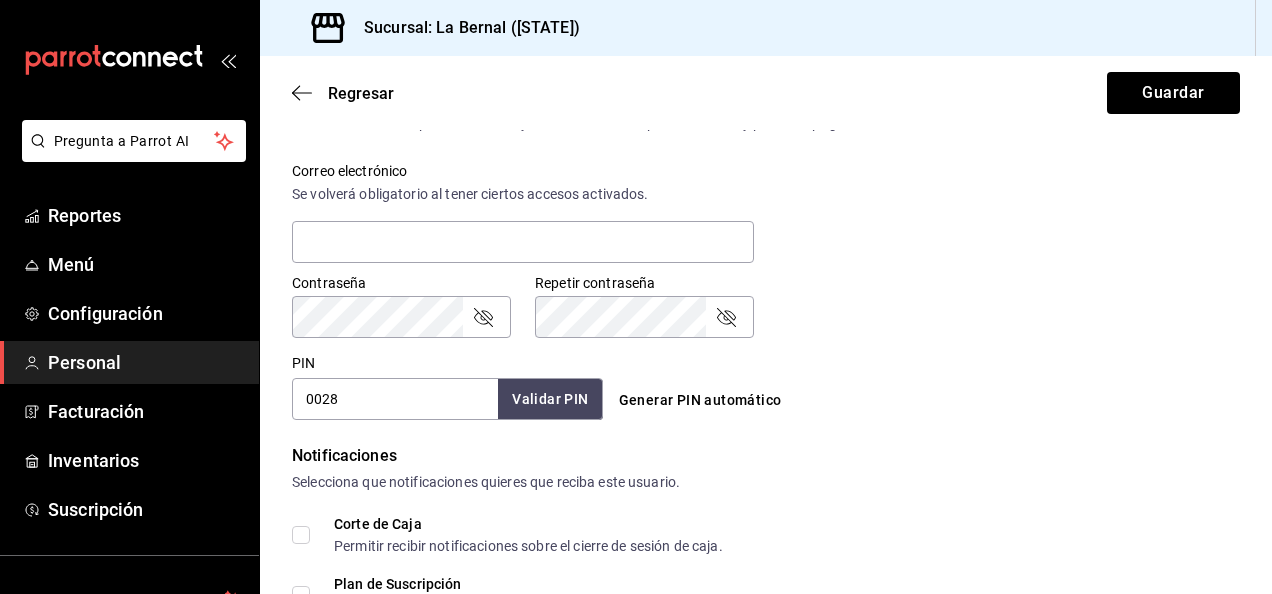 type on "0028" 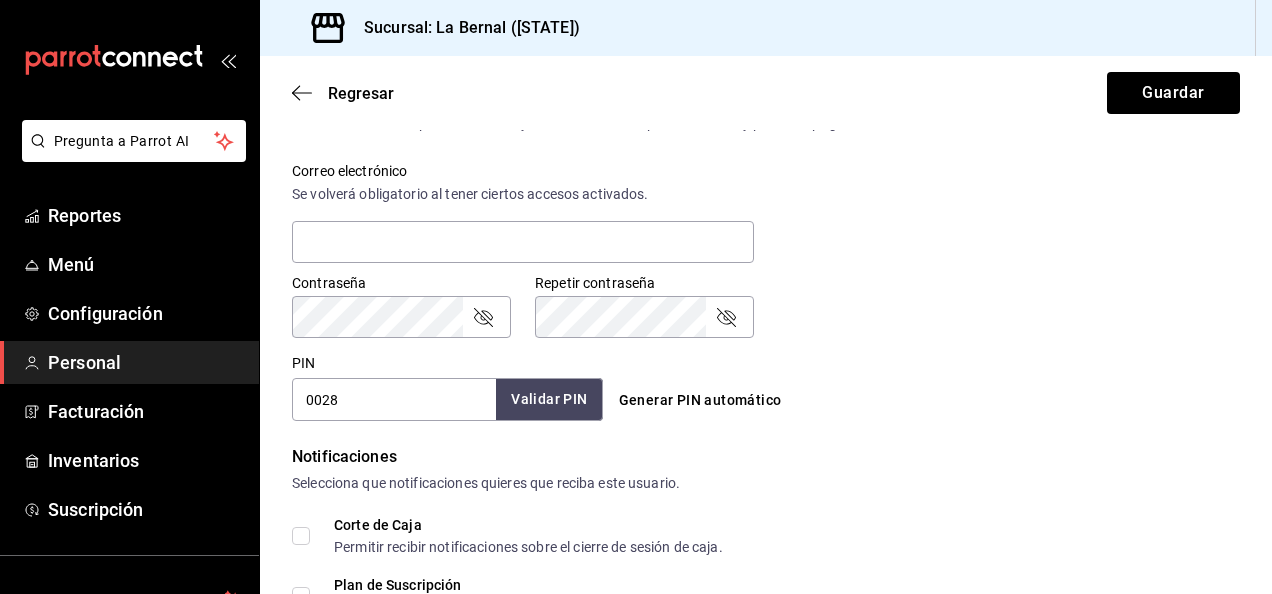 click on "Validar PIN" at bounding box center [549, 399] 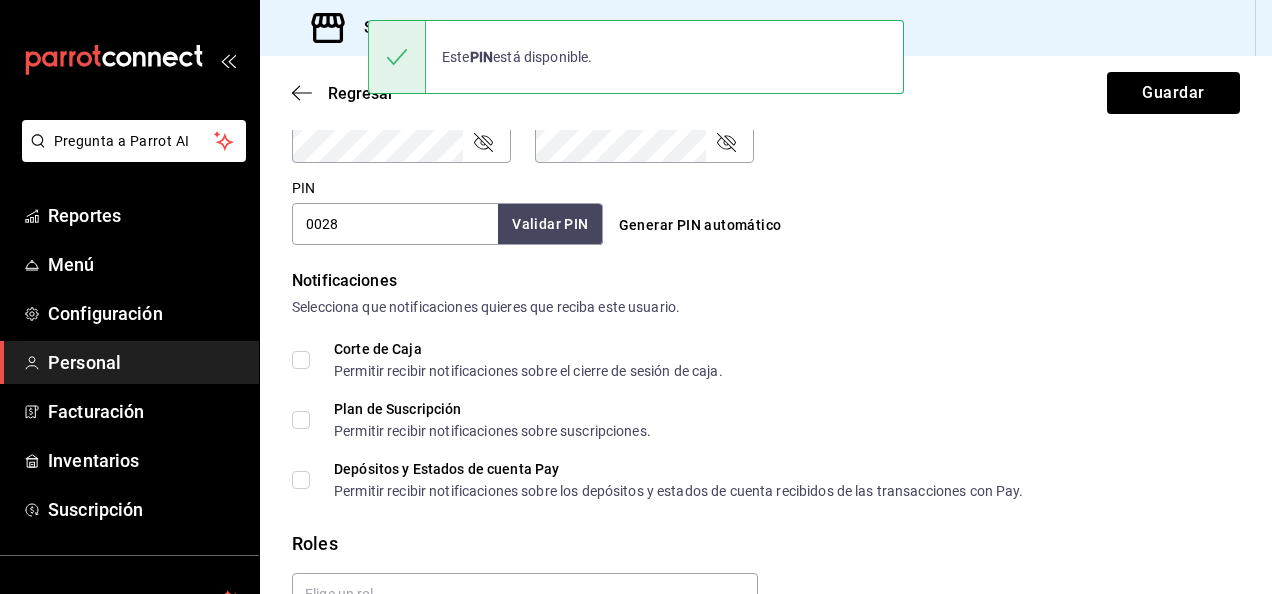 scroll, scrollTop: 1004, scrollLeft: 0, axis: vertical 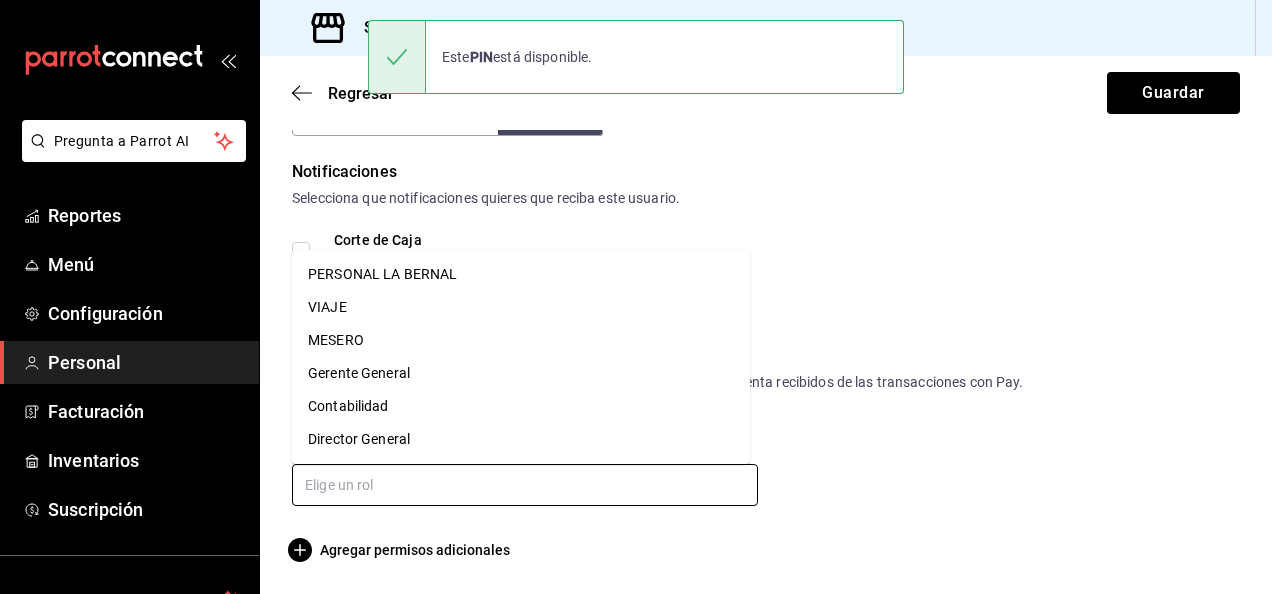 click at bounding box center [525, 485] 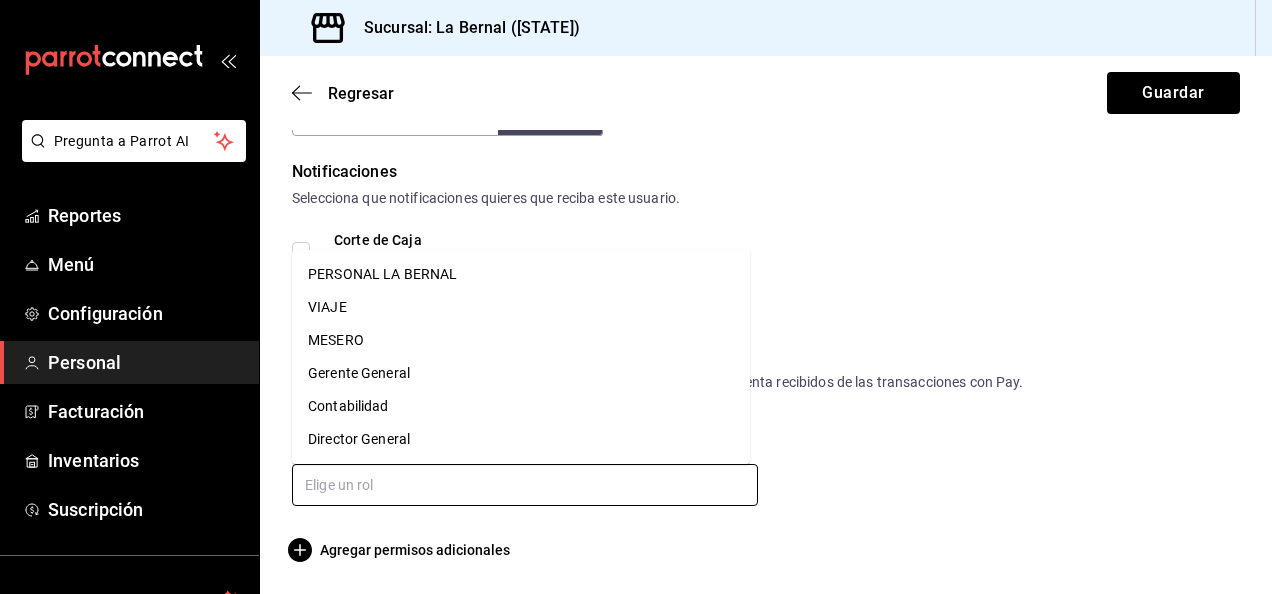 click on "PERSONAL LA BERNAL" at bounding box center (521, 274) 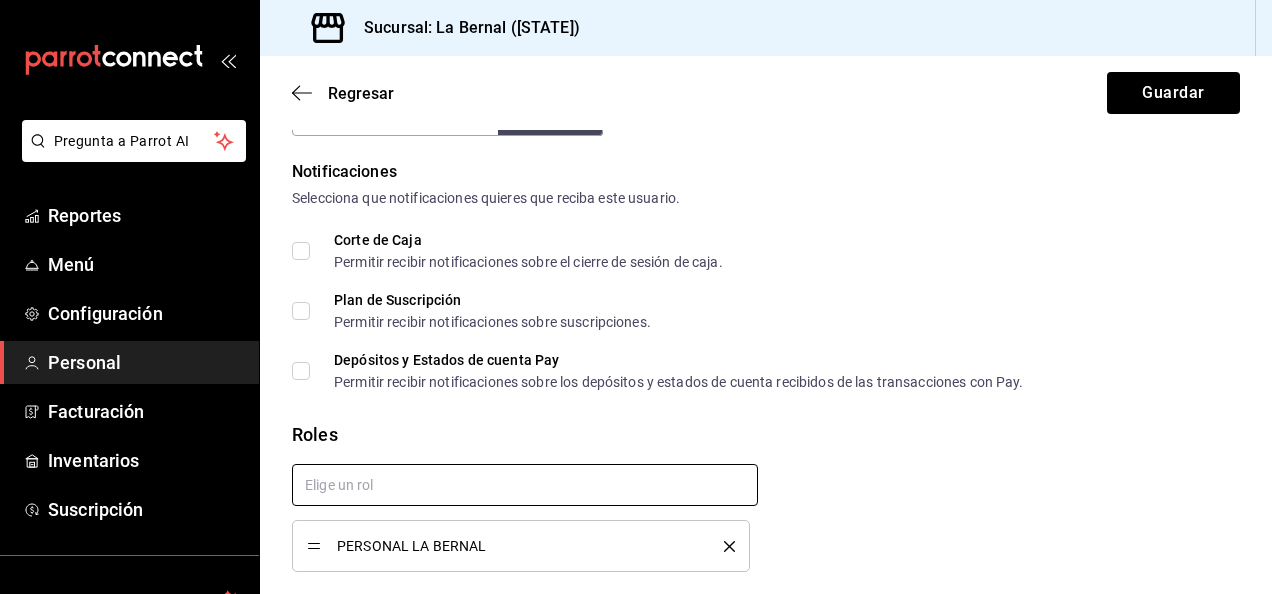 checkbox on "true" 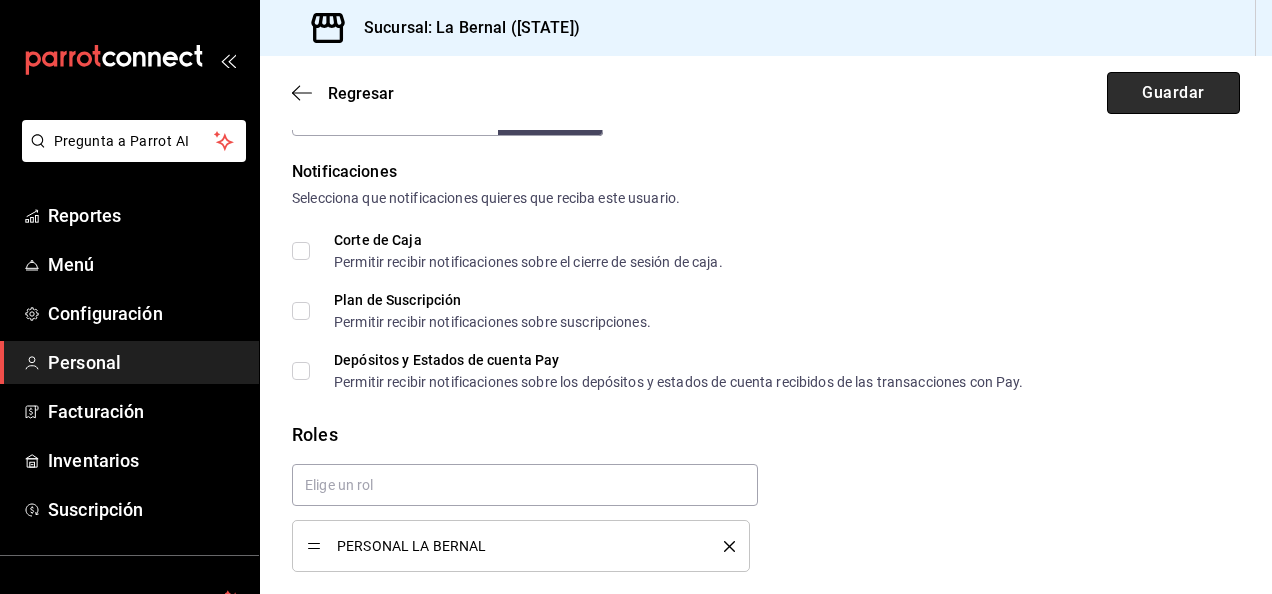 click on "Guardar" at bounding box center [1173, 93] 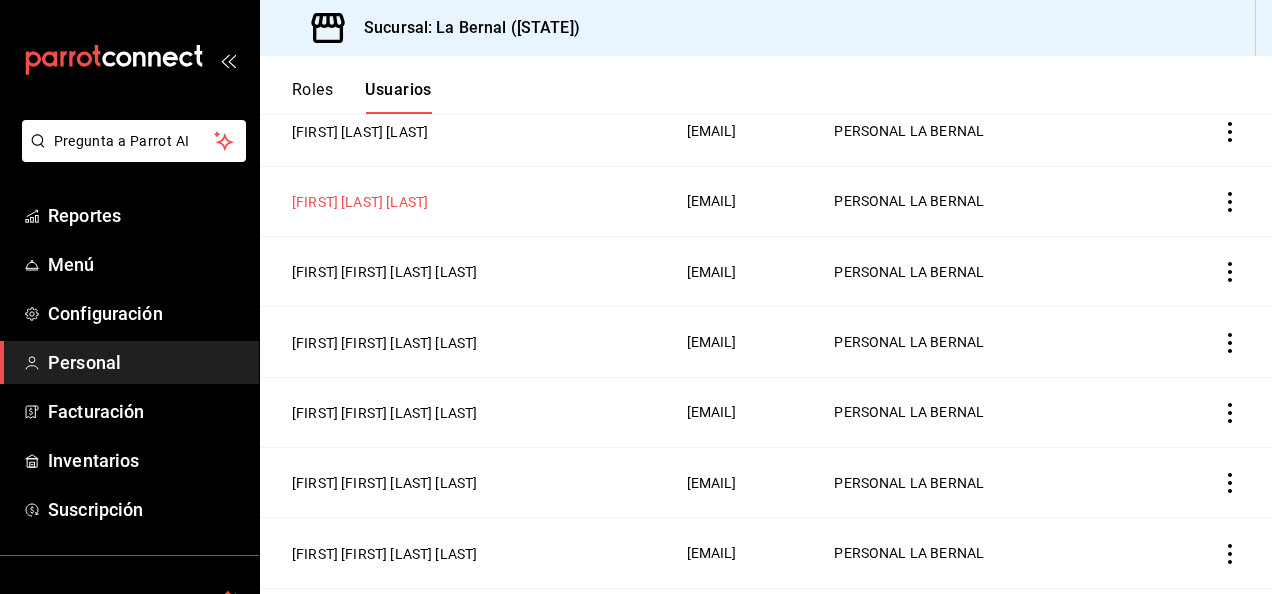 scroll, scrollTop: 0, scrollLeft: 0, axis: both 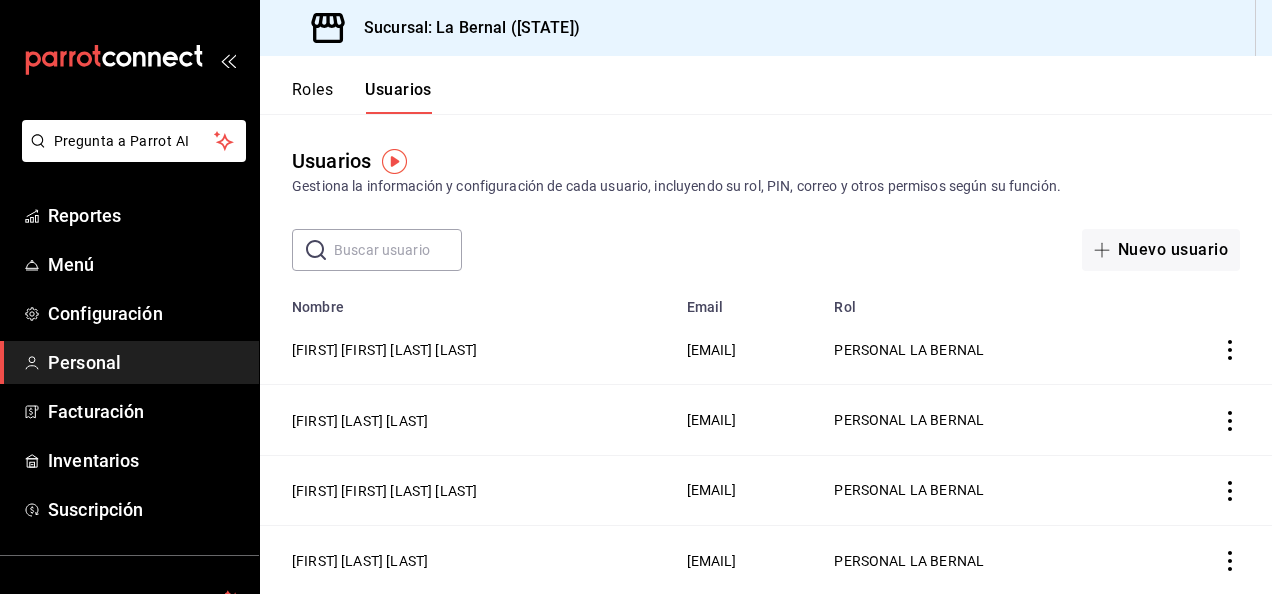 click on "Personal" at bounding box center (145, 362) 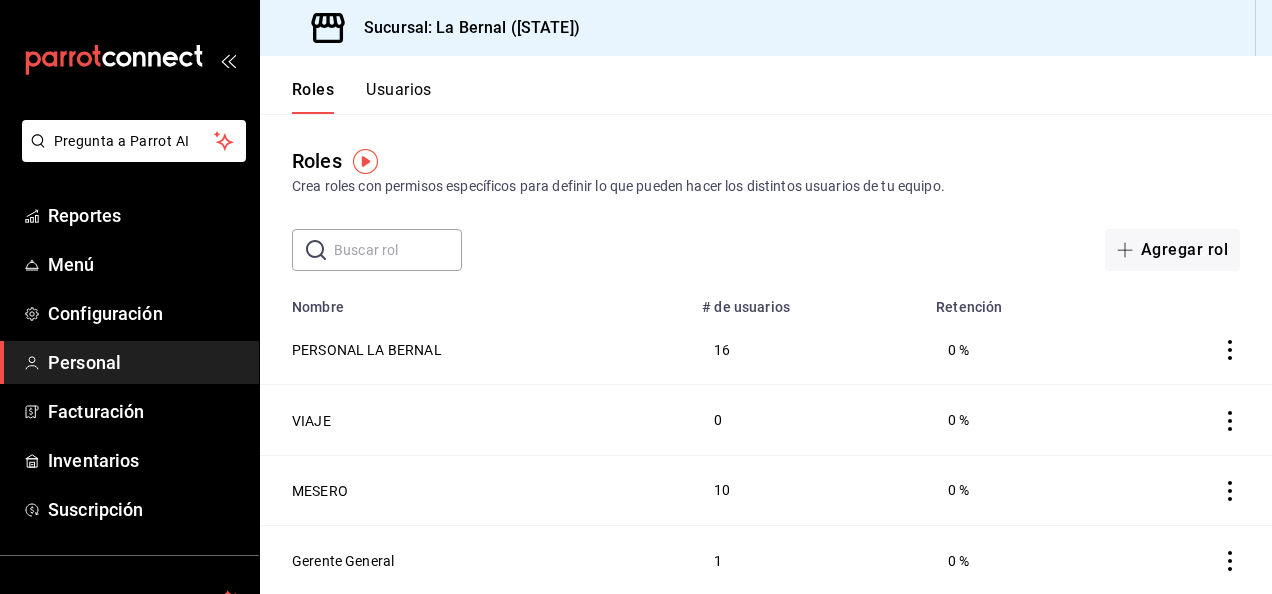 click on "Usuarios" at bounding box center [399, 97] 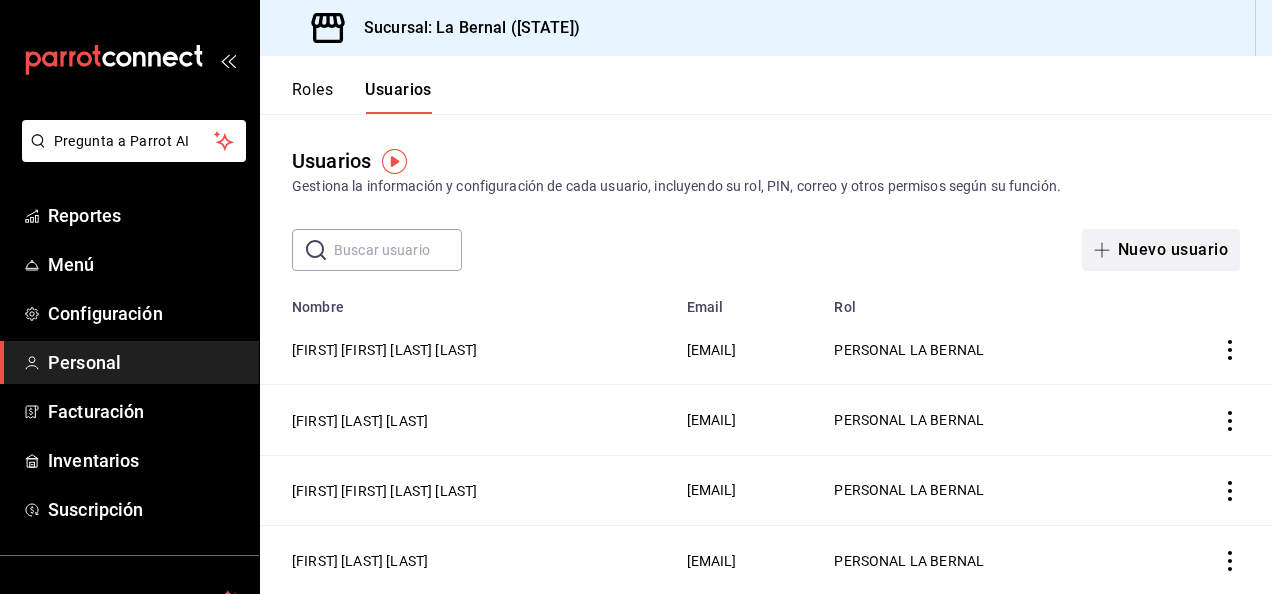 click on "Nuevo usuario" at bounding box center (1161, 250) 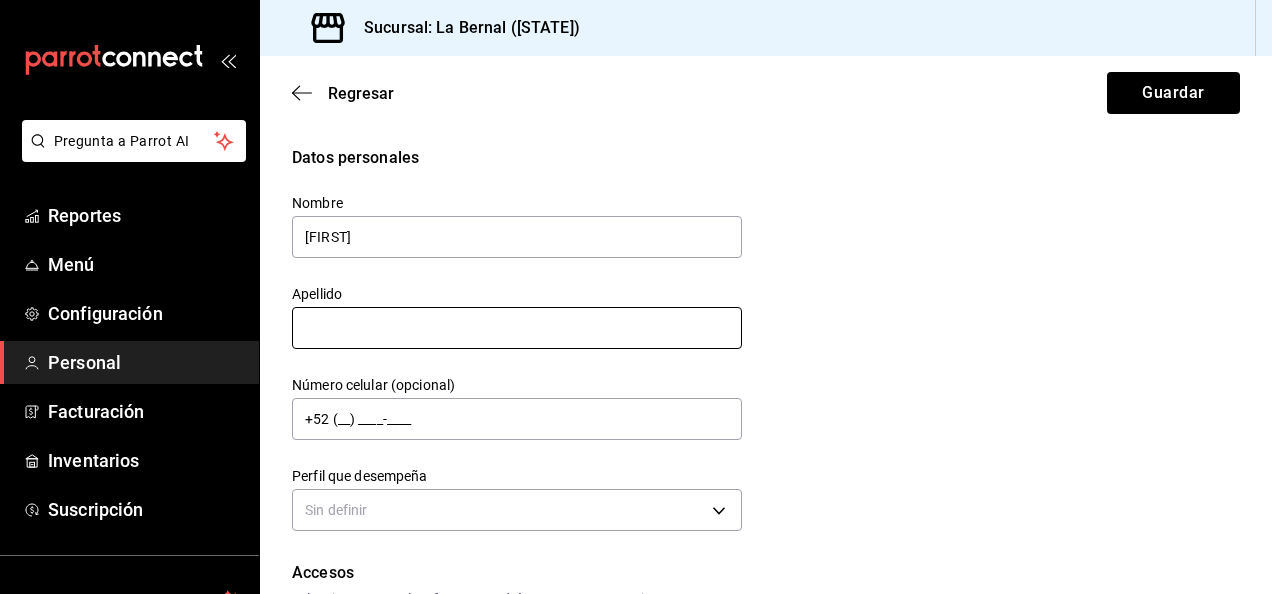 type on "[FIRST]" 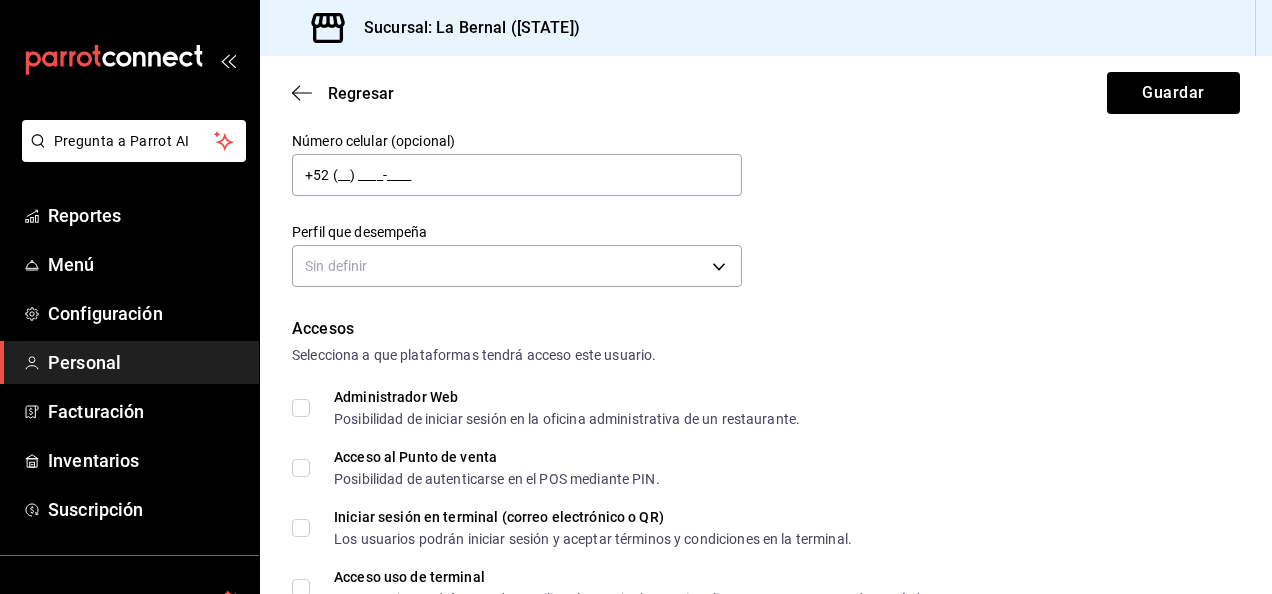 scroll, scrollTop: 263, scrollLeft: 0, axis: vertical 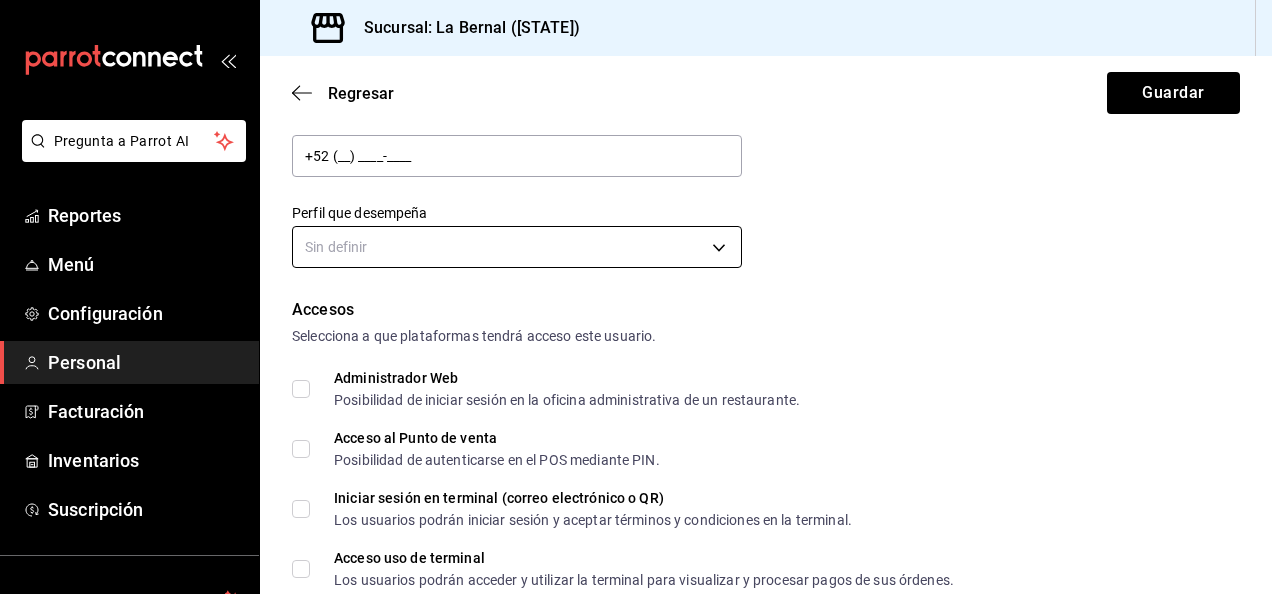 type on "[LAST] [LAST]" 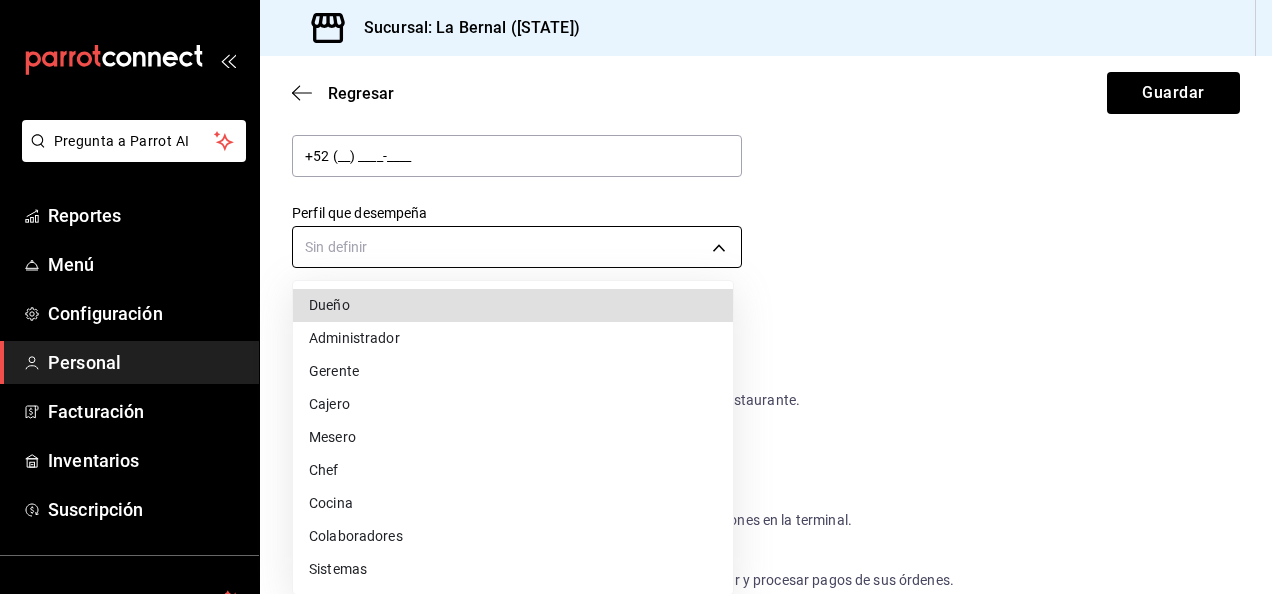 click on "Pregunta a Parrot AI Reportes   Menú   Configuración   Personal   Facturación   Inventarios   Suscripción   Ayuda Recomienda Parrot   Génesis Martínez   Sugerir nueva función   Sucursal: La Bernal ([STATE]) Regresar Guardar Datos personales Nombre [FIRST] Apellido [LAST] [LAST] Número celular (opcional) +52 (__) ____-____ Perfil que desempeña Sin definir Accesos Selecciona a que plataformas tendrá acceso este usuario. Administrador Web Posibilidad de iniciar sesión en la oficina administrativa de un restaurante.  Acceso al Punto de venta Posibilidad de autenticarse en el POS mediante PIN.  Iniciar sesión en terminal (correo electrónico o QR) Los usuarios podrán iniciar sesión y aceptar términos y condiciones en la terminal. Acceso uso de terminal Los usuarios podrán acceder y utilizar la terminal para visualizar y procesar pagos de sus órdenes. Correo electrónico Se volverá obligatorio al tener ciertos accesos activados. Contraseña Contraseña Repetir contraseña Repetir contraseña PIN ​" at bounding box center (636, 297) 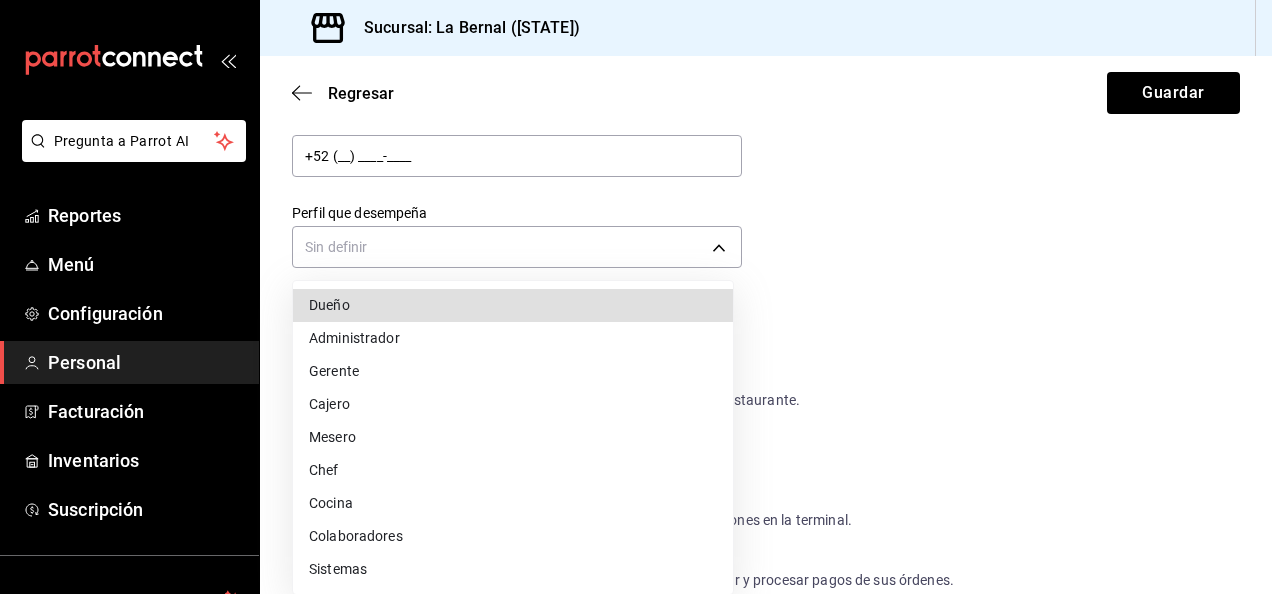 click on "Cocina" at bounding box center (513, 503) 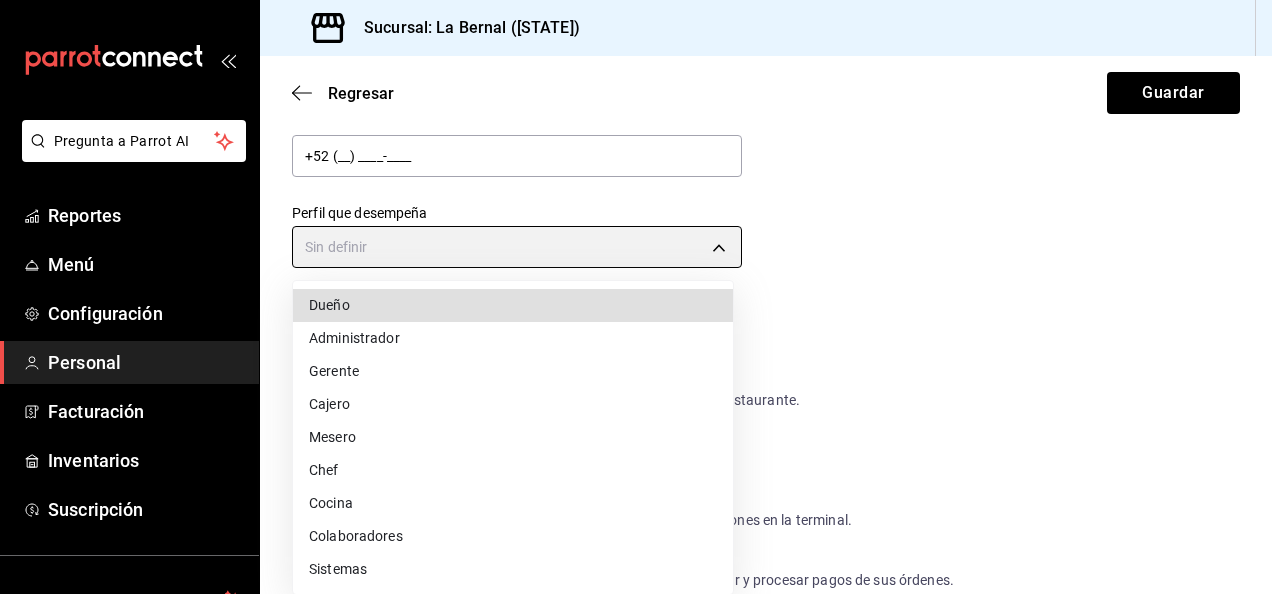type on "KITCHEN" 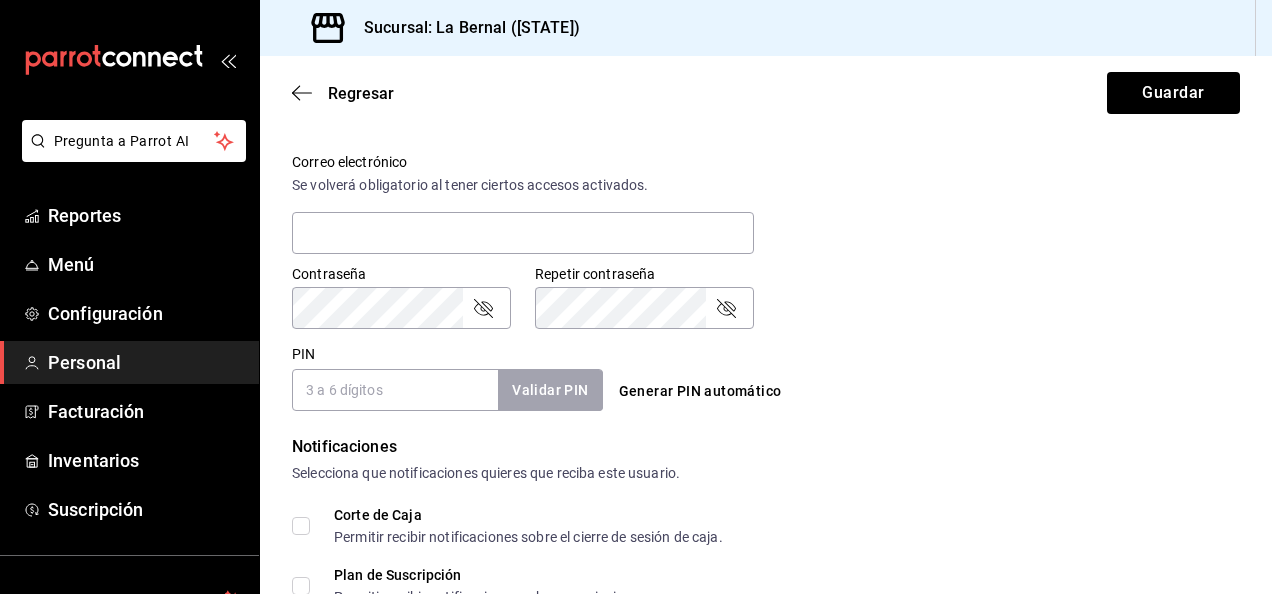 scroll, scrollTop: 787, scrollLeft: 0, axis: vertical 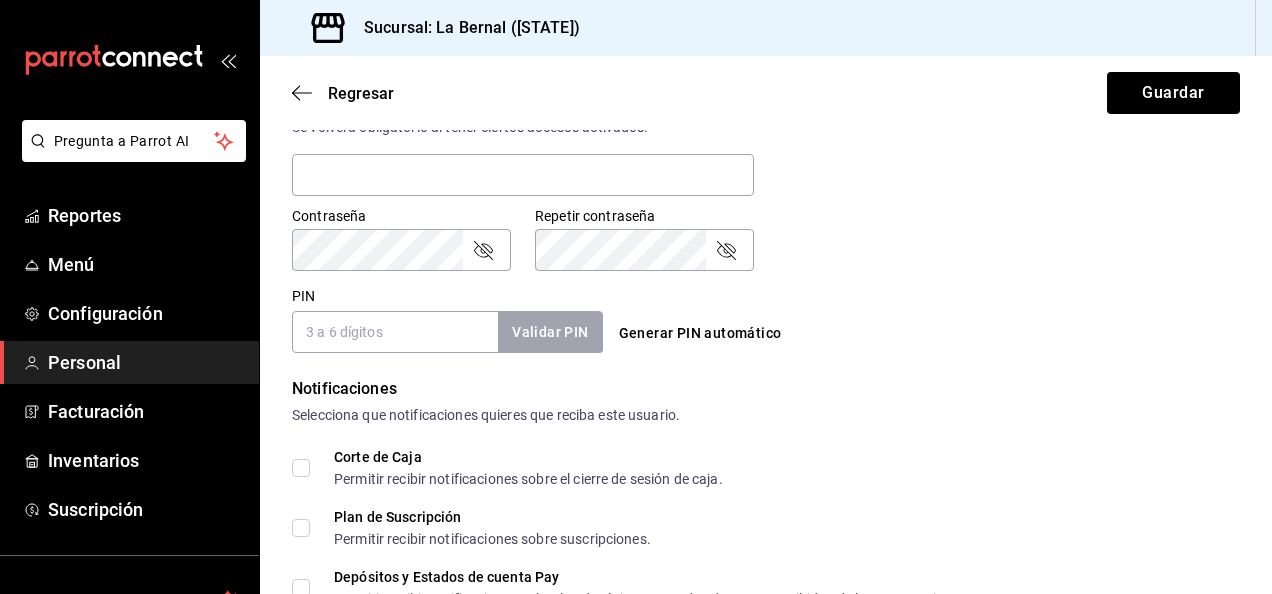 click on "PIN" at bounding box center [395, 332] 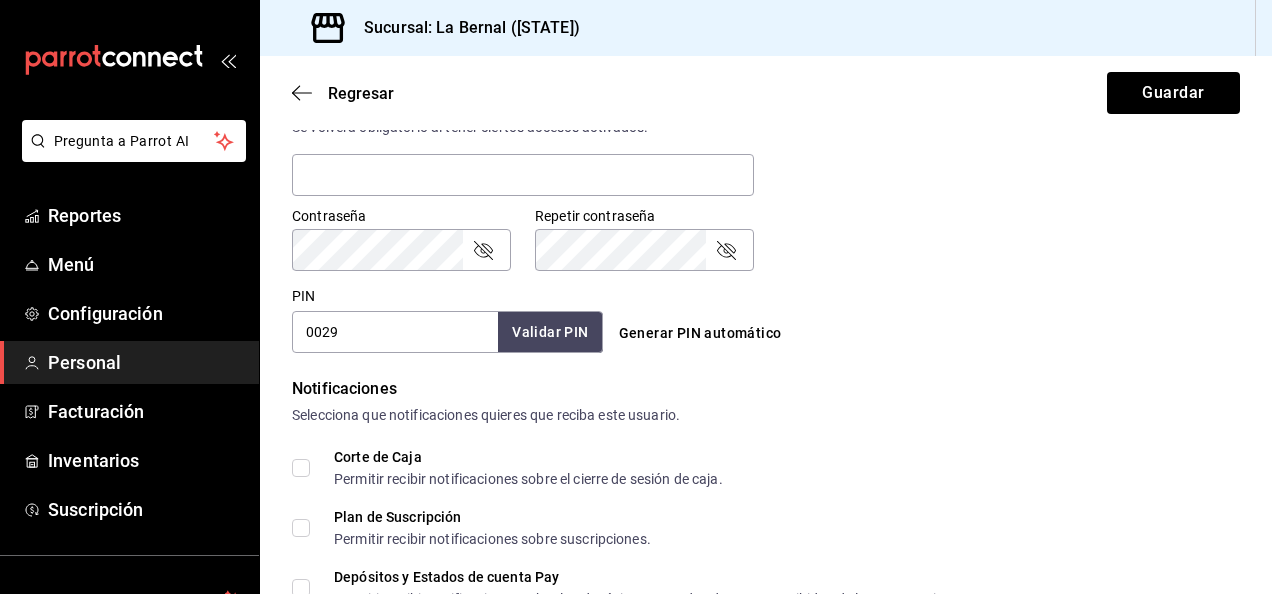 type on "0029" 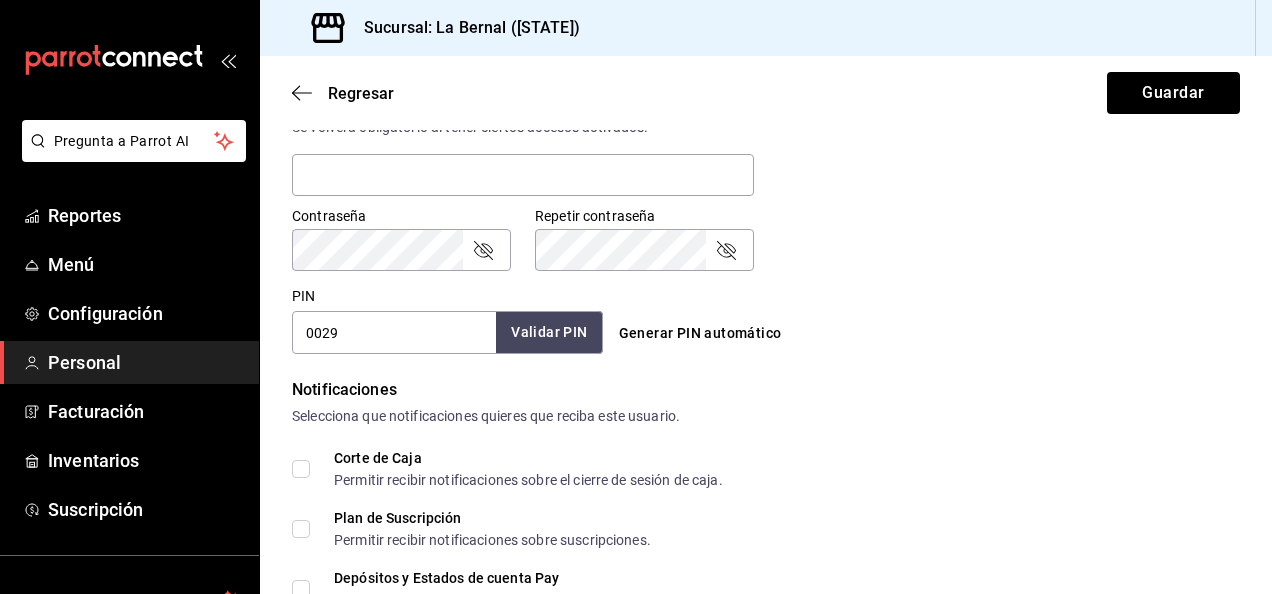 click on "Validar PIN" at bounding box center (549, 332) 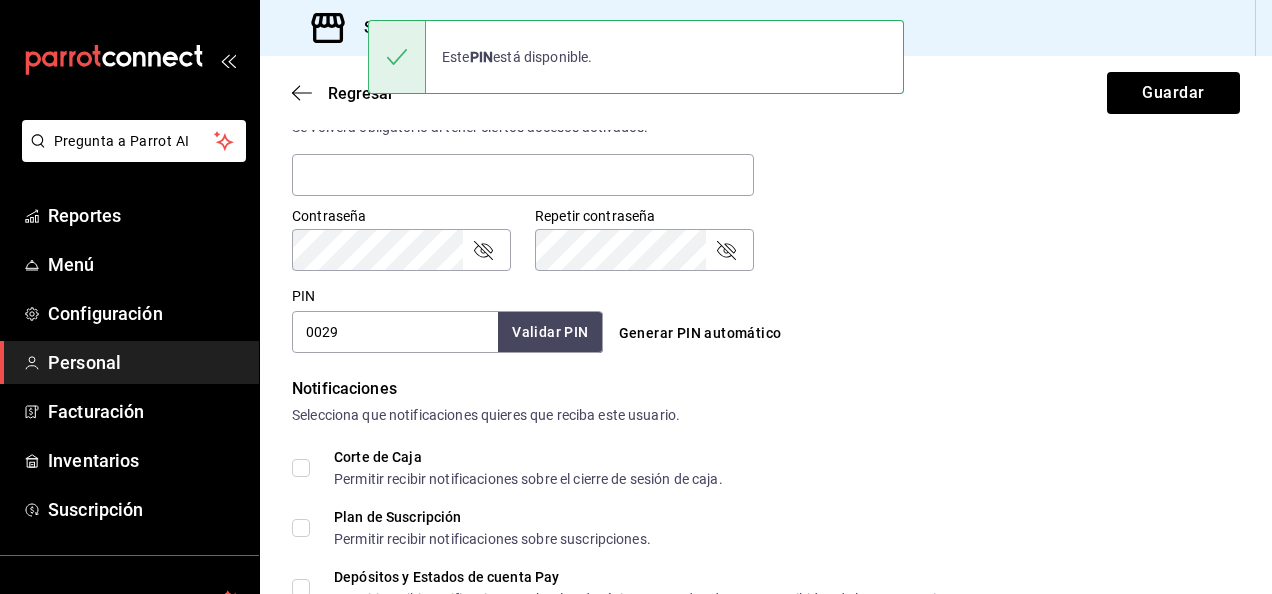 scroll, scrollTop: 1004, scrollLeft: 0, axis: vertical 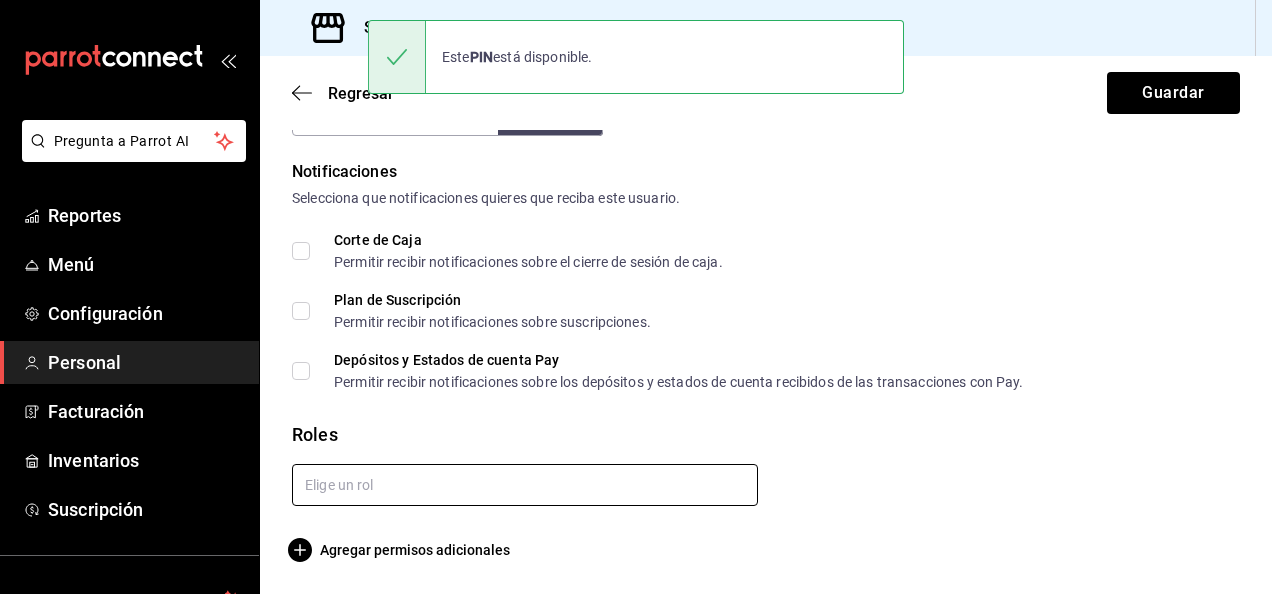click at bounding box center (525, 485) 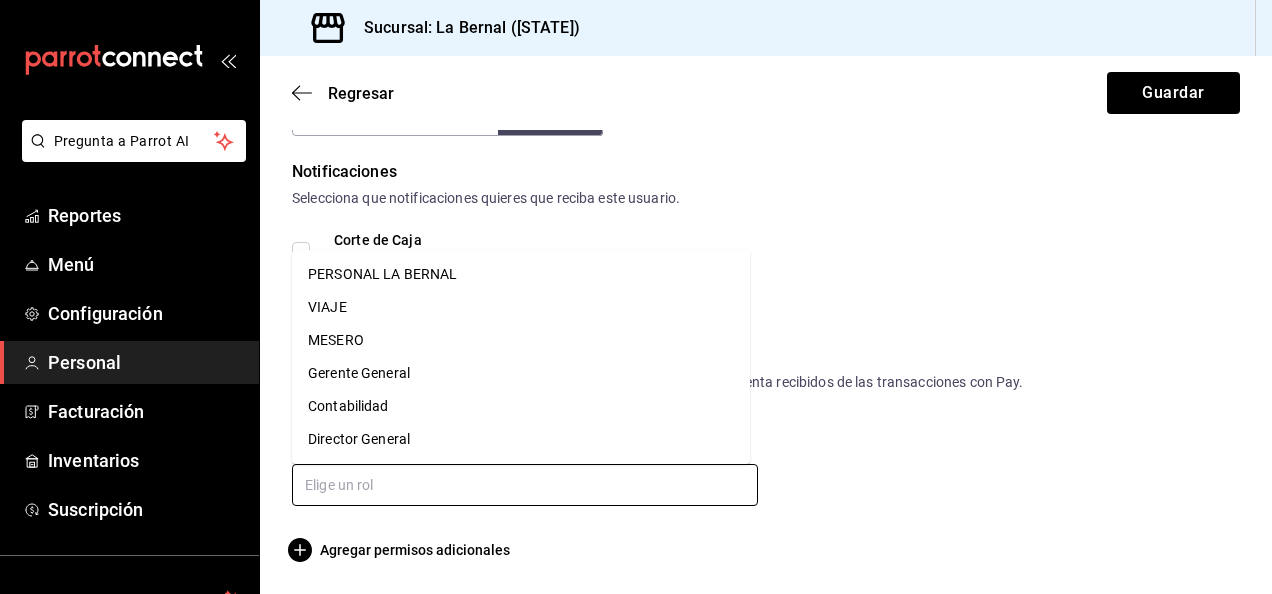 click on "PERSONAL LA BERNAL" at bounding box center [521, 274] 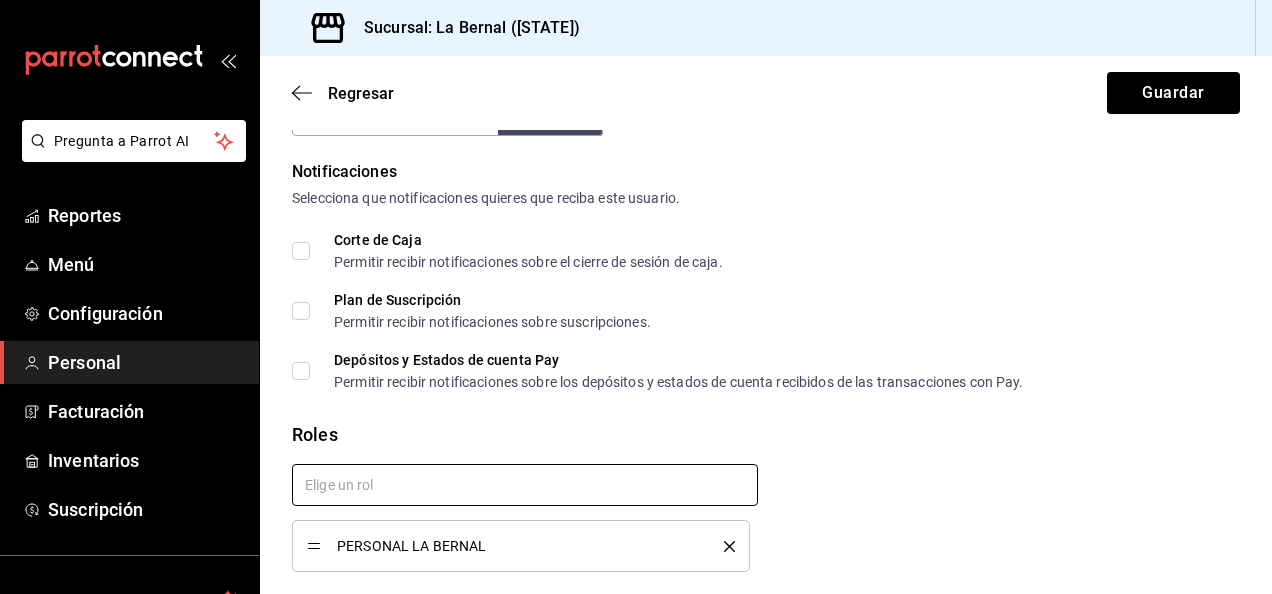 checkbox on "true" 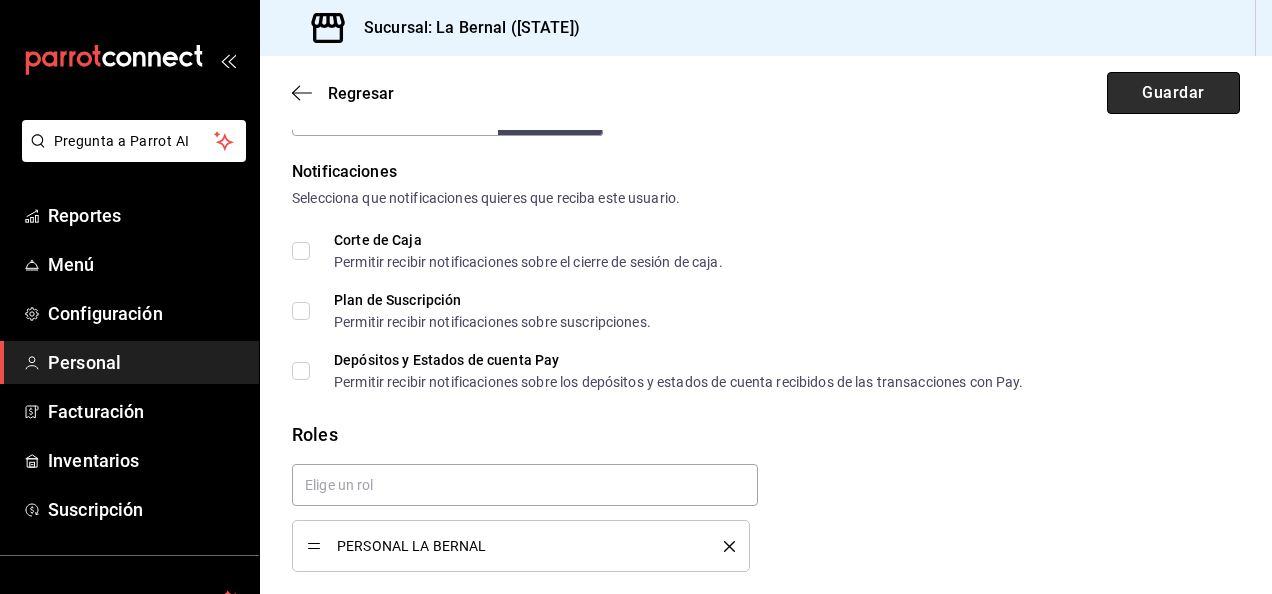 click on "Guardar" at bounding box center [1173, 93] 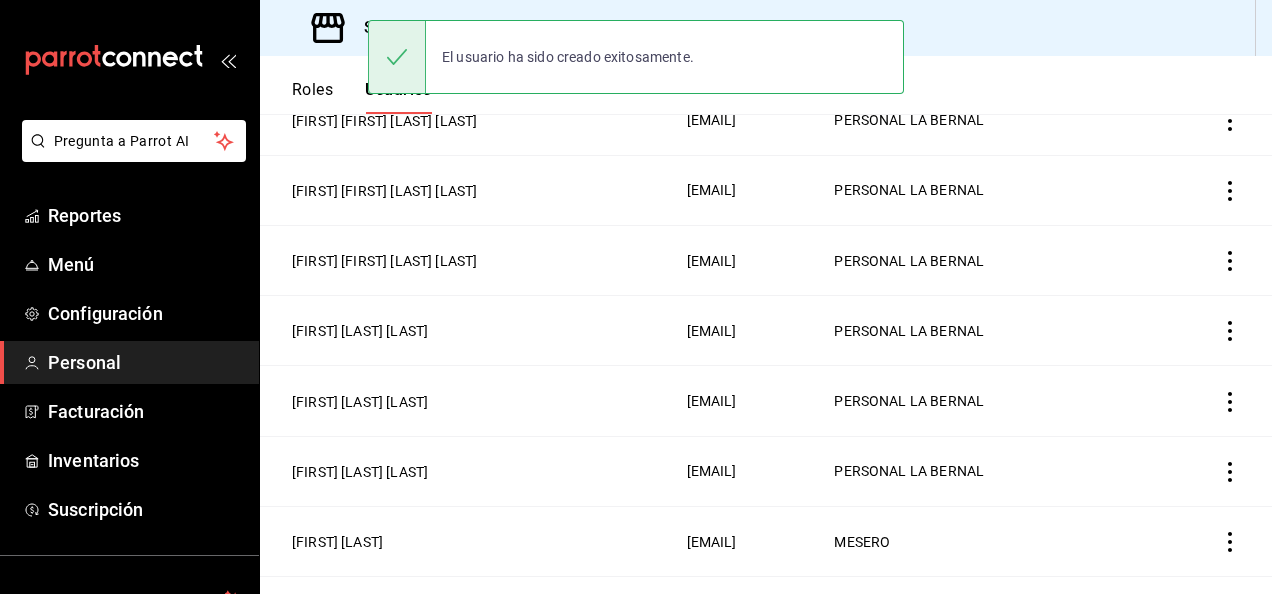 scroll, scrollTop: 1073, scrollLeft: 0, axis: vertical 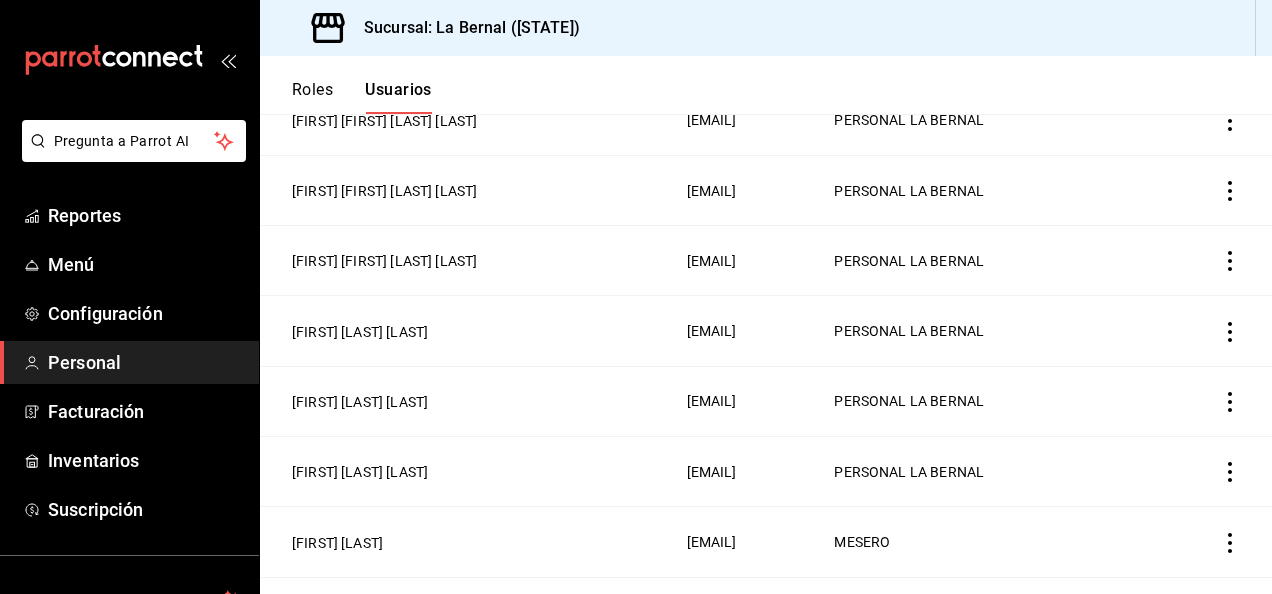 click on "Personal" at bounding box center (145, 362) 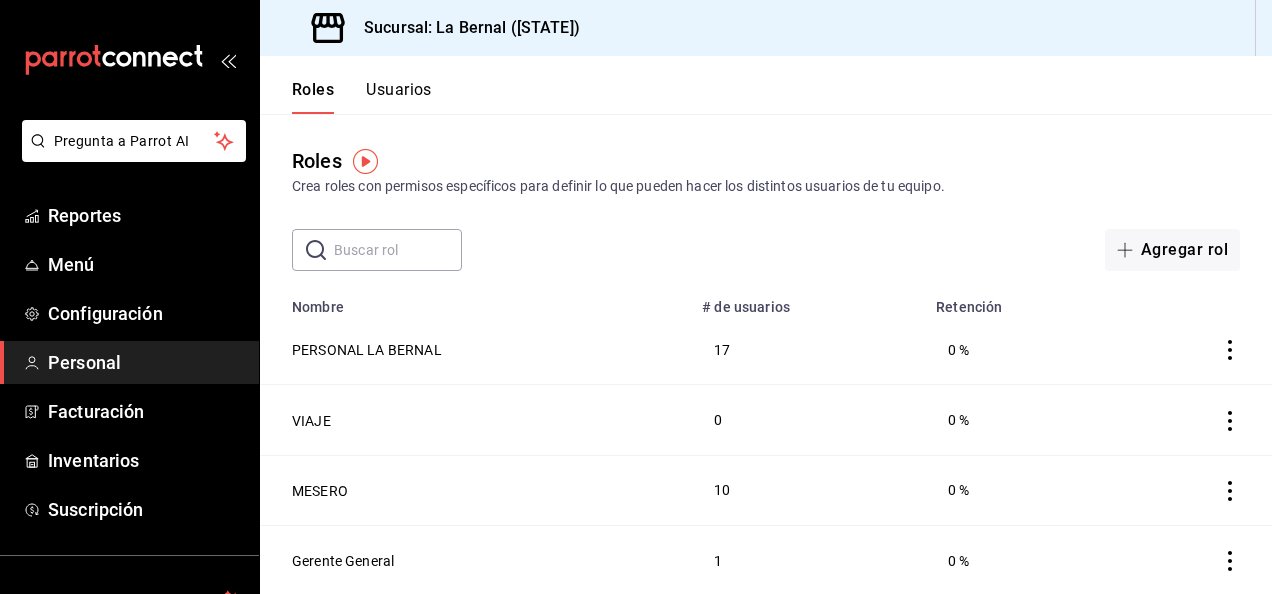 scroll, scrollTop: 138, scrollLeft: 0, axis: vertical 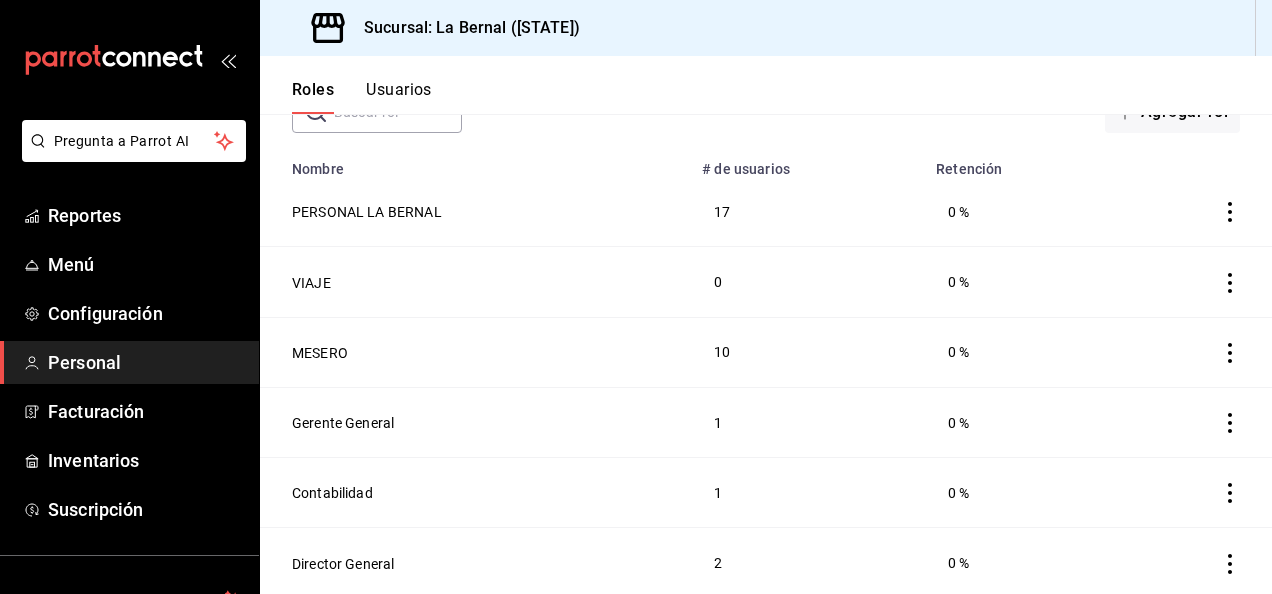 click on "Personal" at bounding box center [145, 362] 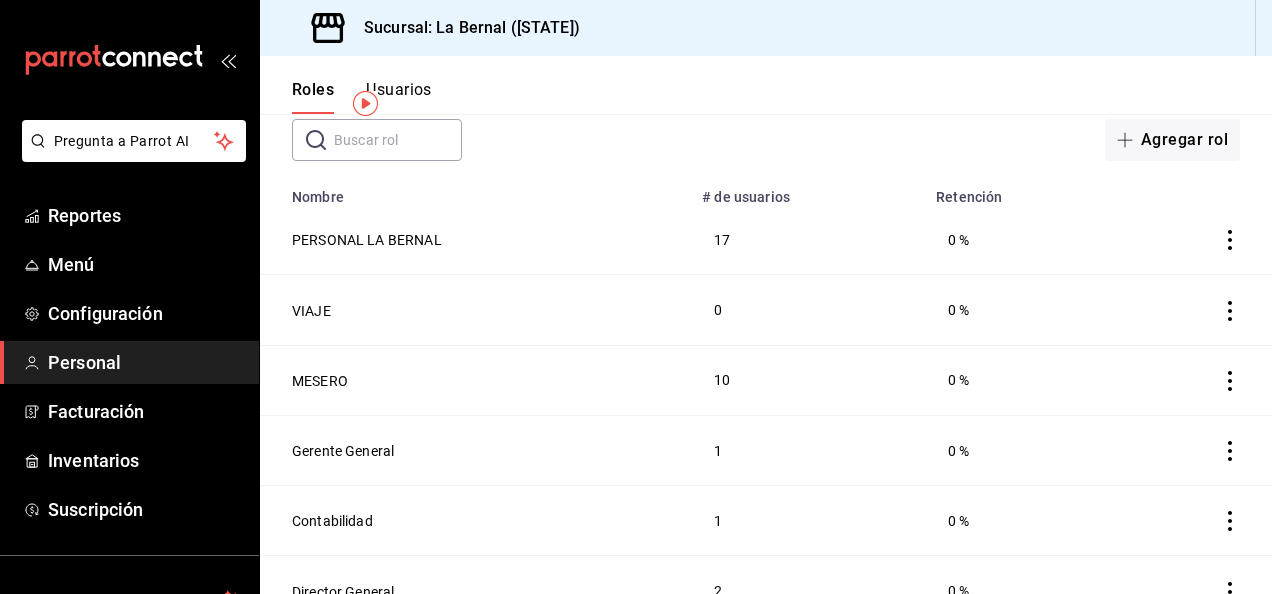 scroll, scrollTop: 58, scrollLeft: 0, axis: vertical 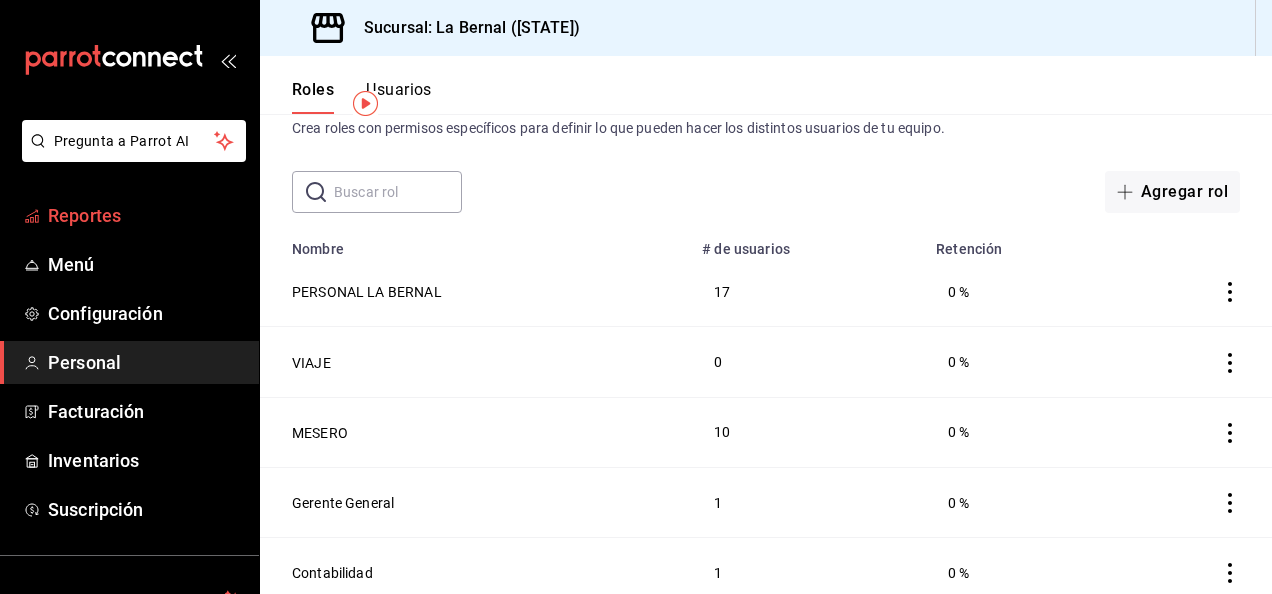 click on "Reportes" at bounding box center [145, 215] 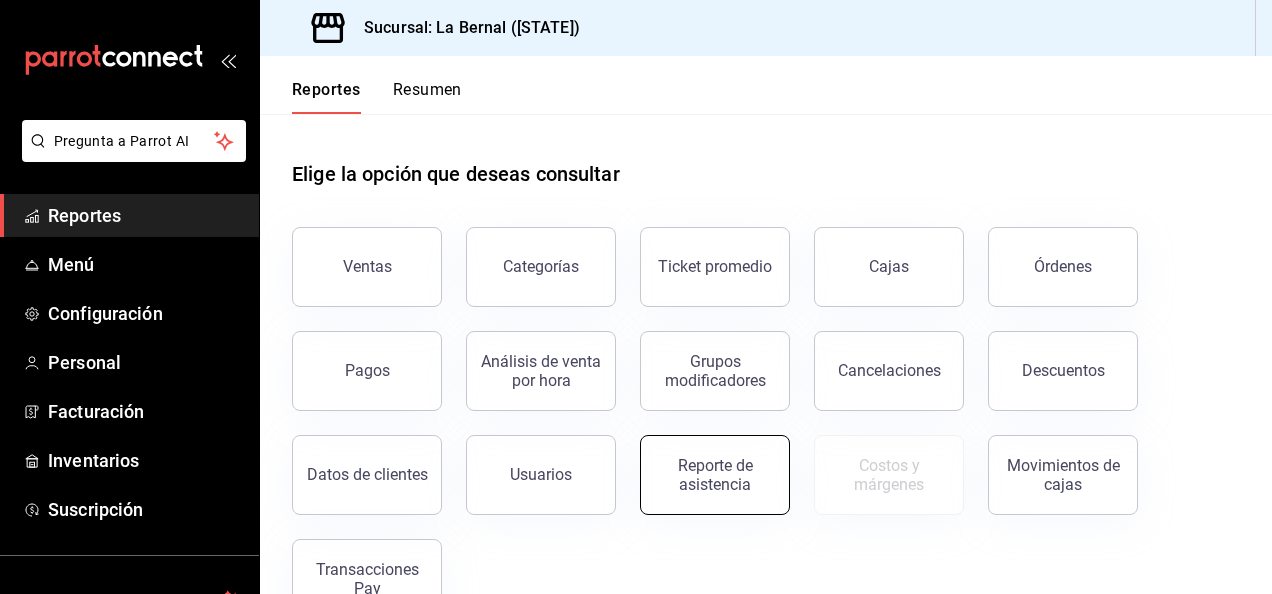 click on "Reporte de asistencia" at bounding box center [715, 475] 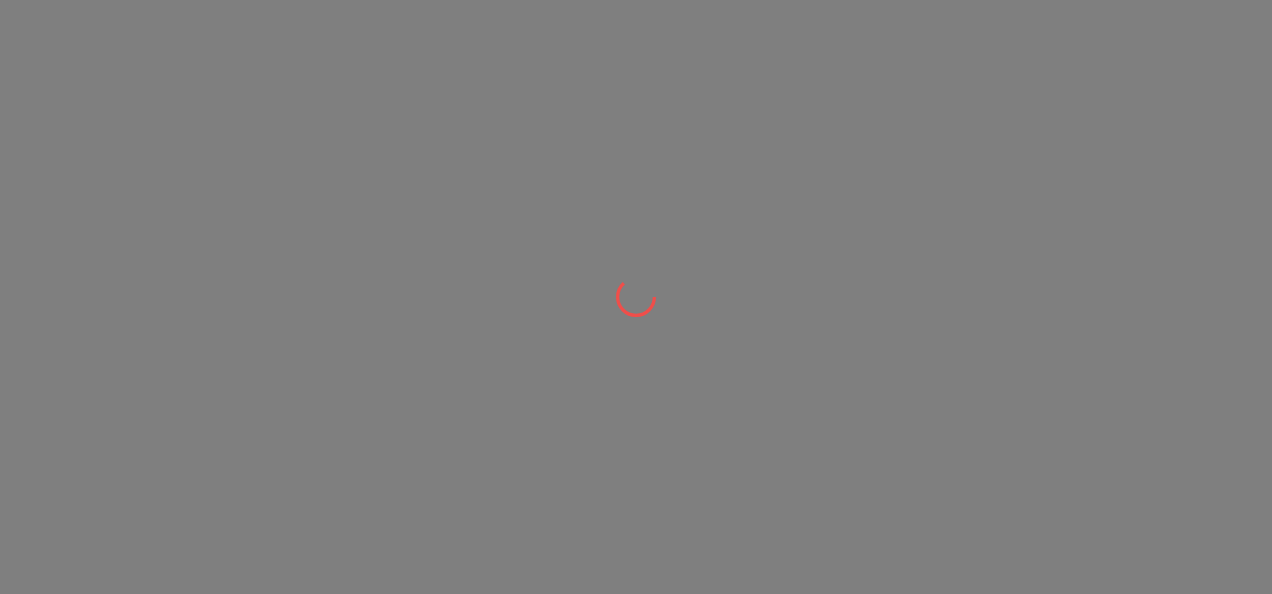 scroll, scrollTop: 0, scrollLeft: 0, axis: both 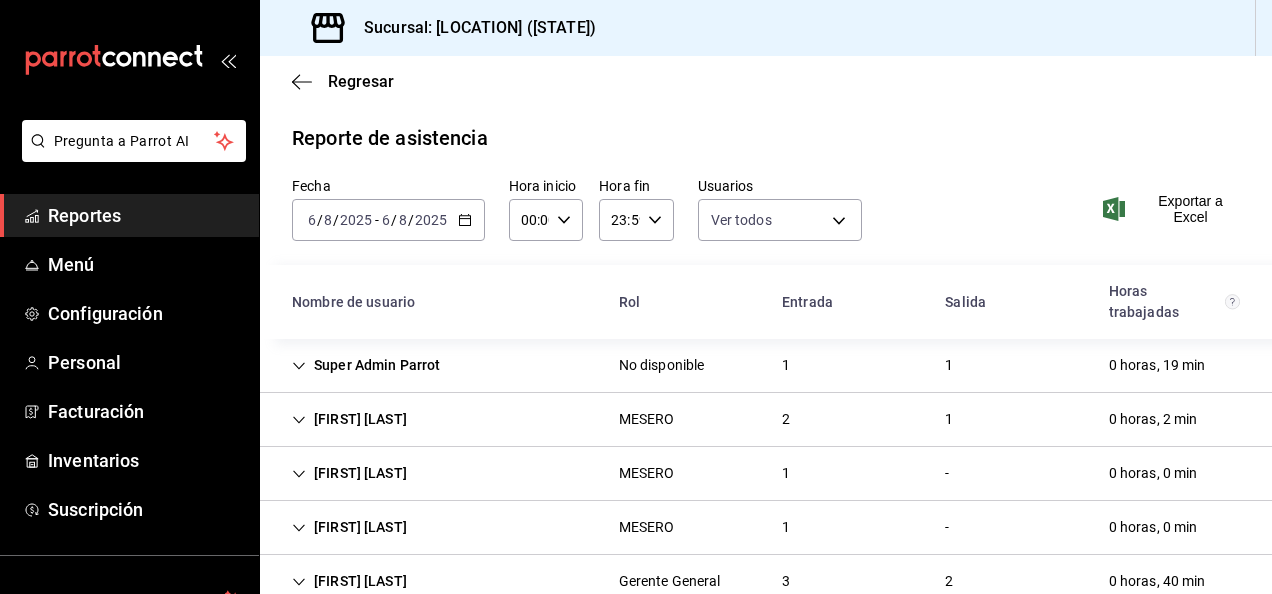 click 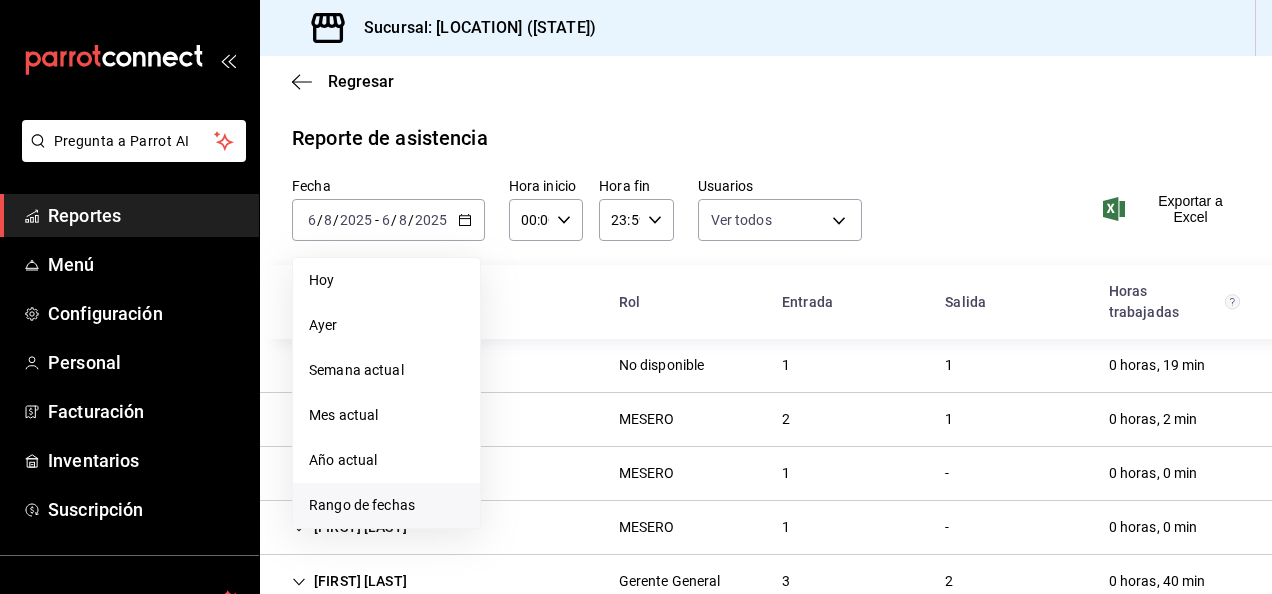 click on "Rango de fechas" at bounding box center (386, 505) 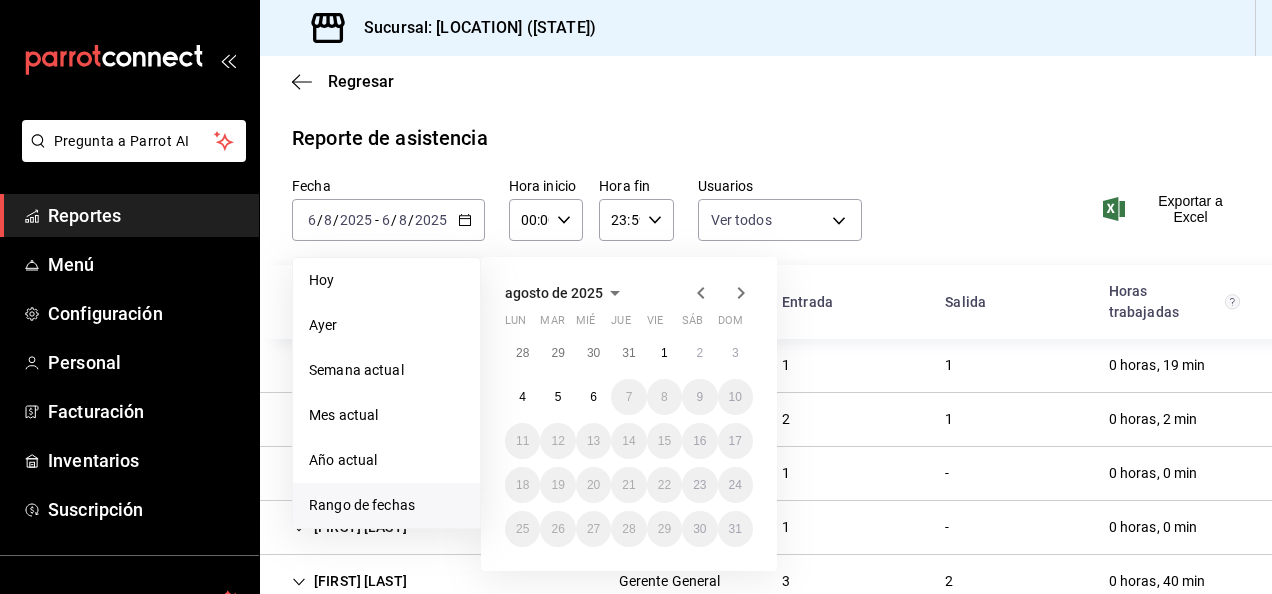 click 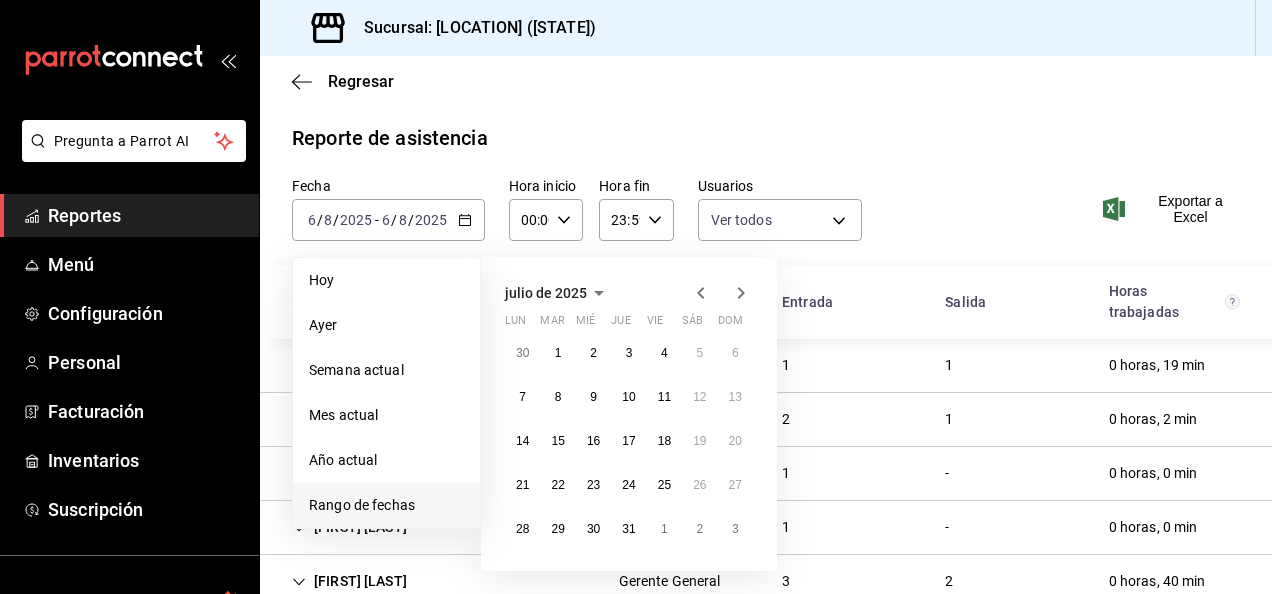 click 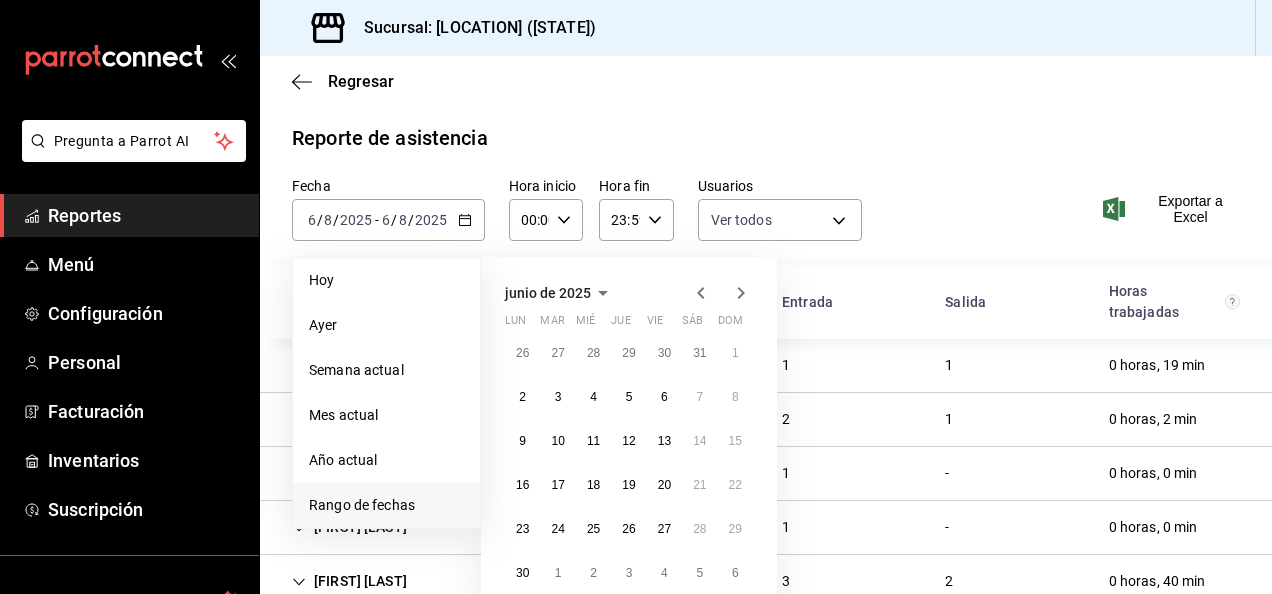 click 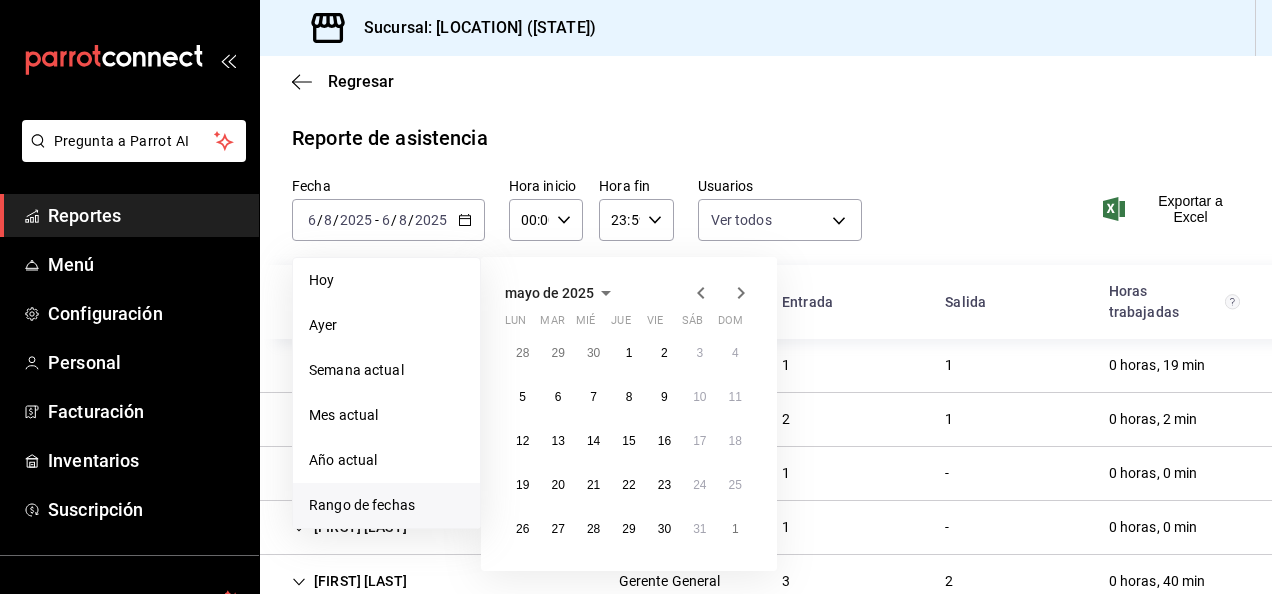 click 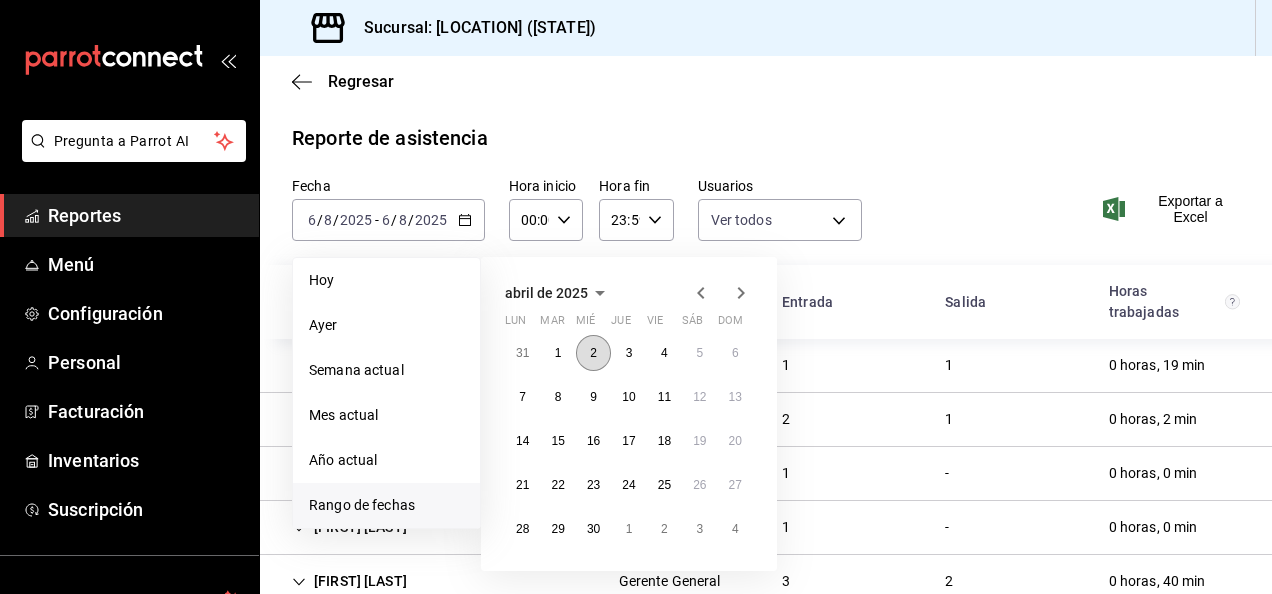 click on "2" at bounding box center (593, 353) 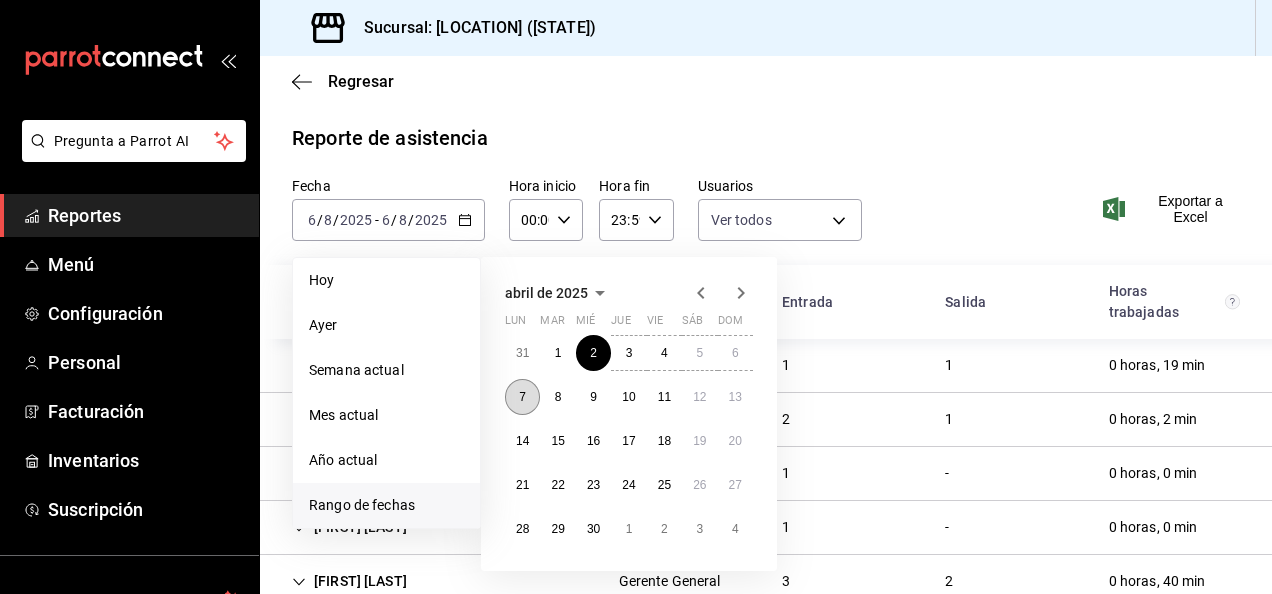 click on "7" at bounding box center (522, 397) 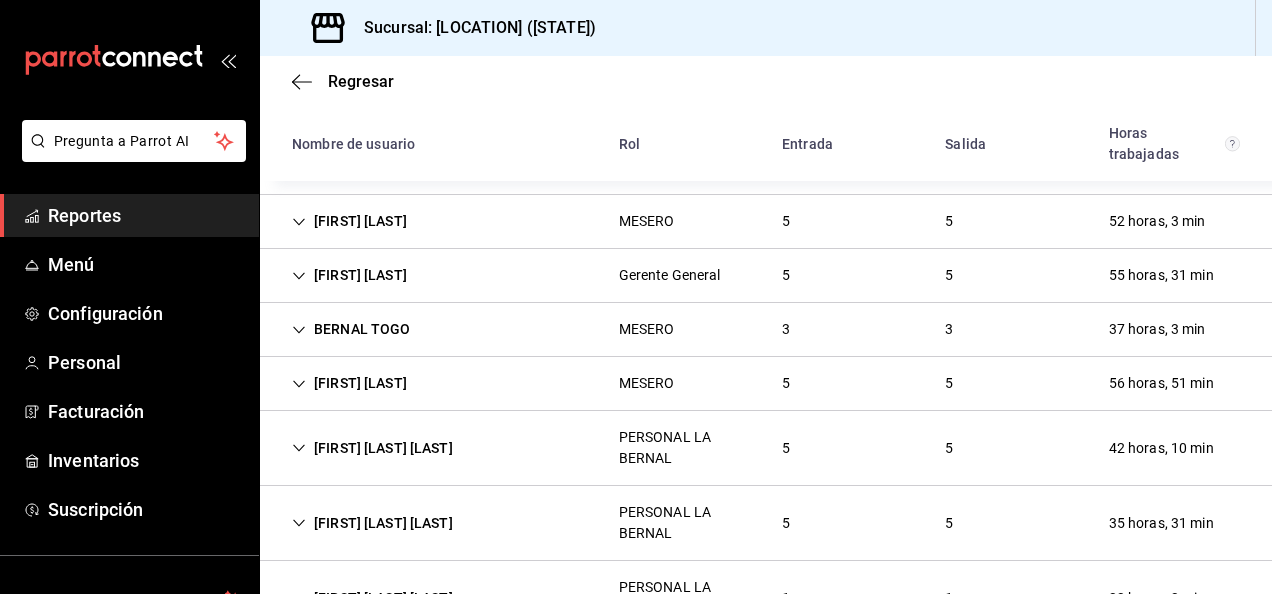 scroll, scrollTop: 0, scrollLeft: 0, axis: both 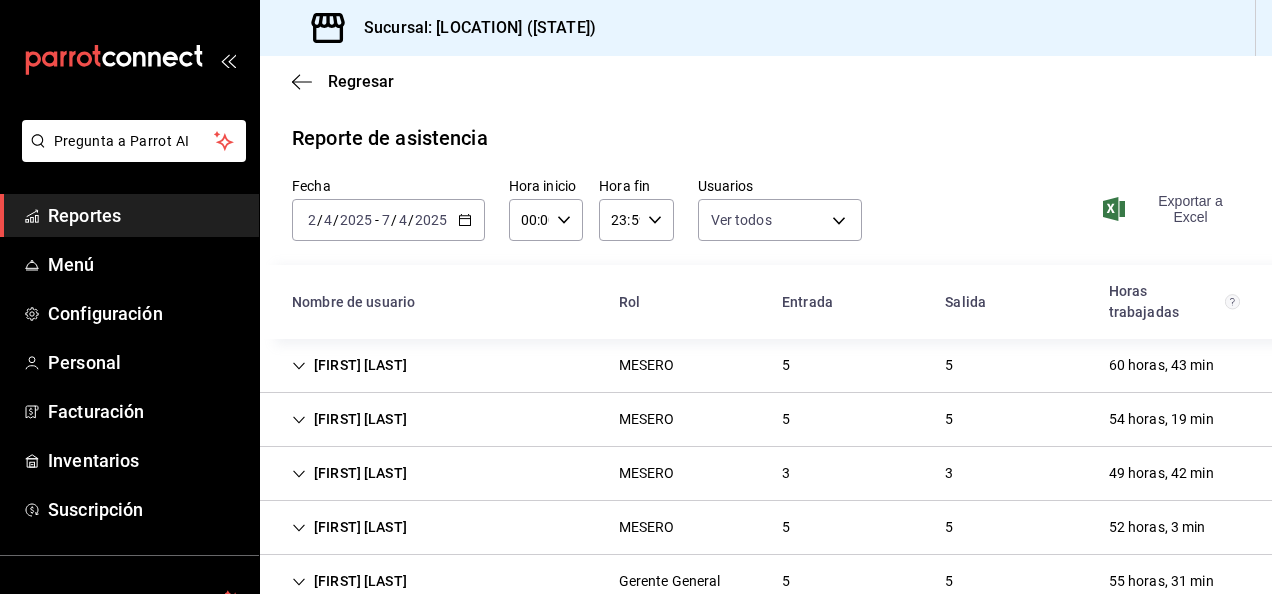 click on "Exportar a Excel" at bounding box center [1173, 209] 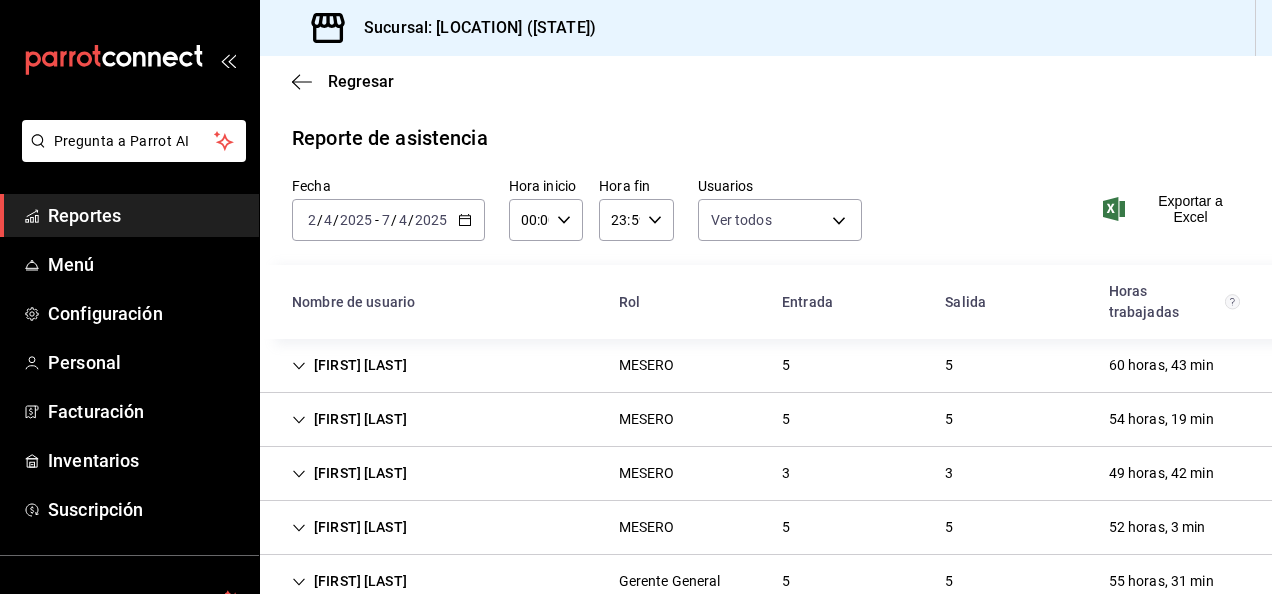 scroll, scrollTop: 218, scrollLeft: 0, axis: vertical 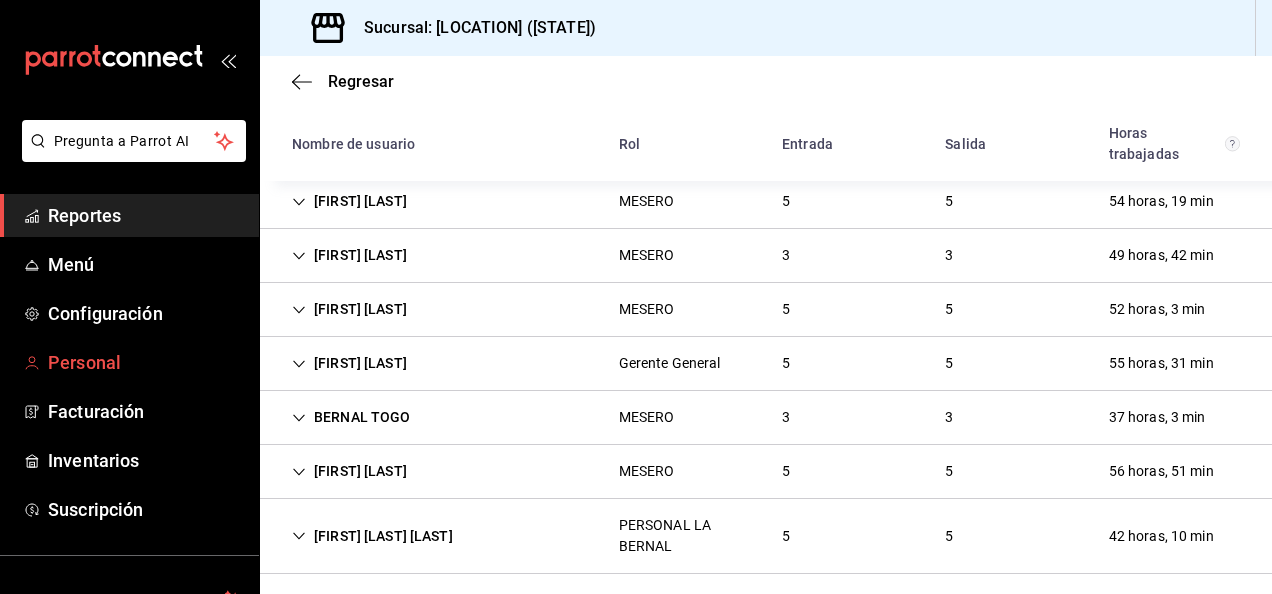 click on "Personal" at bounding box center (129, 362) 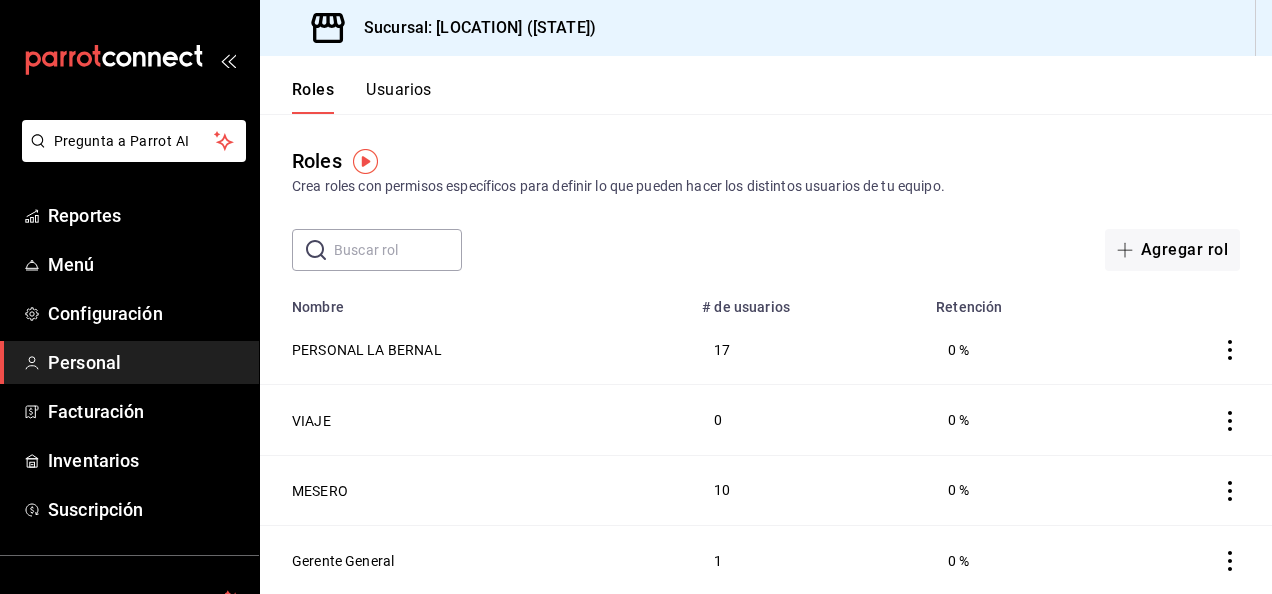 click on "Roles Crea roles con permisos específicos para definir lo que pueden hacer los distintos usuarios de tu equipo. ​ ​ Agregar rol" at bounding box center (766, 192) 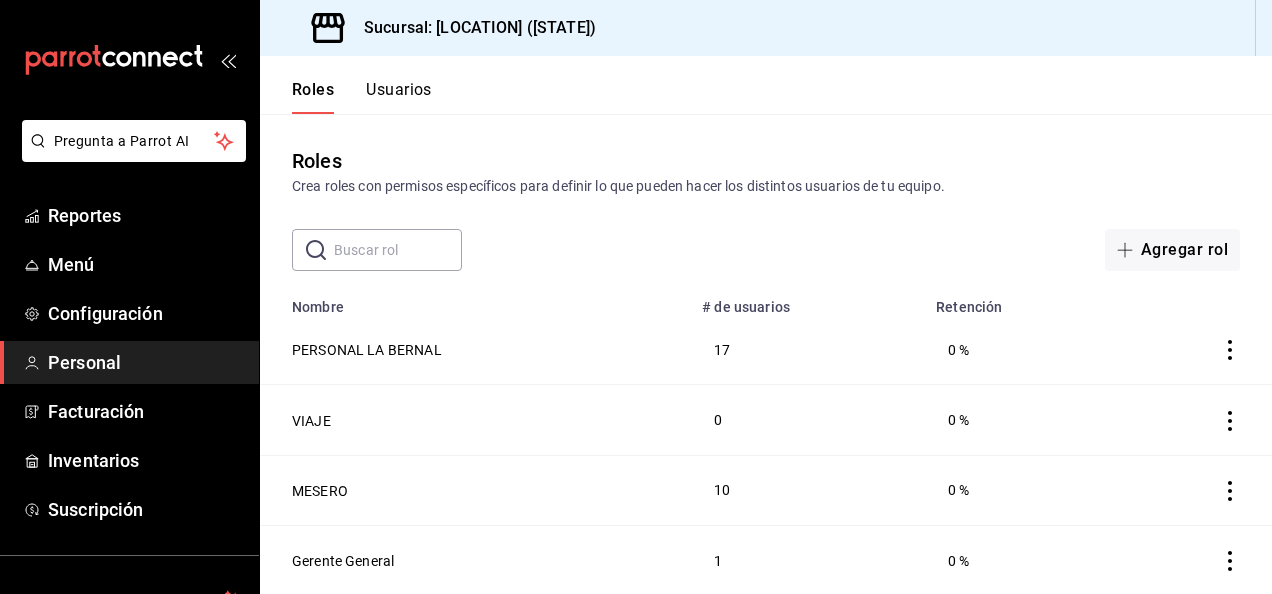 scroll, scrollTop: 138, scrollLeft: 0, axis: vertical 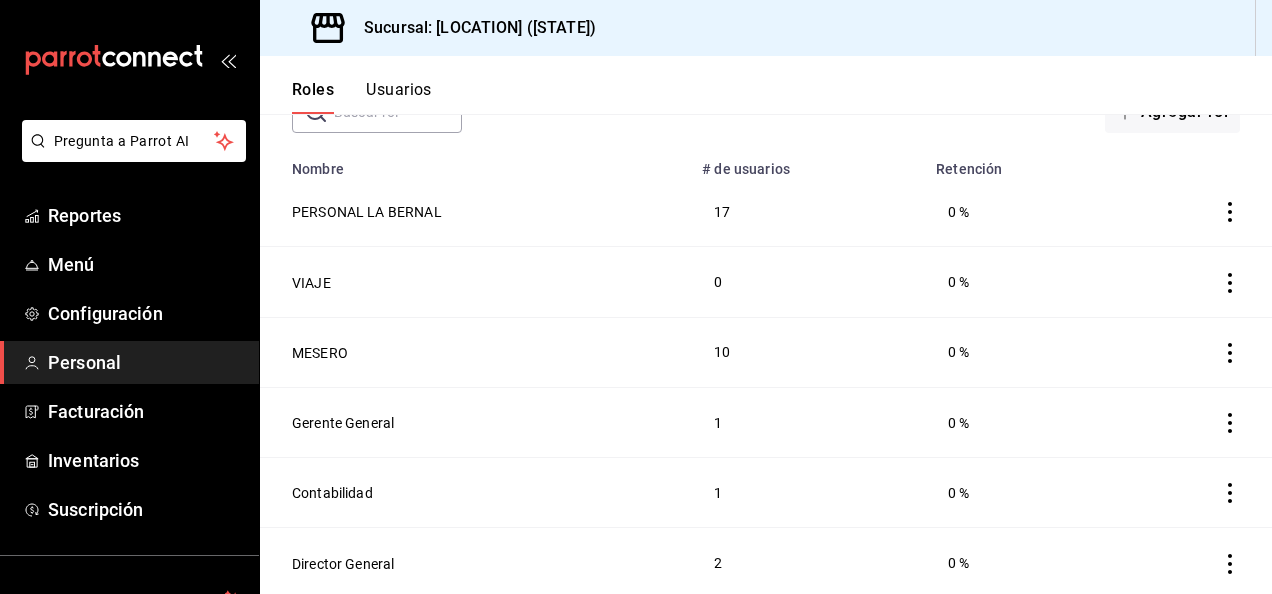 click on "Personal" at bounding box center [145, 362] 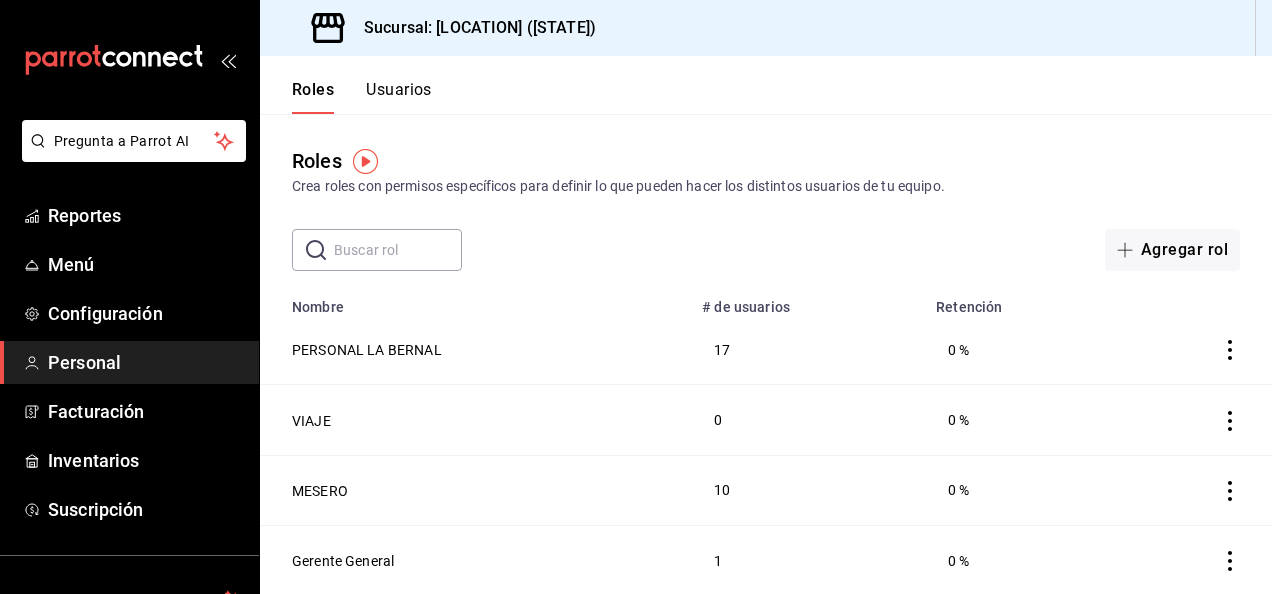 click on "Usuarios" at bounding box center (399, 97) 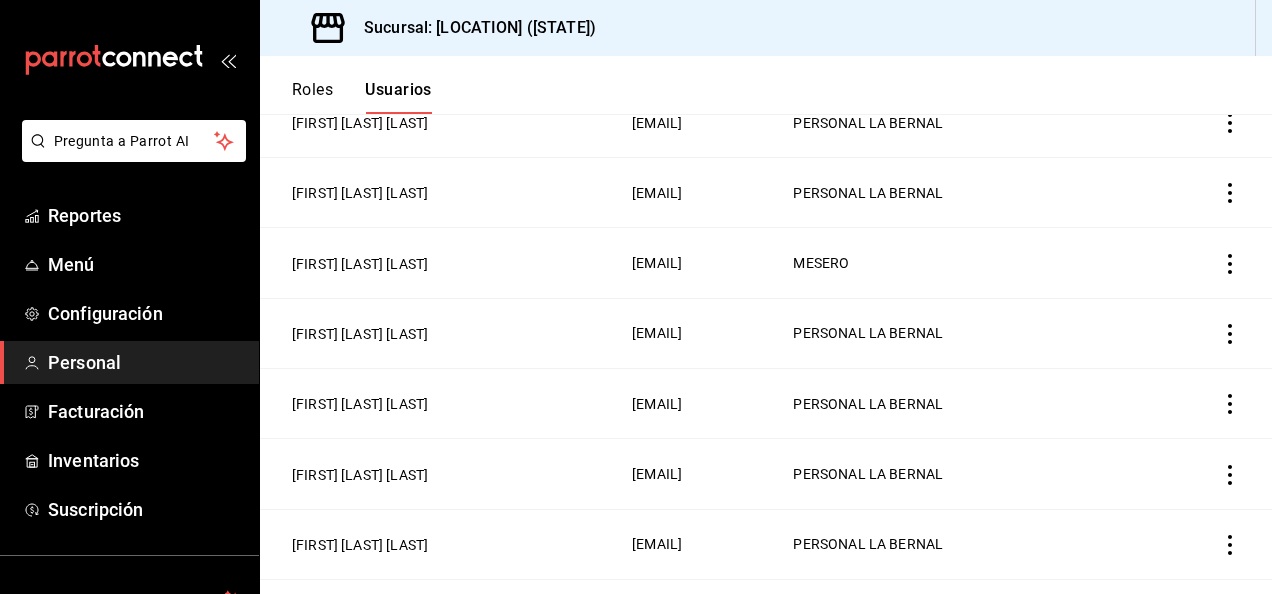scroll, scrollTop: 404, scrollLeft: 0, axis: vertical 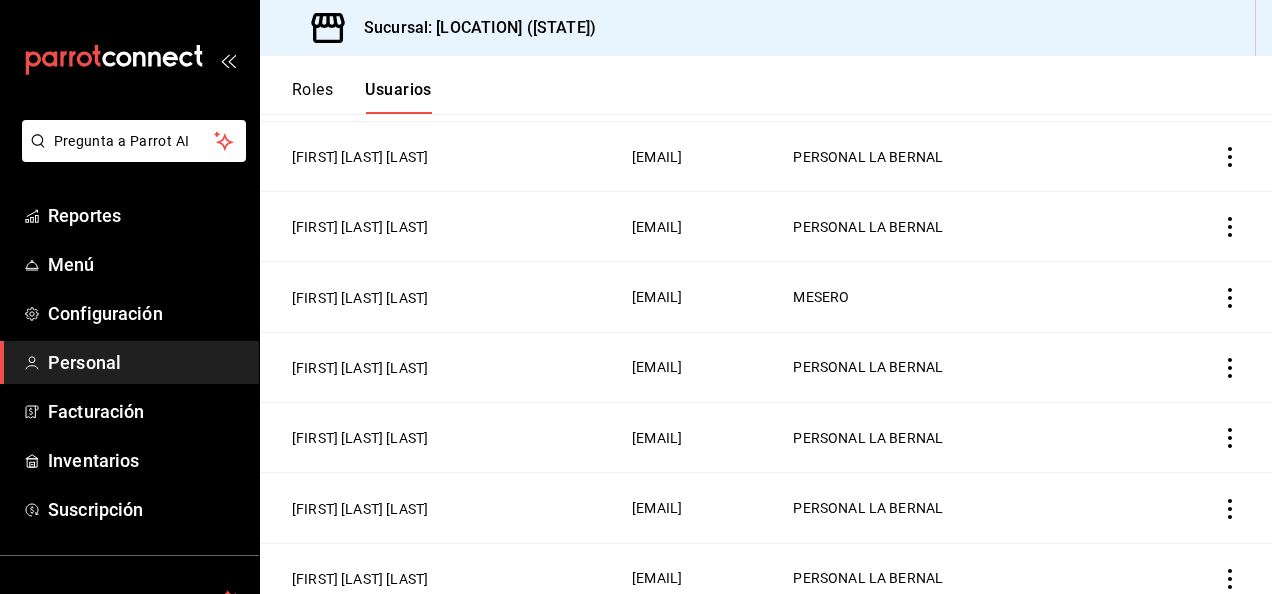 click 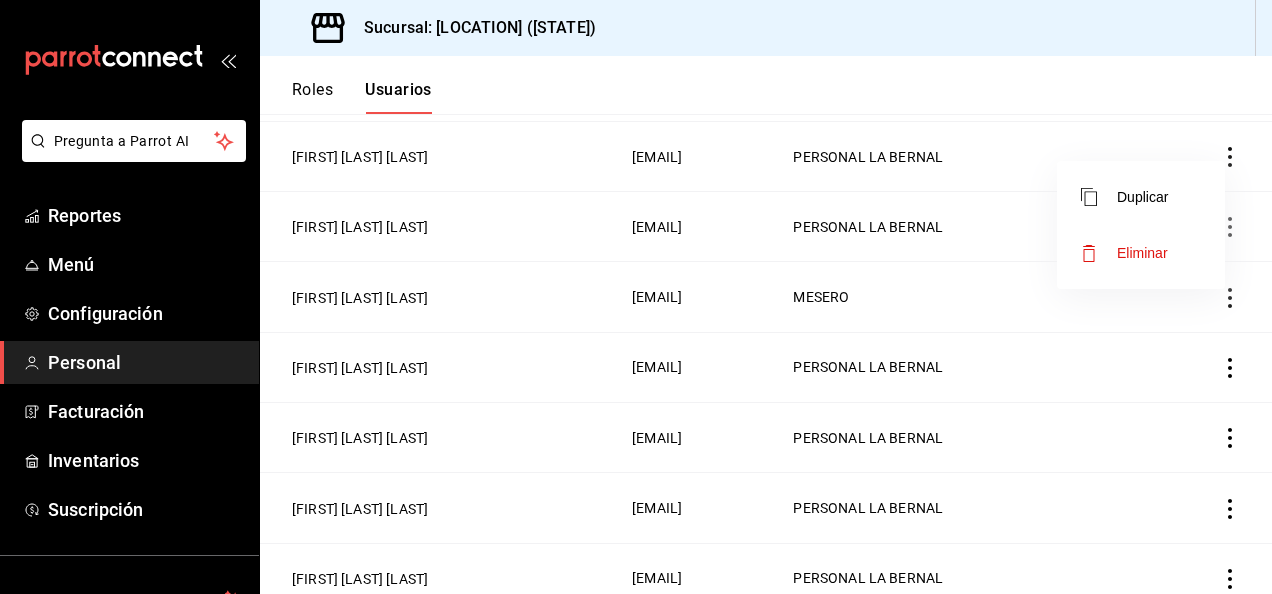 click on "Eliminar" at bounding box center [1141, 253] 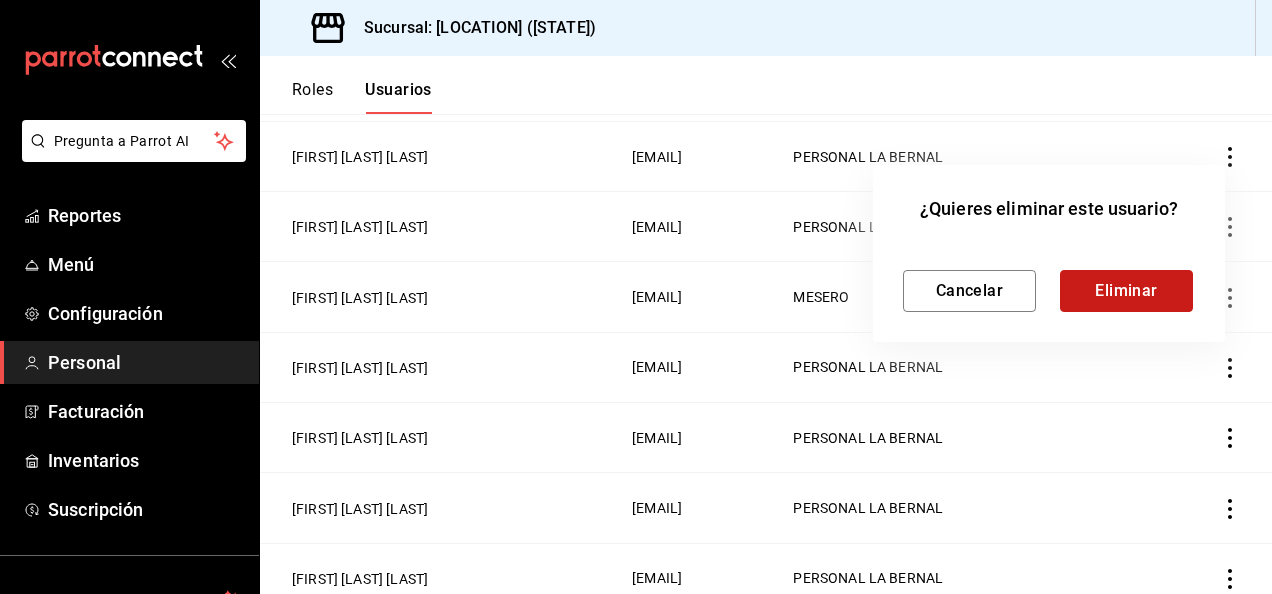 click on "Eliminar" at bounding box center [1126, 291] 